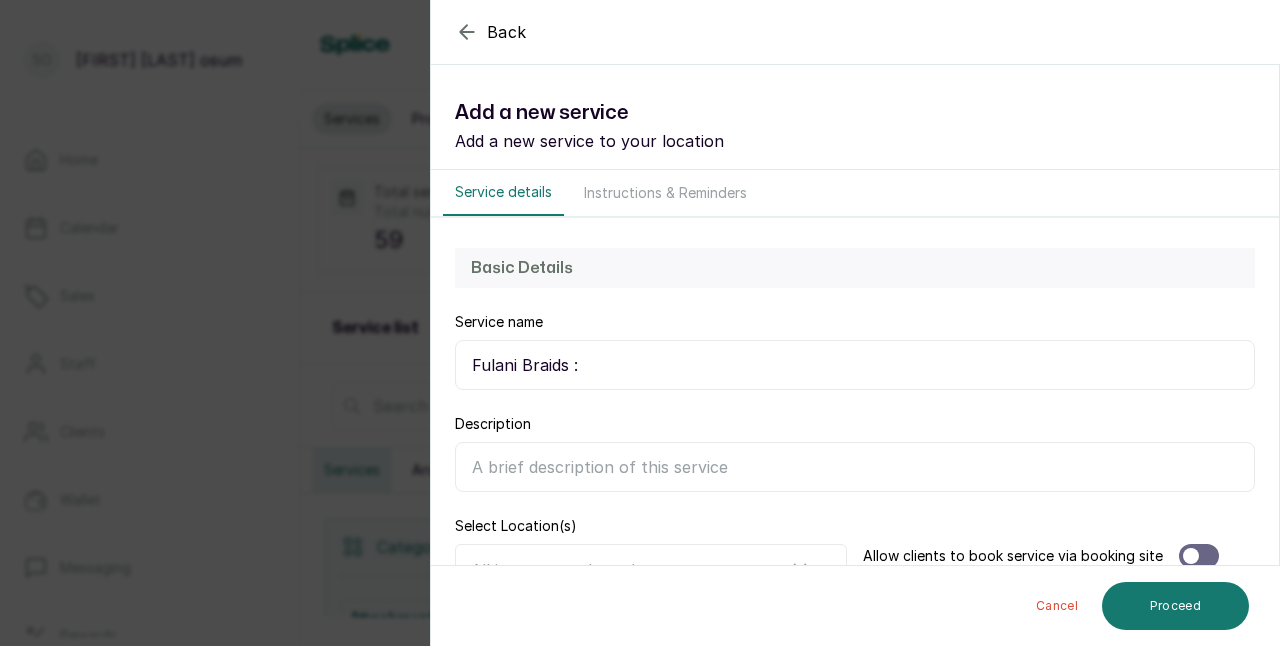 scroll, scrollTop: 0, scrollLeft: 0, axis: both 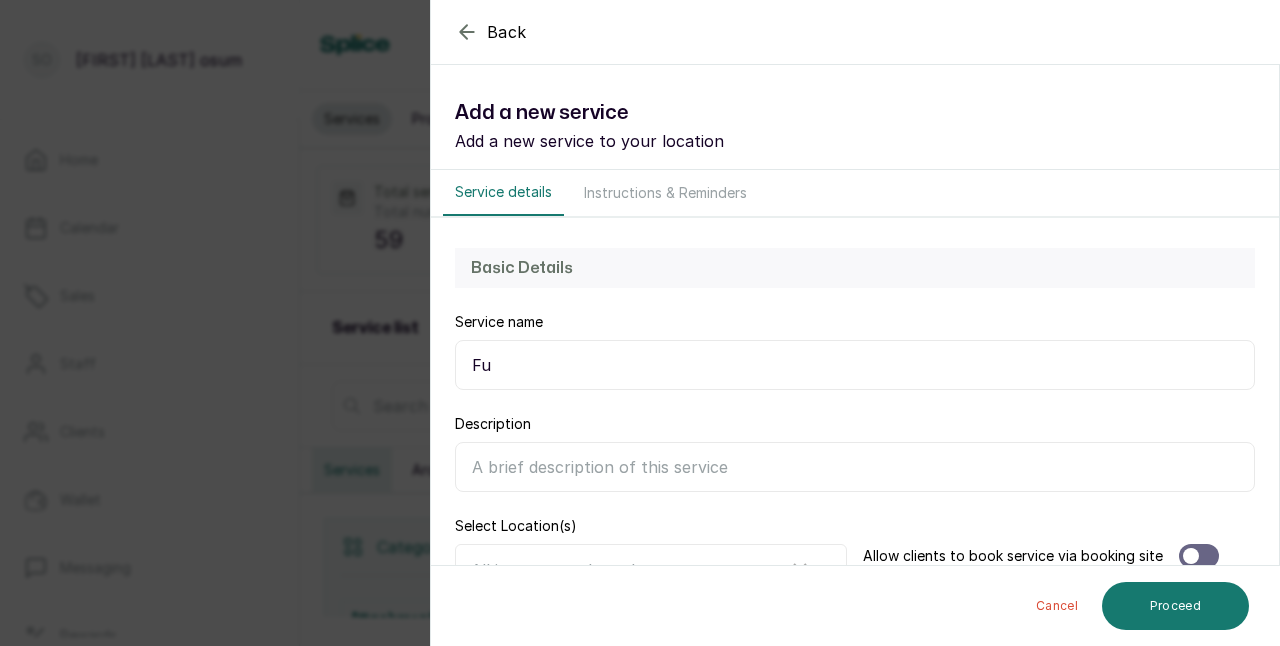 type on "F" 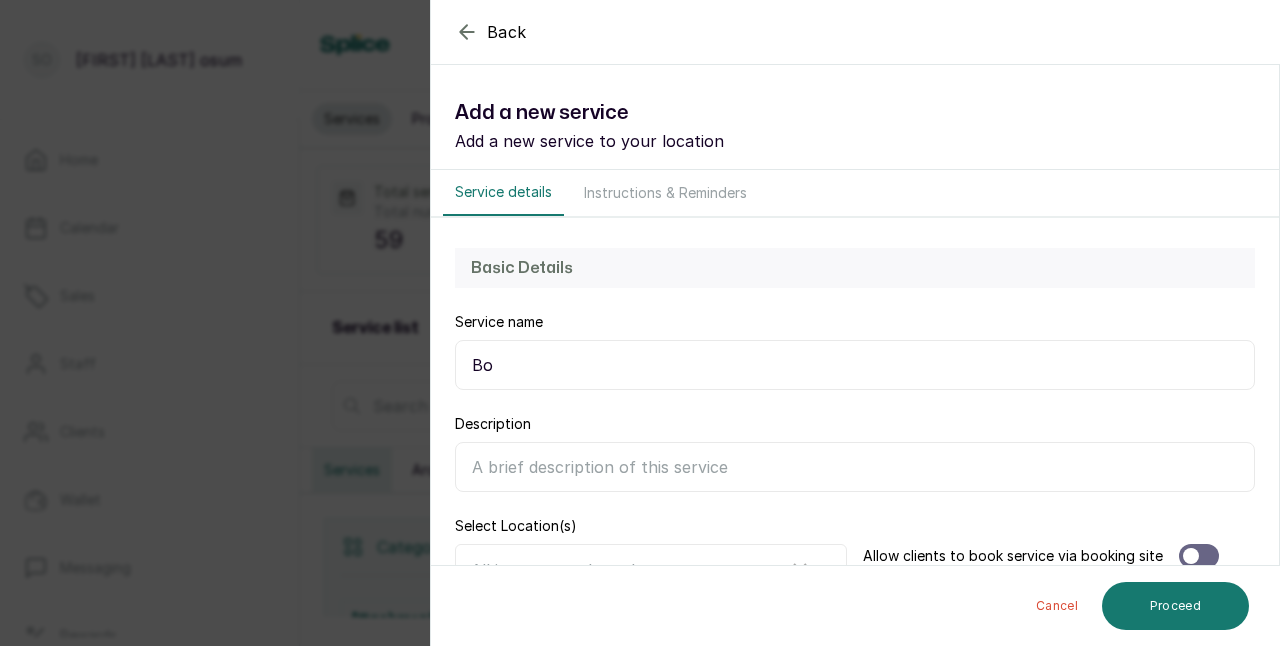 type on "B" 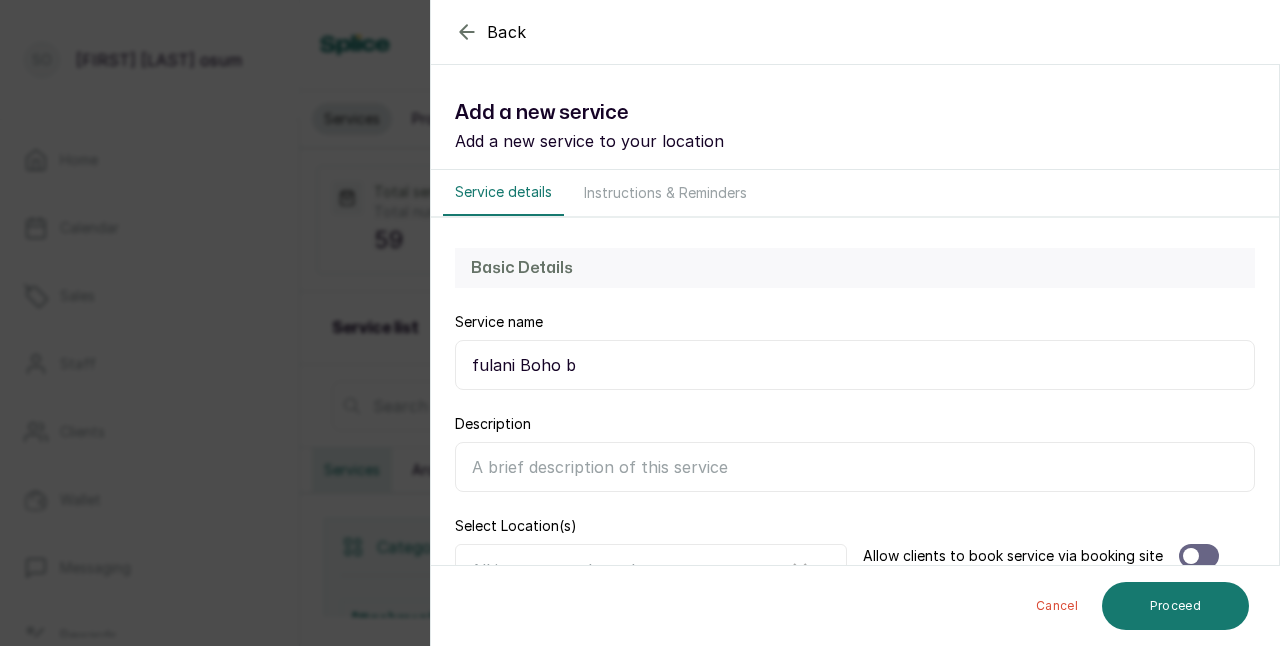 click on "fulani Boho b" at bounding box center (855, 365) 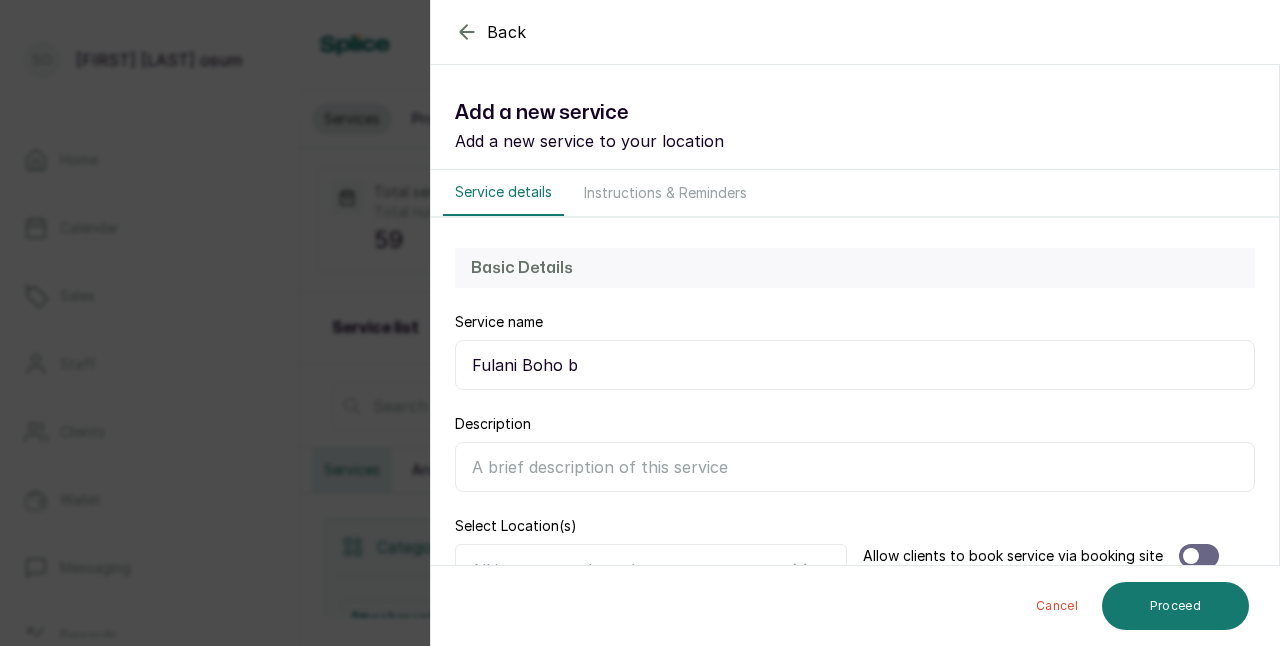 click on "Fulani Boho b" at bounding box center [855, 365] 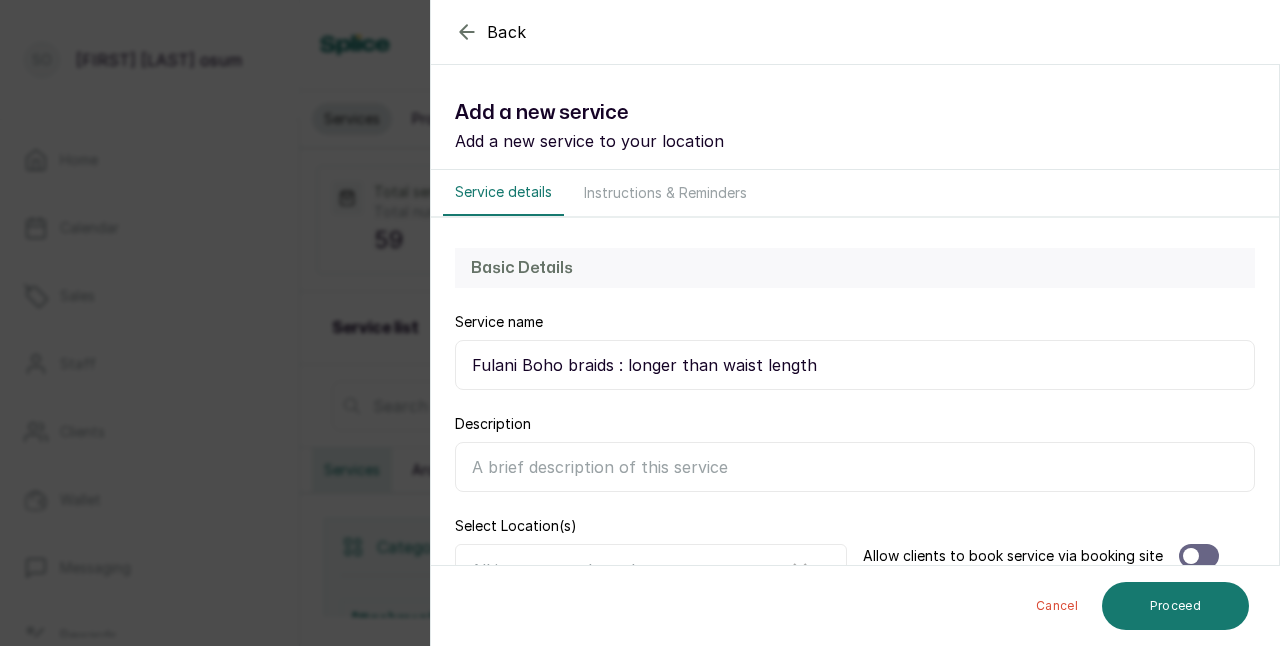 type on "Fulani Boho braids : longer than waist length" 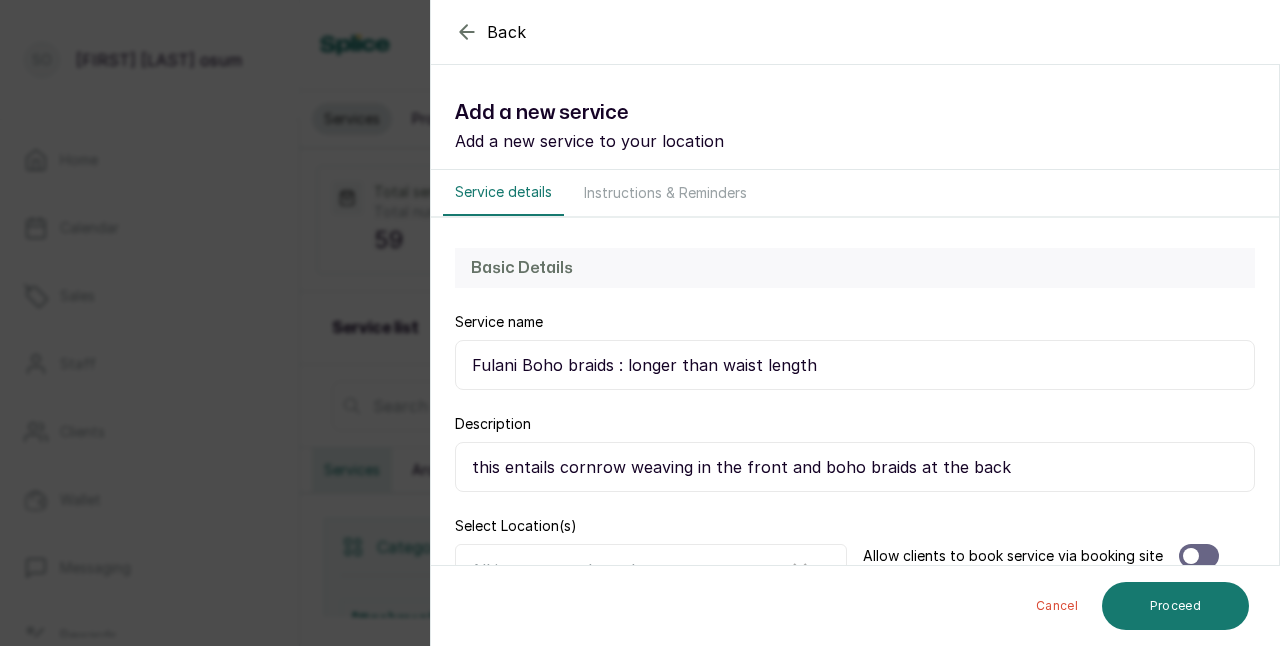 type on "this entails cornrow weaving in the front and boho braids at the back" 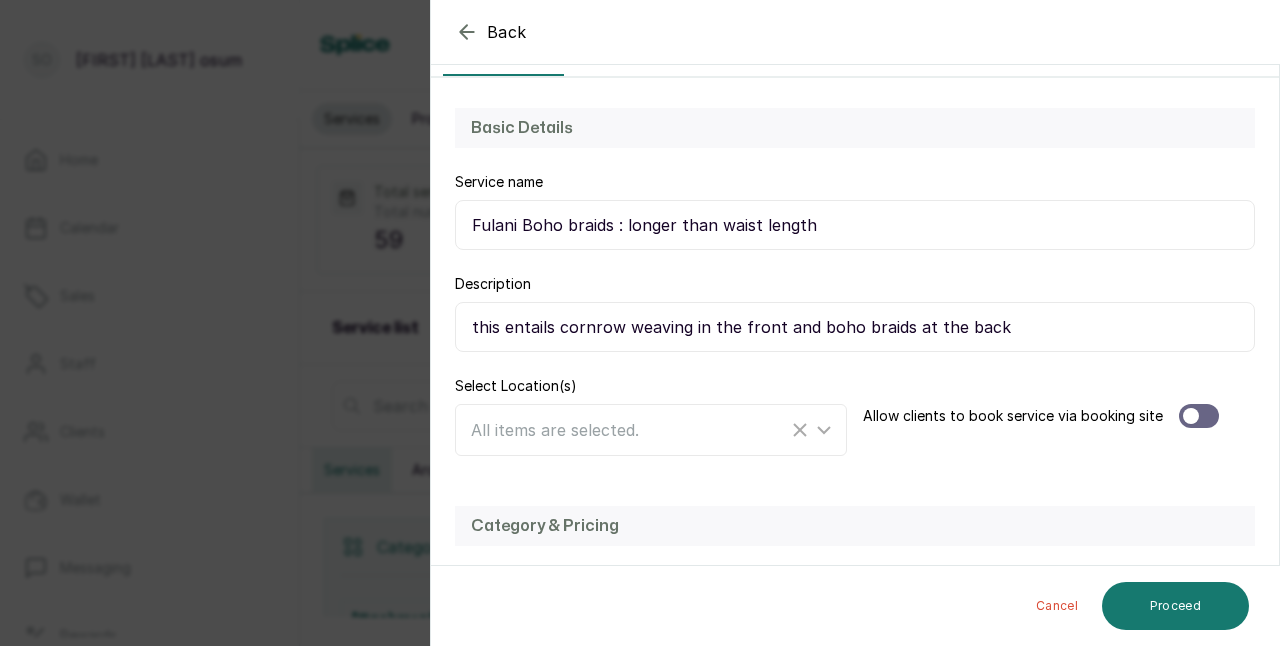 scroll, scrollTop: 145, scrollLeft: 0, axis: vertical 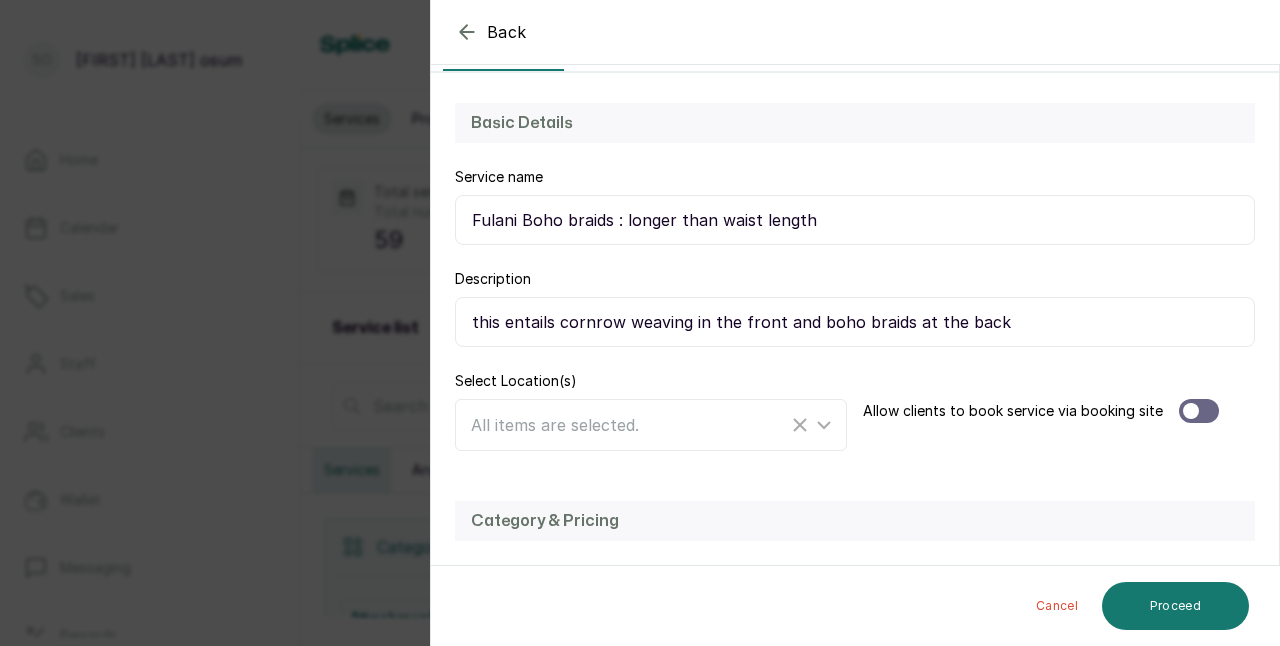 click at bounding box center (1199, 411) 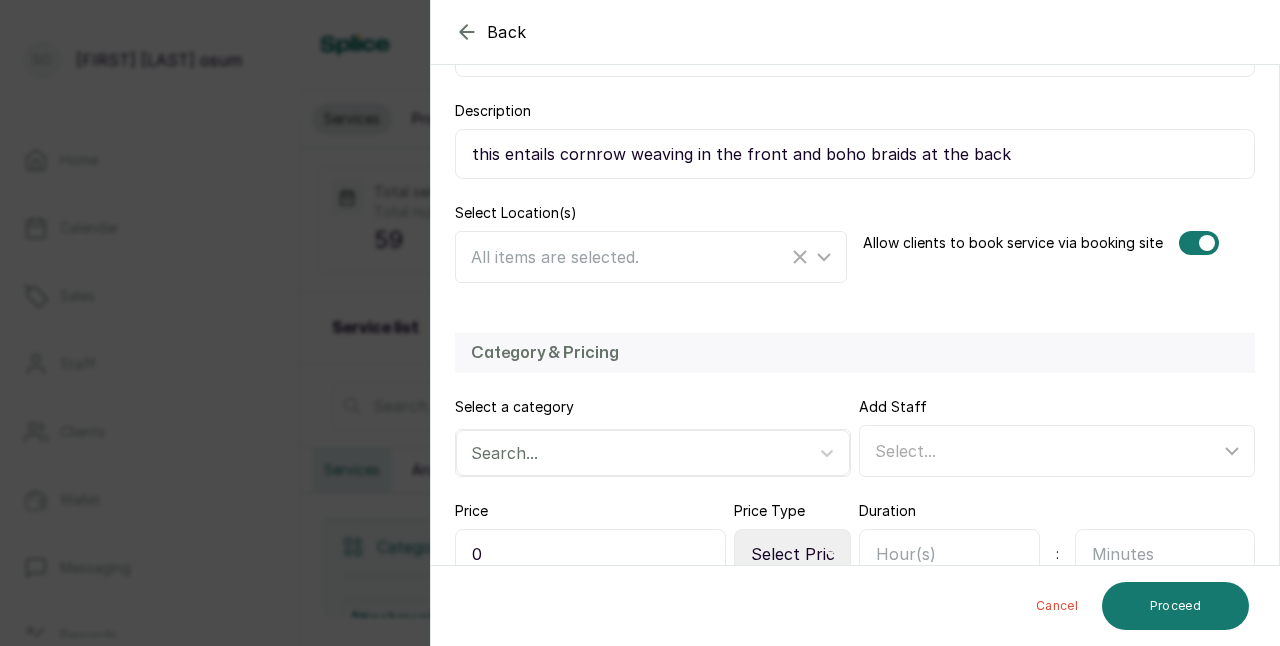 scroll, scrollTop: 418, scrollLeft: 0, axis: vertical 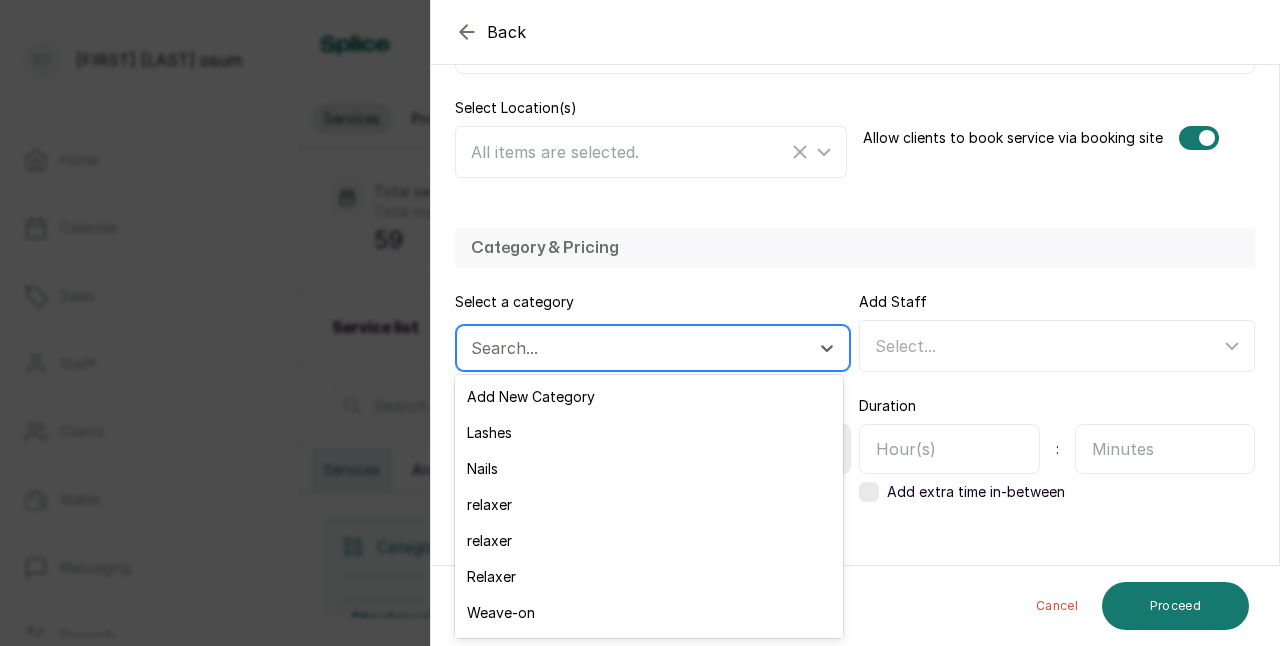 click at bounding box center (635, 348) 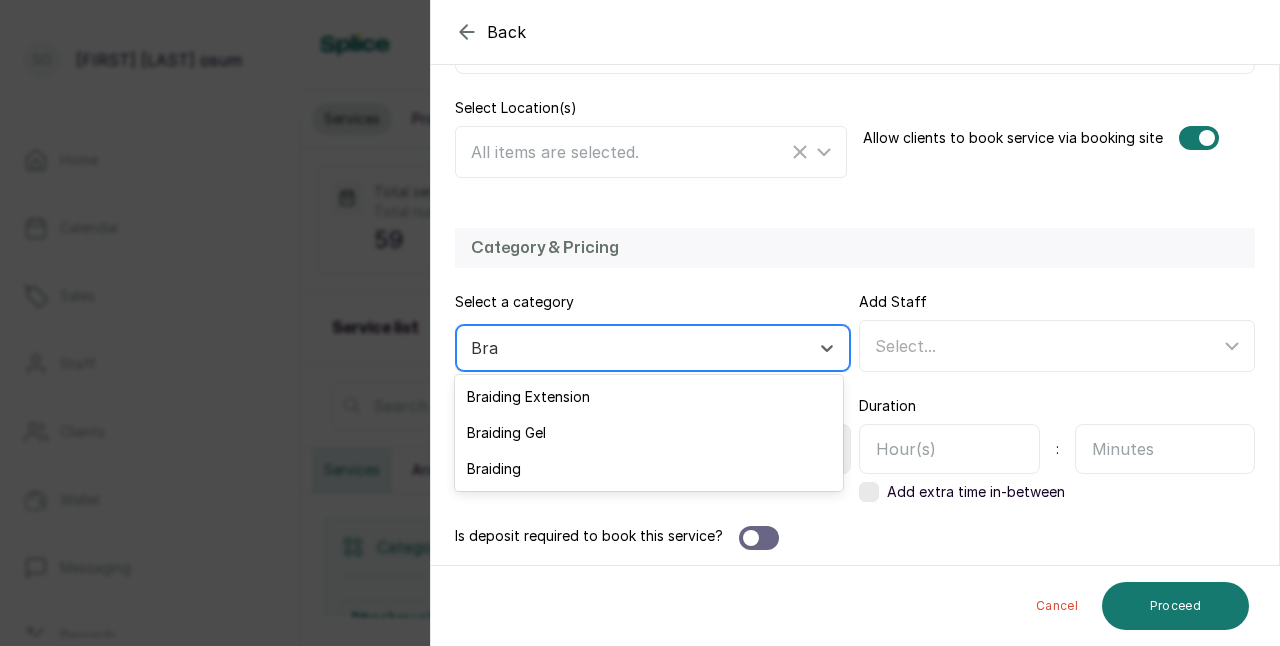 type on "Brai" 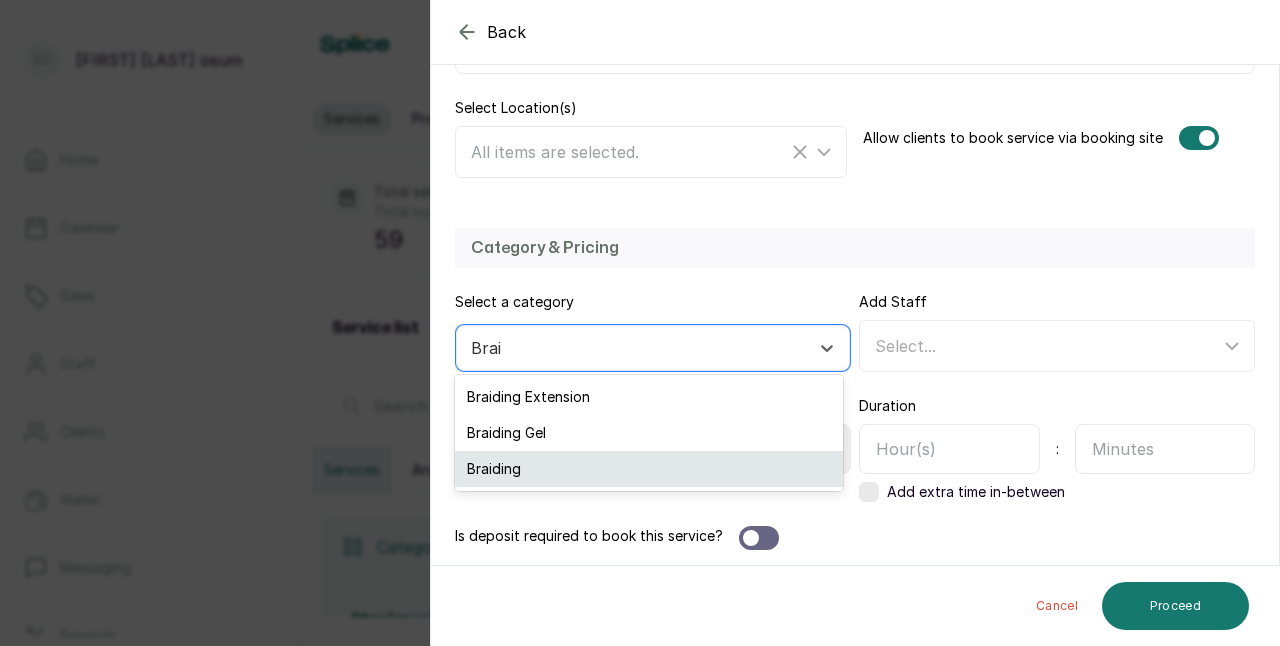 click on "Braiding" at bounding box center (648, 469) 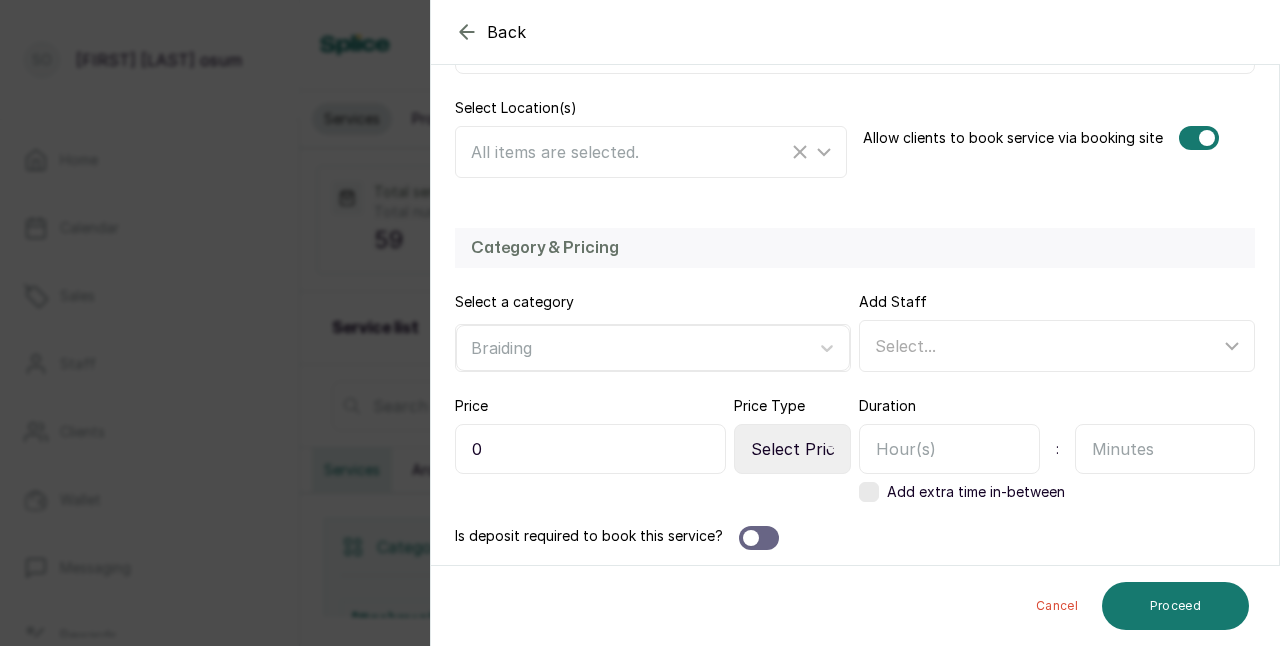click at bounding box center (949, 449) 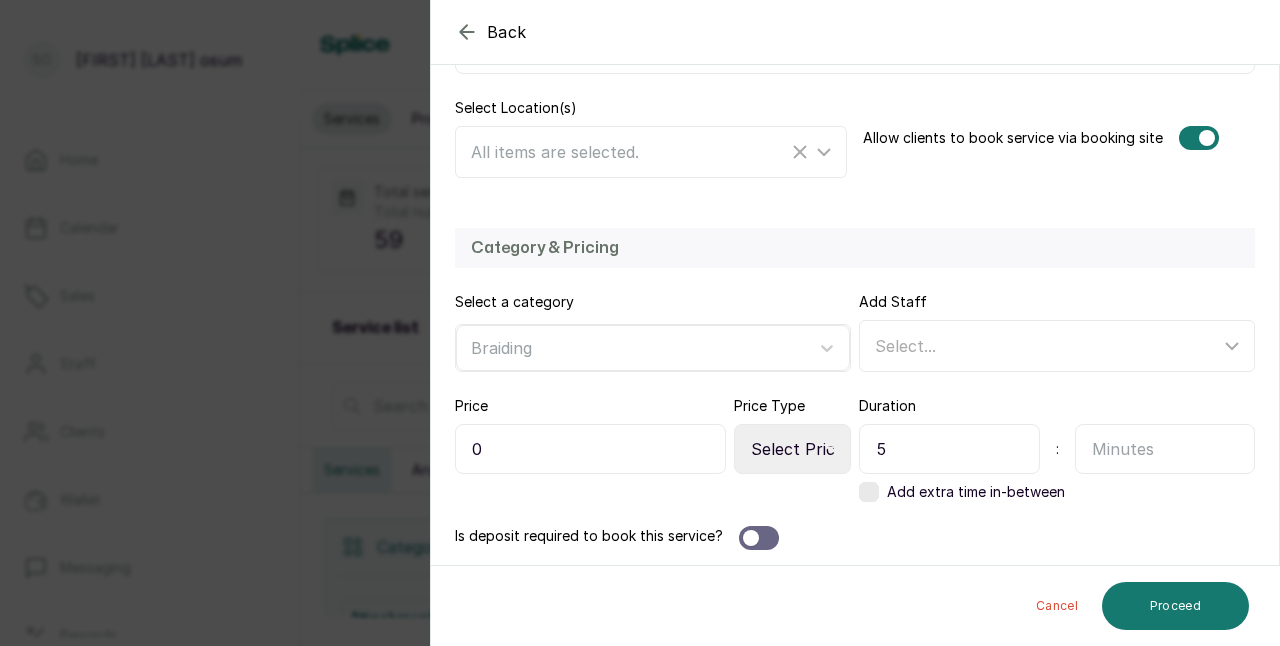 type on "5" 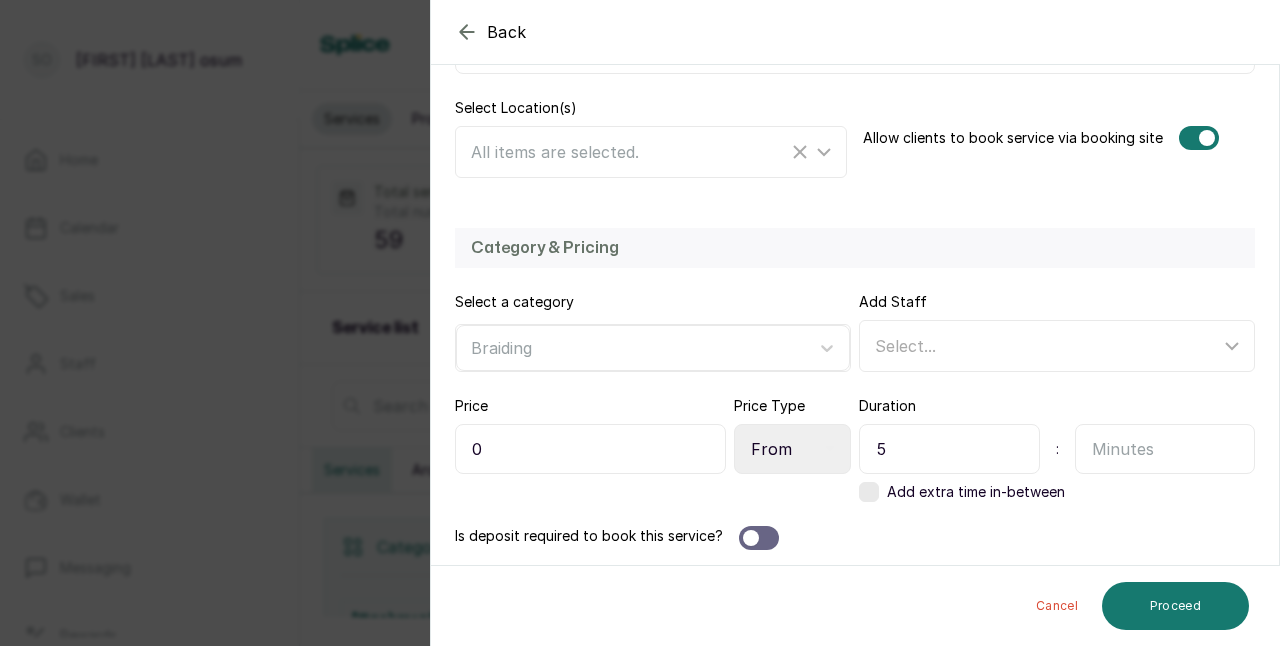 click on "Select Price Type Fixed From" at bounding box center [792, 449] 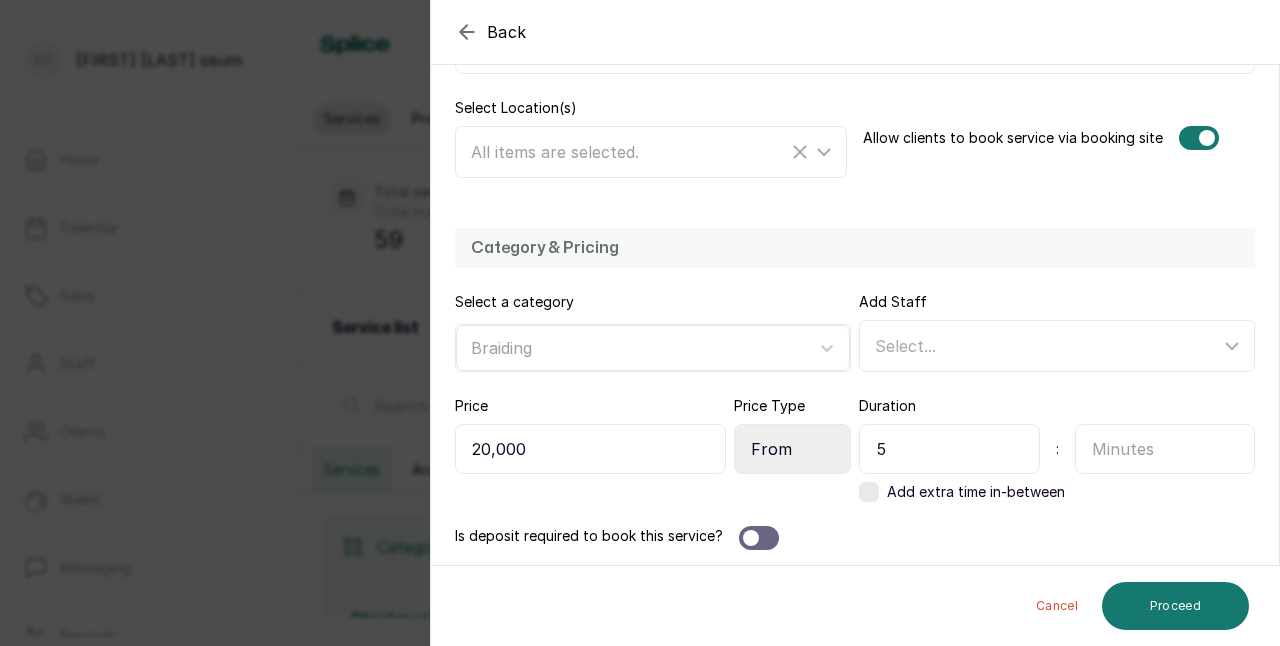 type on "20,000" 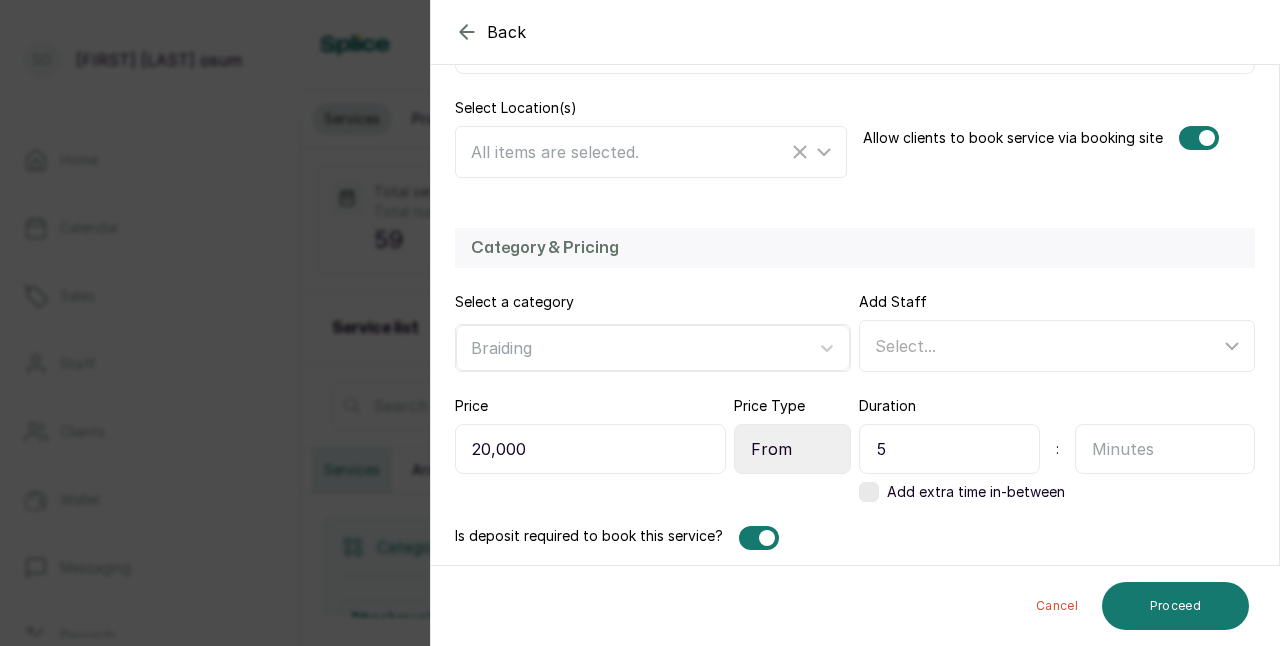 scroll, scrollTop: 519, scrollLeft: 0, axis: vertical 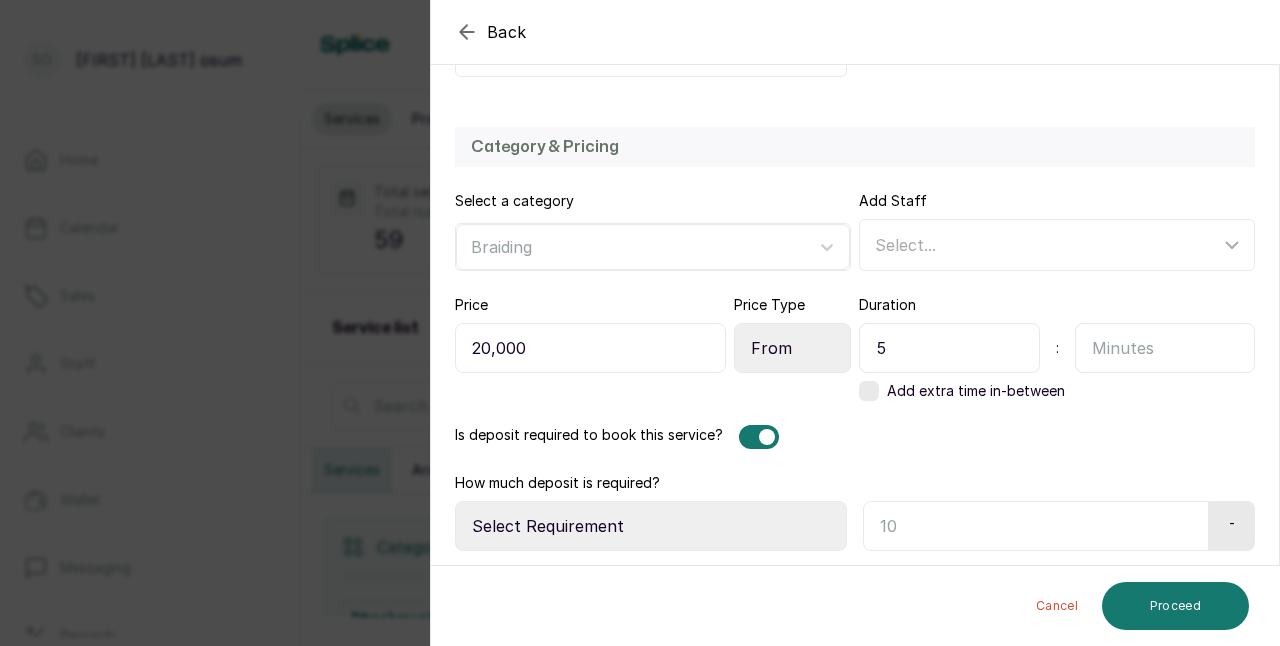 click on "Select Requirement Percentage Fixed Amount" at bounding box center [651, 526] 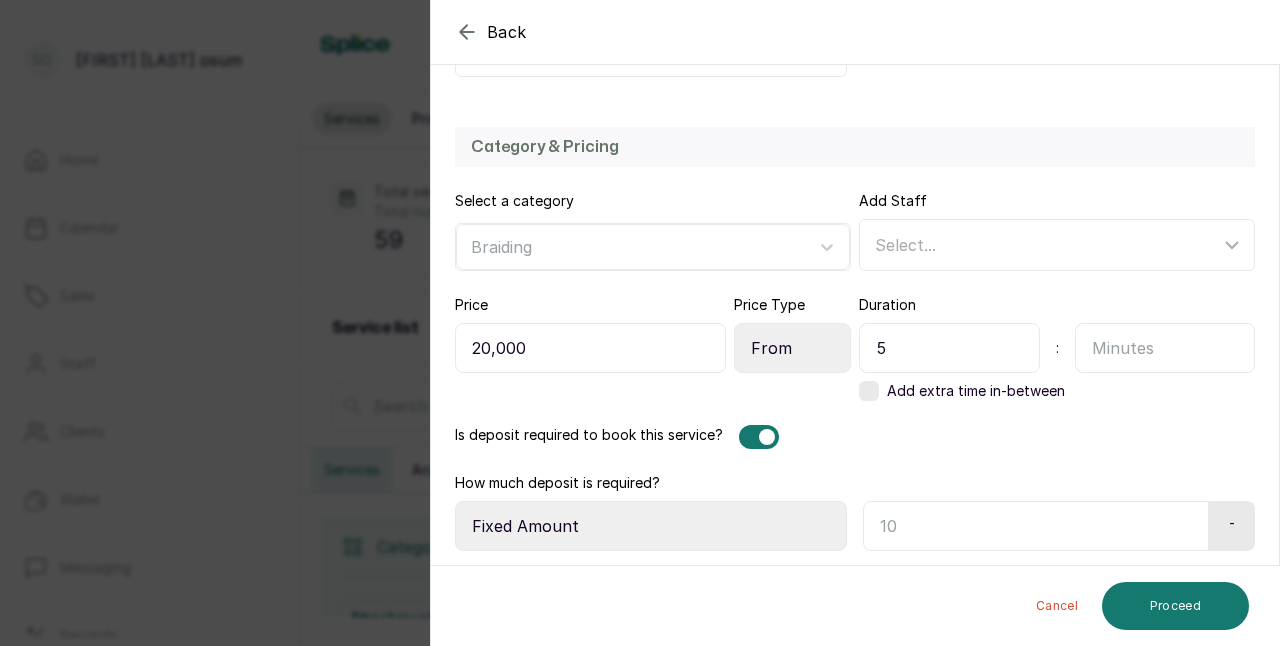 click on "Select Requirement Percentage Fixed Amount" at bounding box center (651, 526) 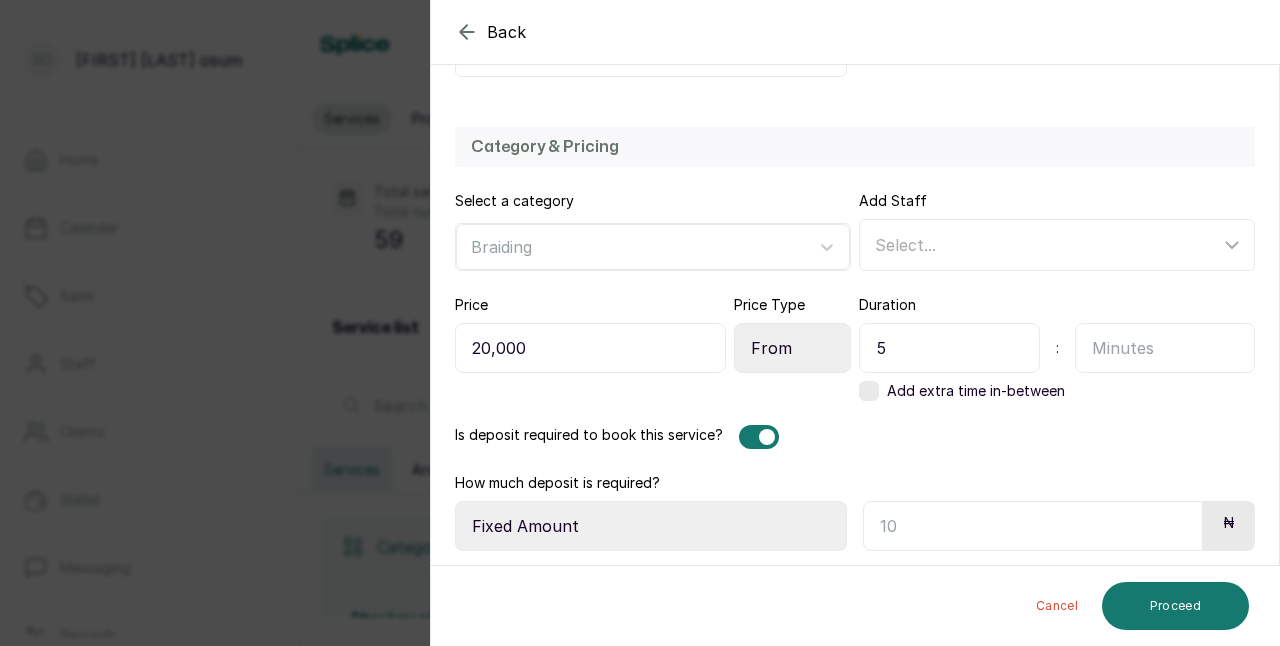 click at bounding box center (1033, 526) 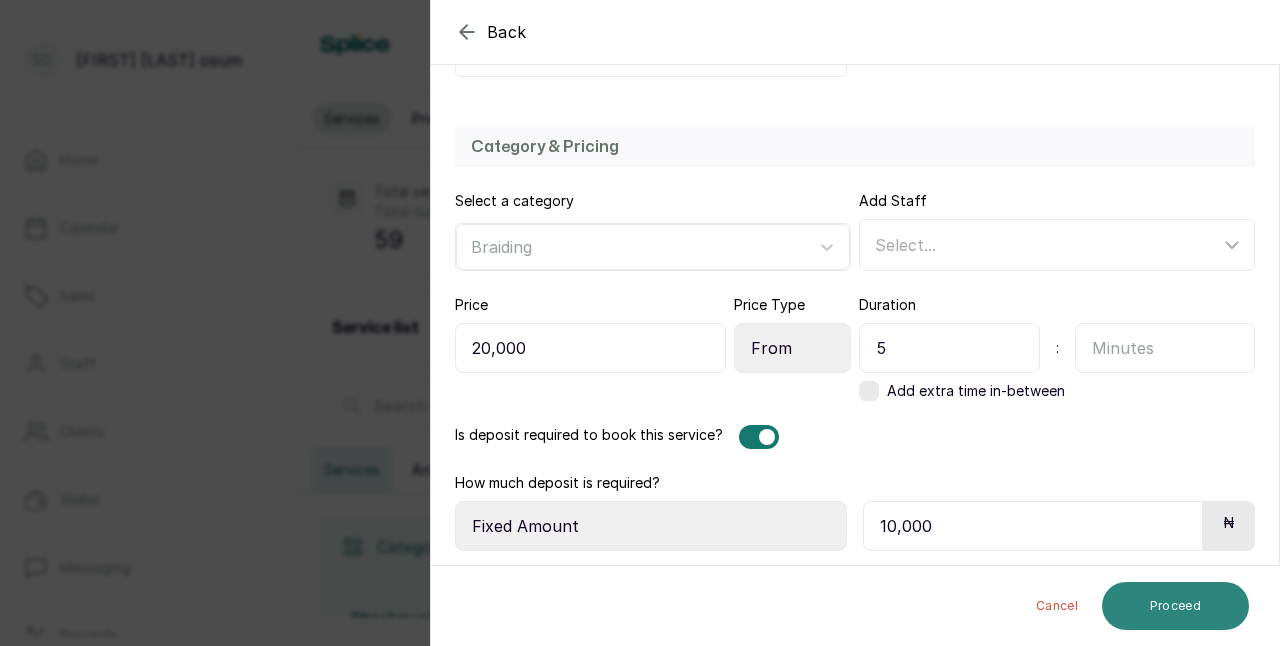 type on "10,000" 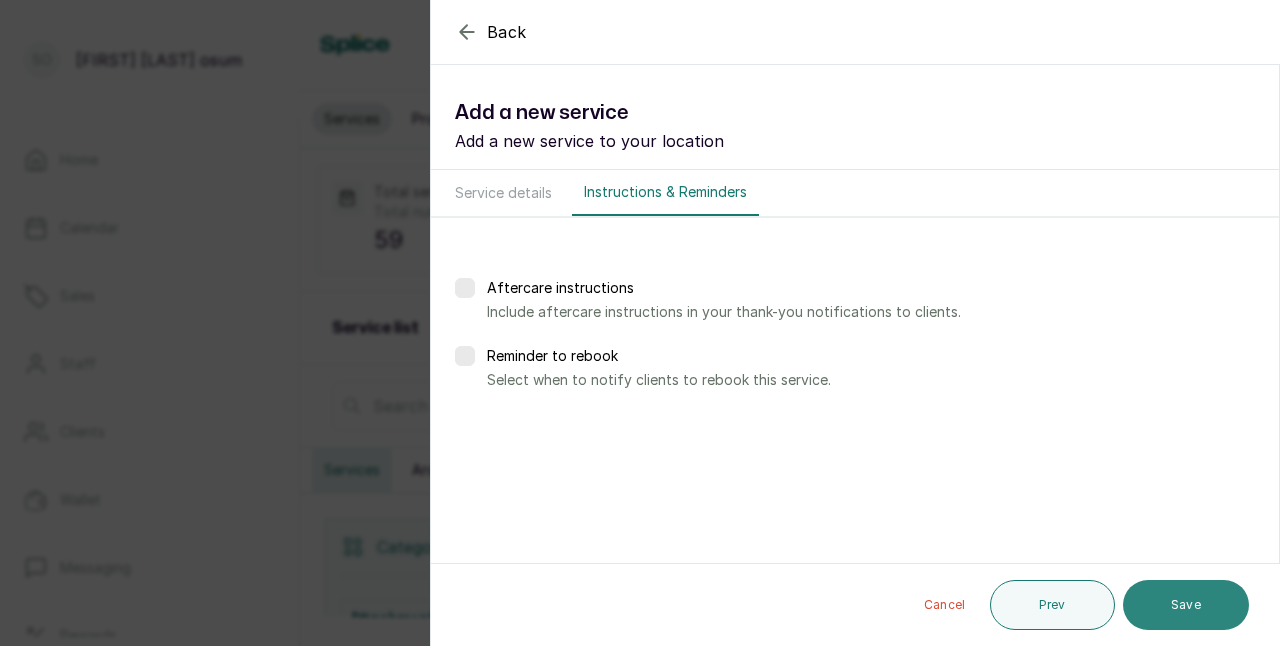 click on "Save" at bounding box center (1186, 605) 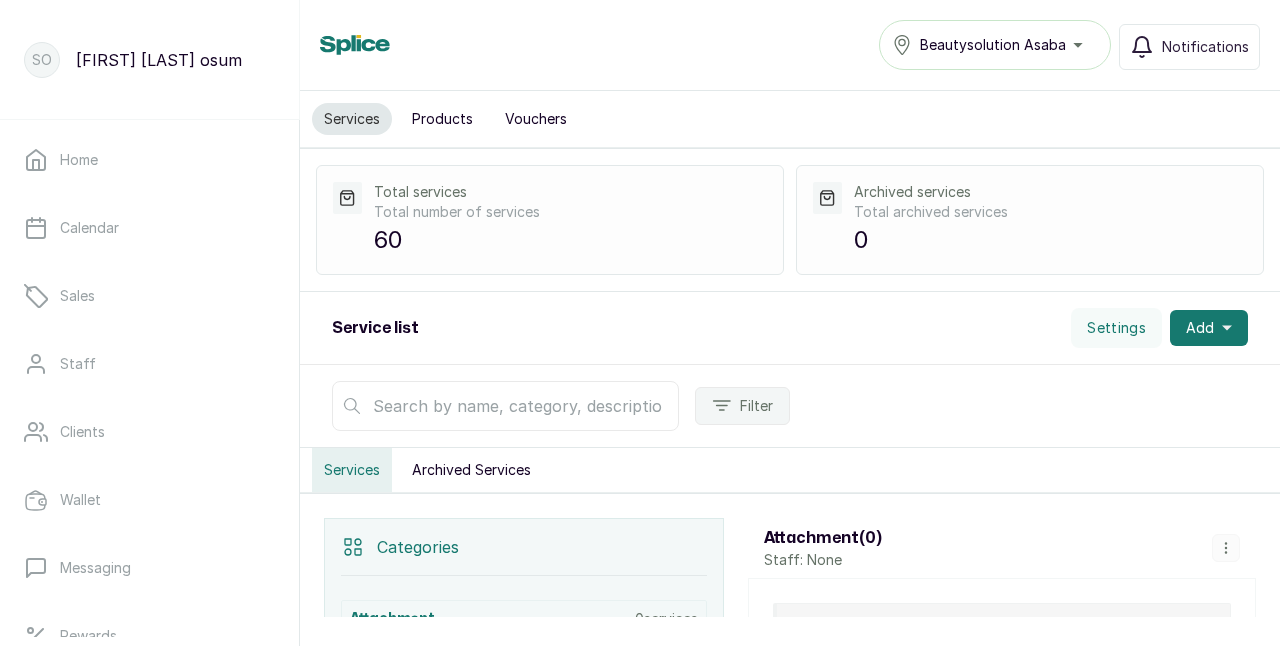 click at bounding box center [505, 406] 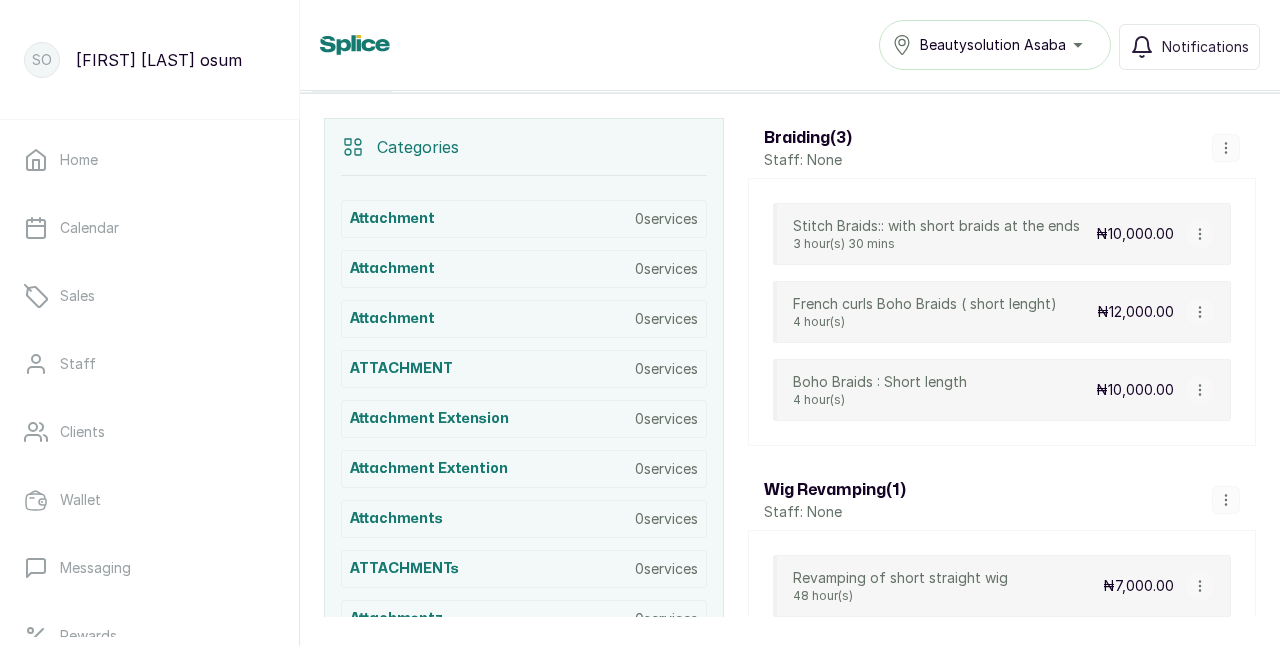 scroll, scrollTop: 0, scrollLeft: 0, axis: both 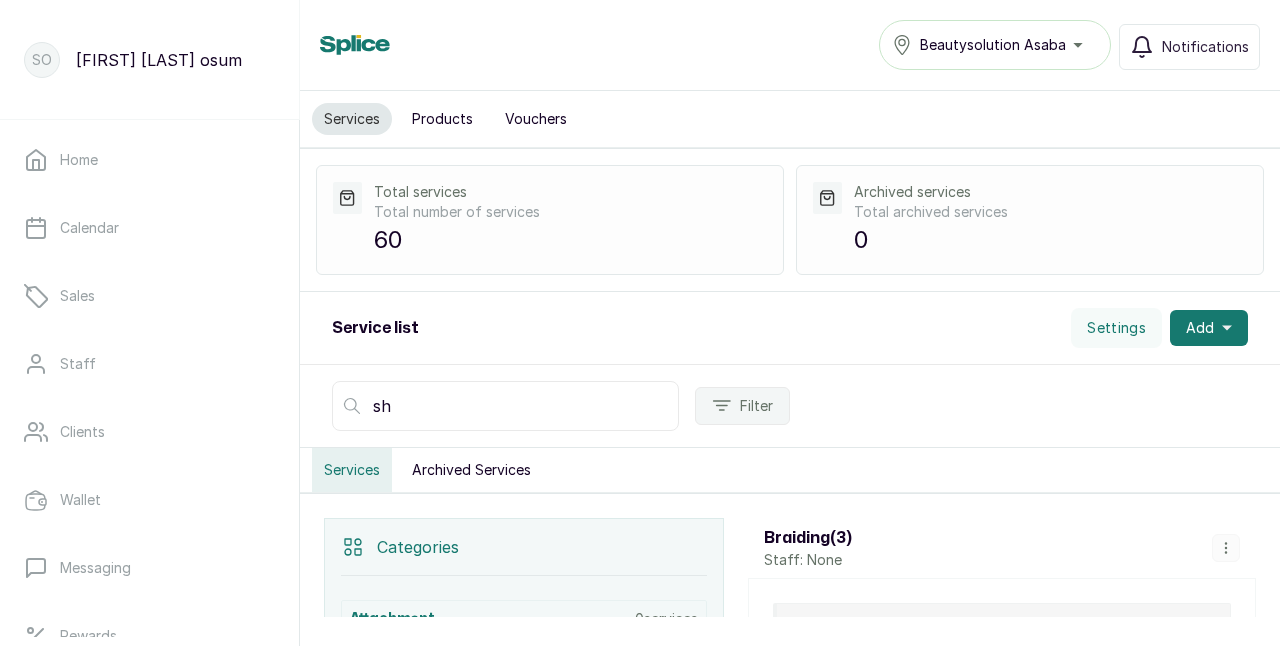 type on "s" 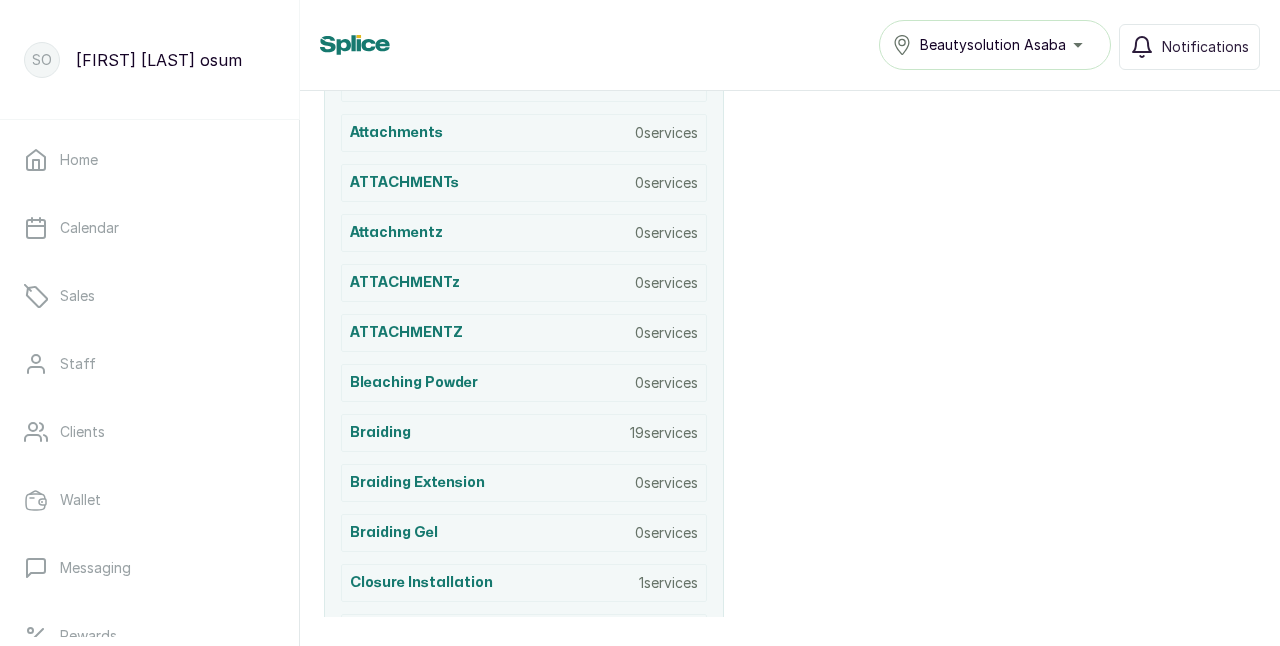 scroll, scrollTop: 866, scrollLeft: 0, axis: vertical 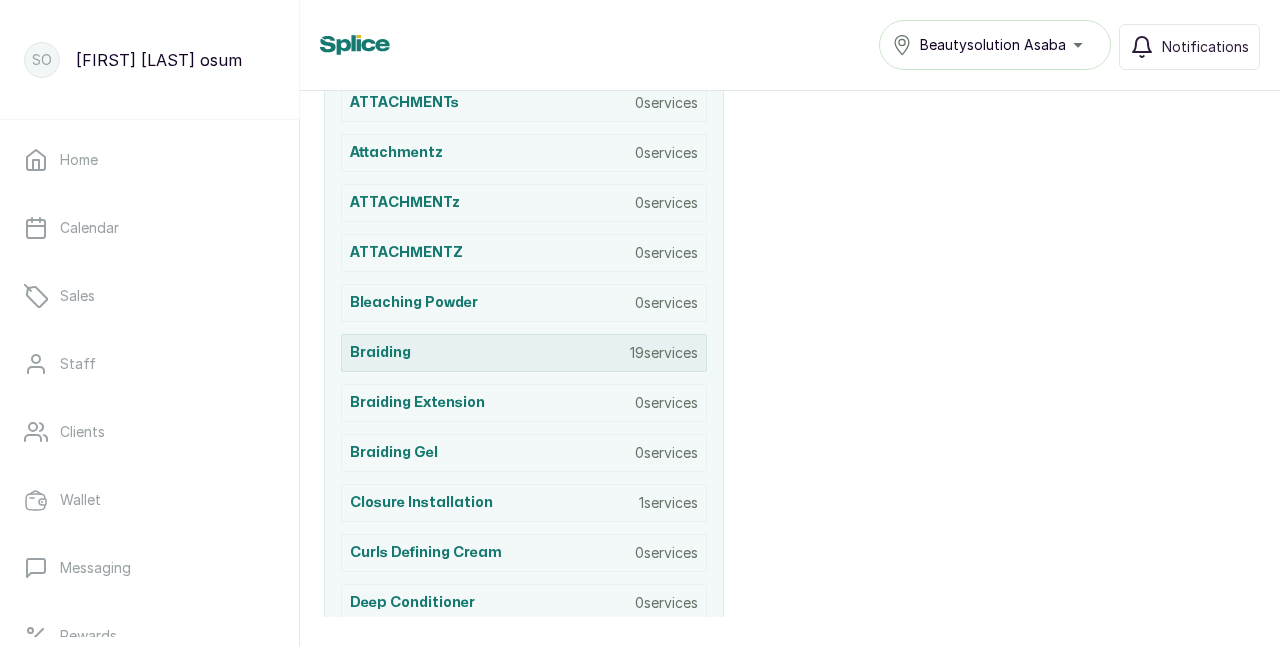 click on "Braiding 19  services" at bounding box center [524, 353] 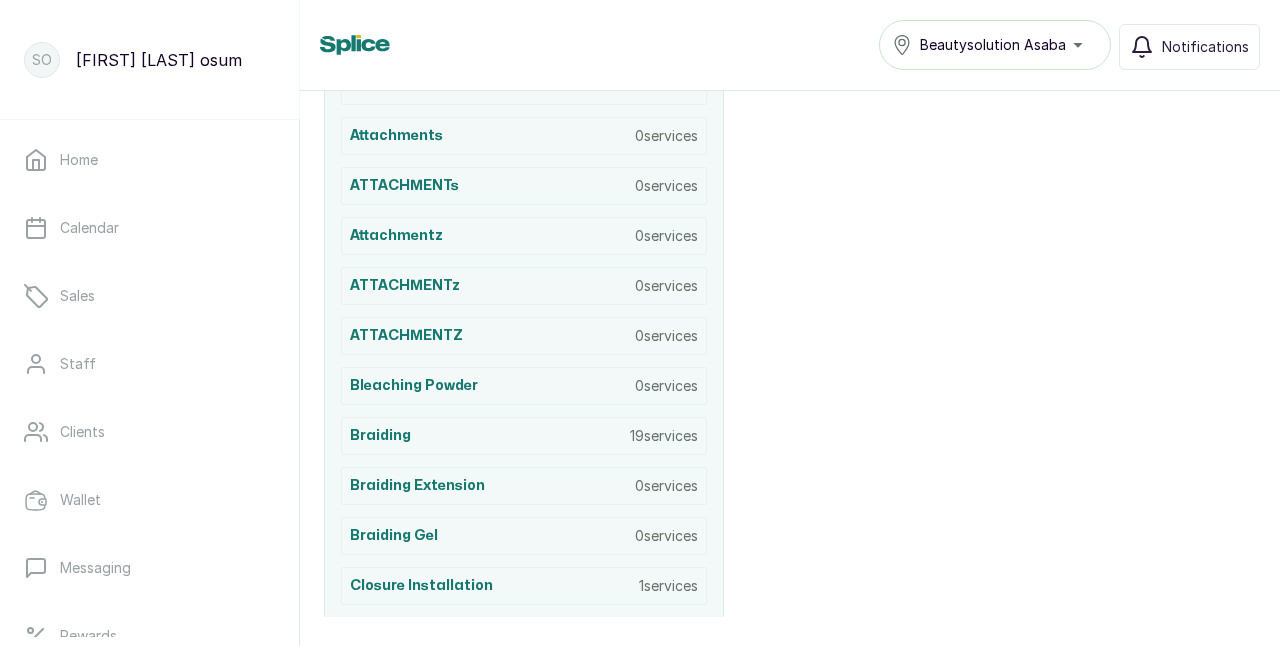 scroll, scrollTop: 836, scrollLeft: 0, axis: vertical 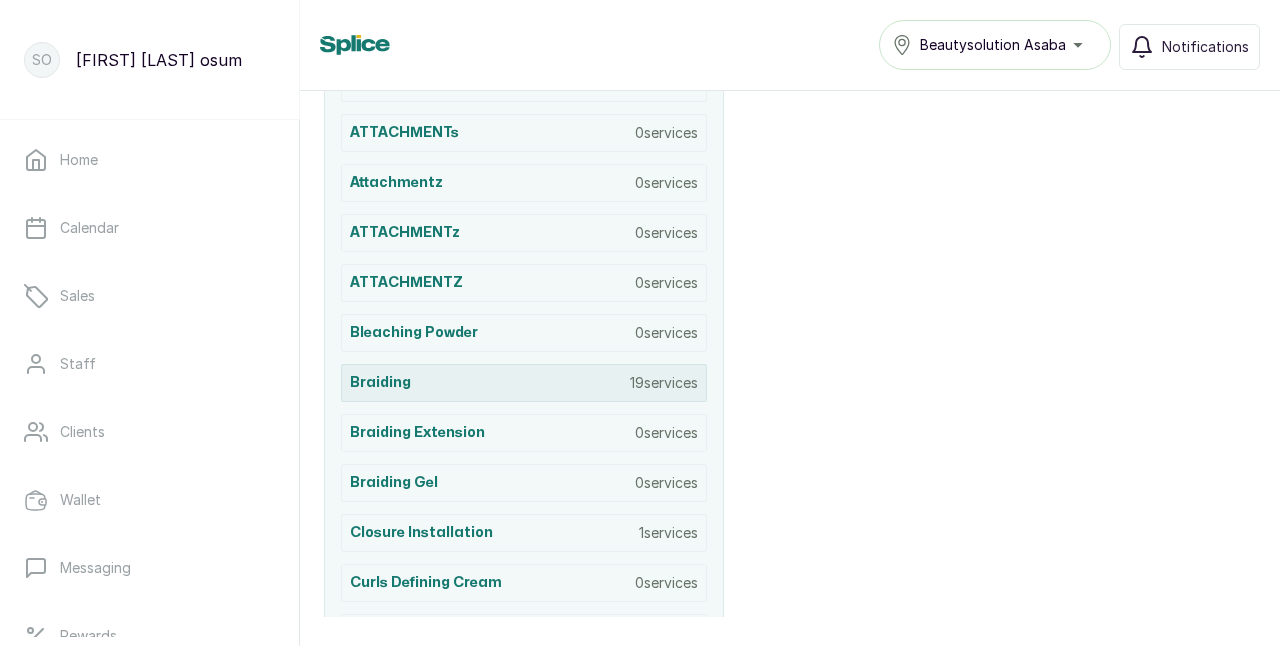click on "19  services" at bounding box center [664, 383] 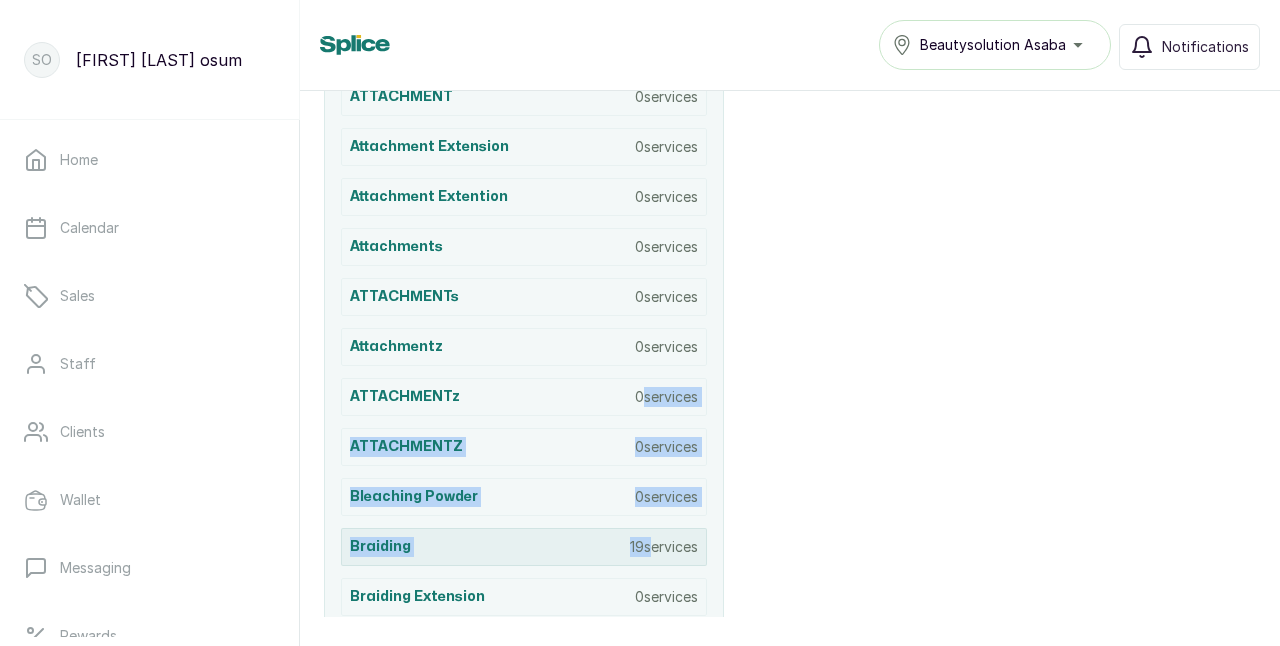click on "attachment 0  services Attachment 0  services Attachment  0  services ATTACHMENT  0  services Attachment extension 0  services Attachment extention 0  services Attachments 0  services ATTACHMENTs 0  services Attachmentz 0  services ATTACHMENTz 0  services ATTACHMENTZ 0  services bleaching powder 0  services Braiding 19  services Braiding Extension 0  services Braiding Gel 0  services Closure installation 1  services Curls defining cream 0  services Deep conditioner 0  services Developer 0  services Fixing of weave-on and styling 3  services fontal ponytail 0  services frontal installation  8  services Frontal products 0  services frontal wigging 0  services hair color 0  services Hair color 0  services Hair colring 0  services Hair conditioner 0  services Hair Conditioner 0  services Hair Conditioner  0  services Hair cream 0  services hair serum 0  services Hair serum 0  services Hair Serum 0  services Hair Spray 0  services Hair Styling poducts 0  services Hair styling product 0  services 0  services 0 0 0" at bounding box center [524, 1697] 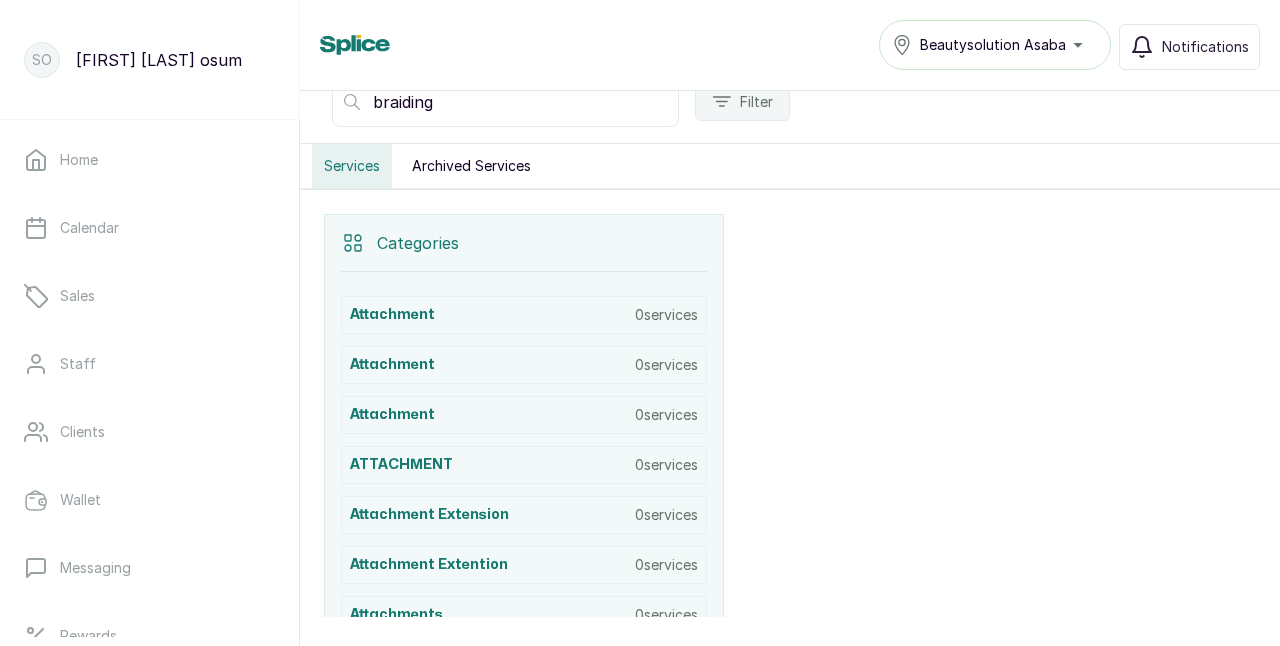 scroll, scrollTop: 0, scrollLeft: 0, axis: both 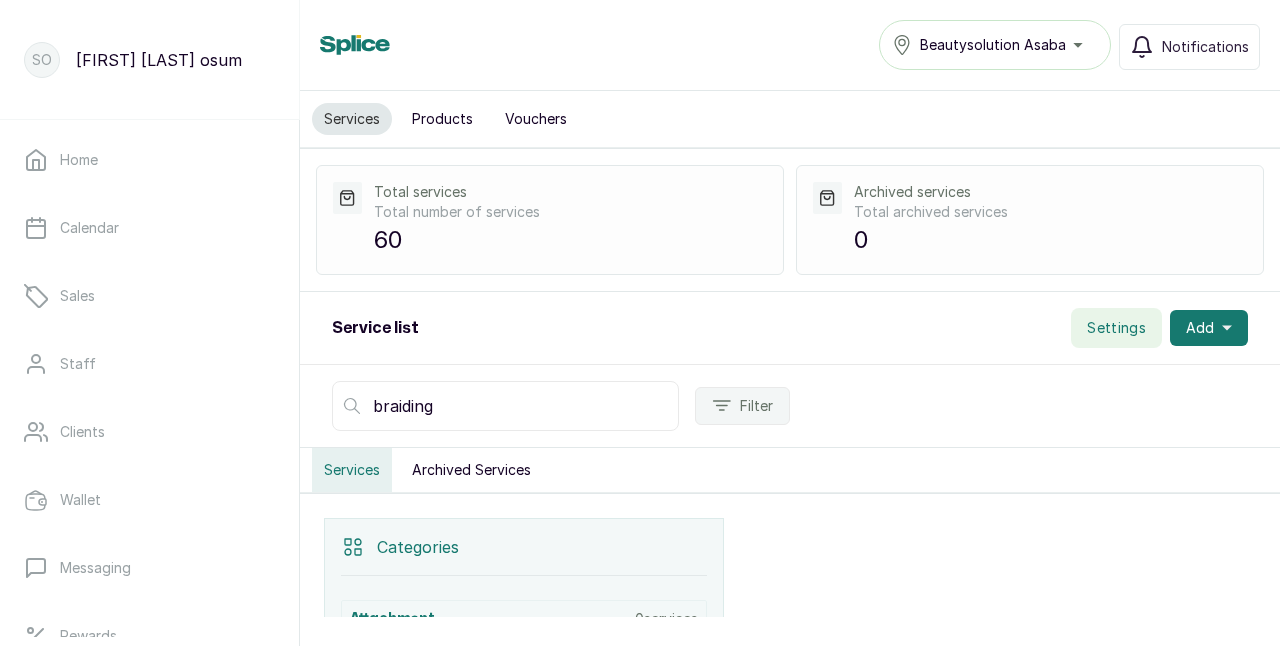 click on "Settings" at bounding box center (1116, 328) 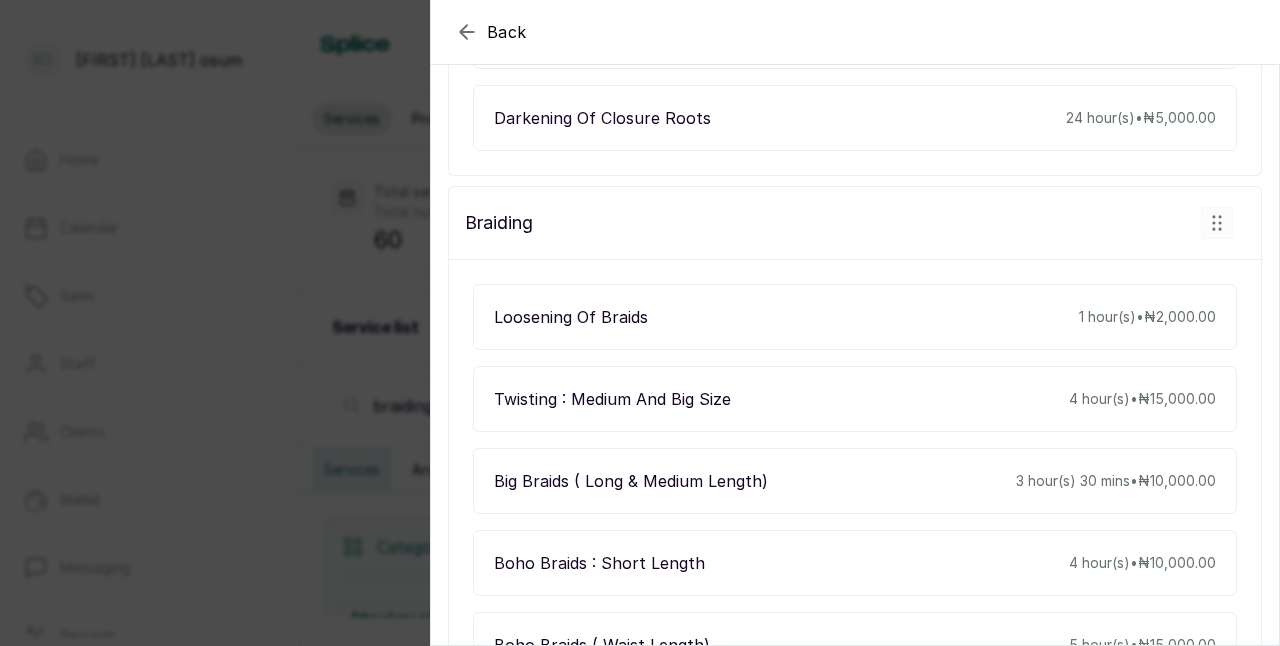 scroll, scrollTop: 2256, scrollLeft: 0, axis: vertical 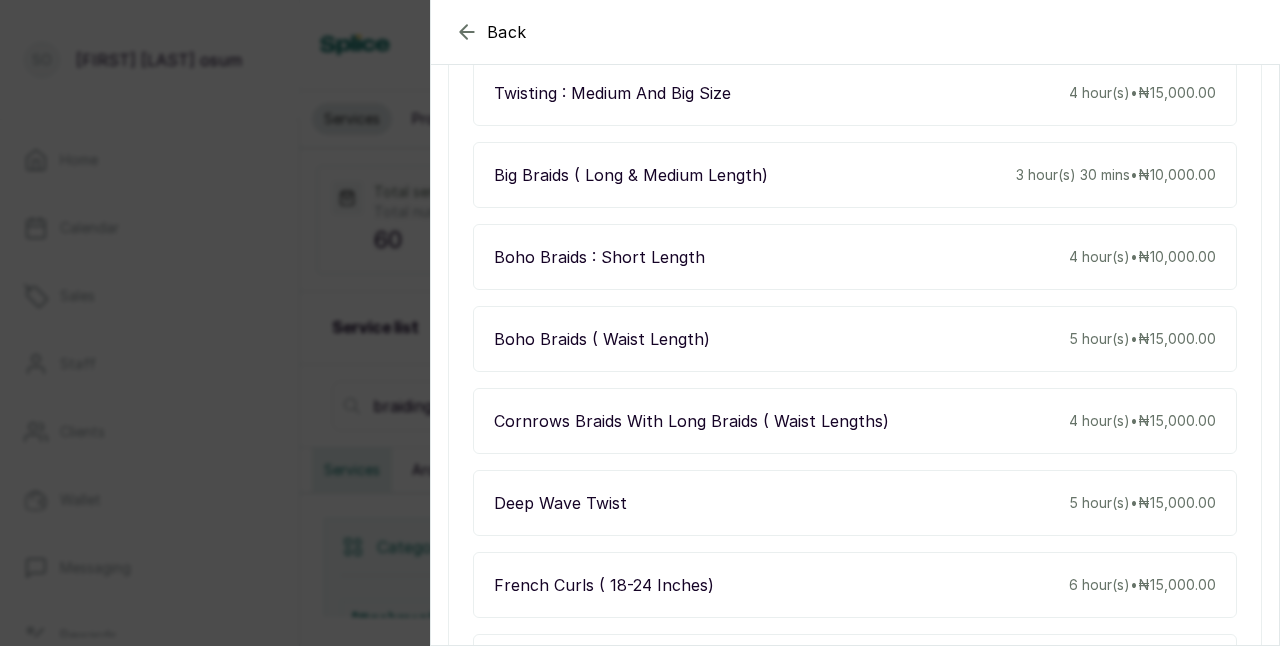 click on "Cornrows Braids with long braids ( waist lengths) 4 hour(s)  •  ₦15,000.00" at bounding box center [855, 421] 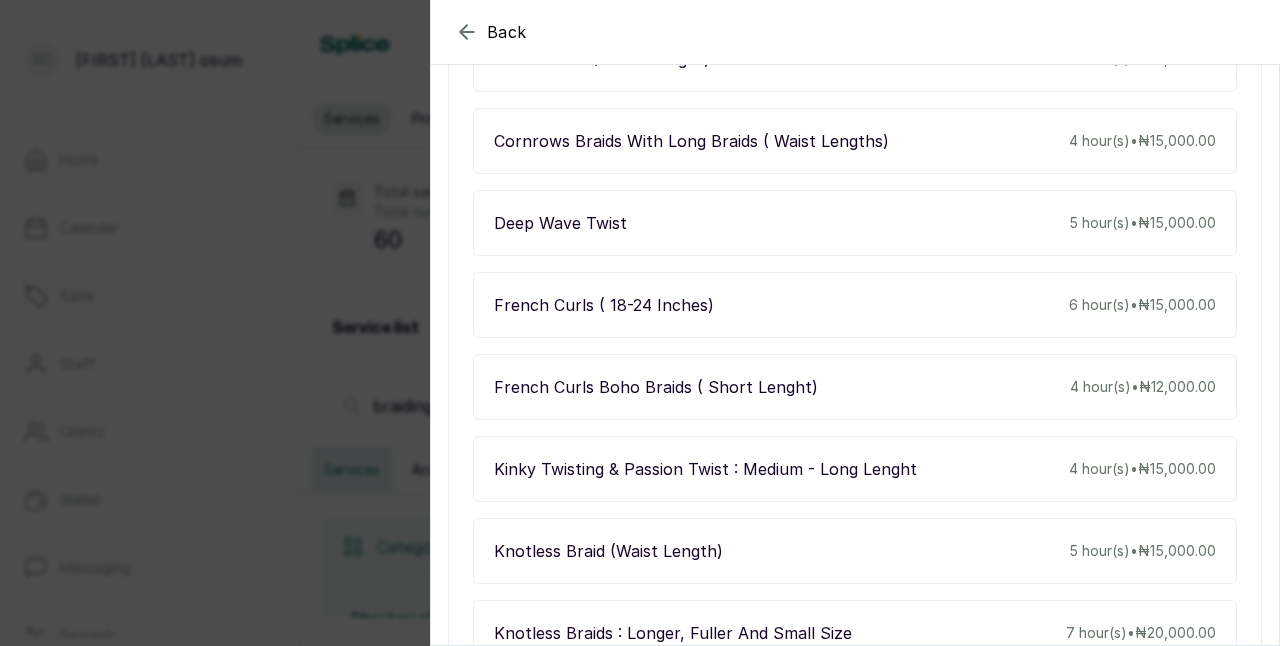 scroll, scrollTop: 2278, scrollLeft: 0, axis: vertical 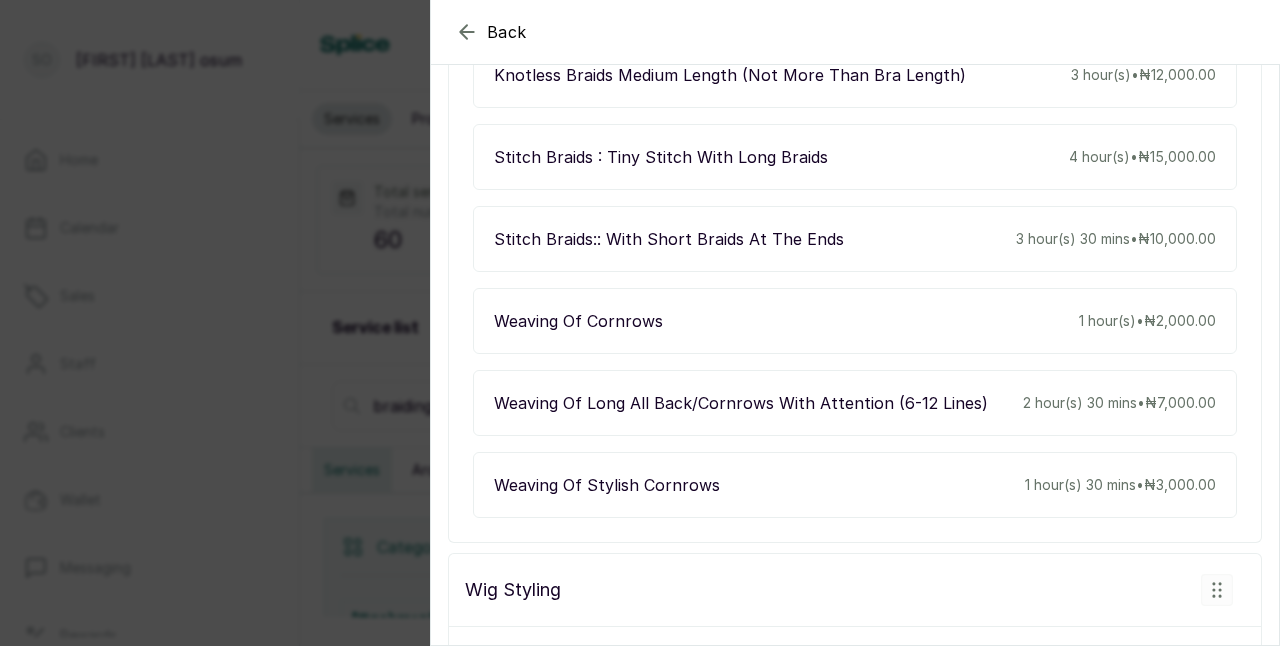 click 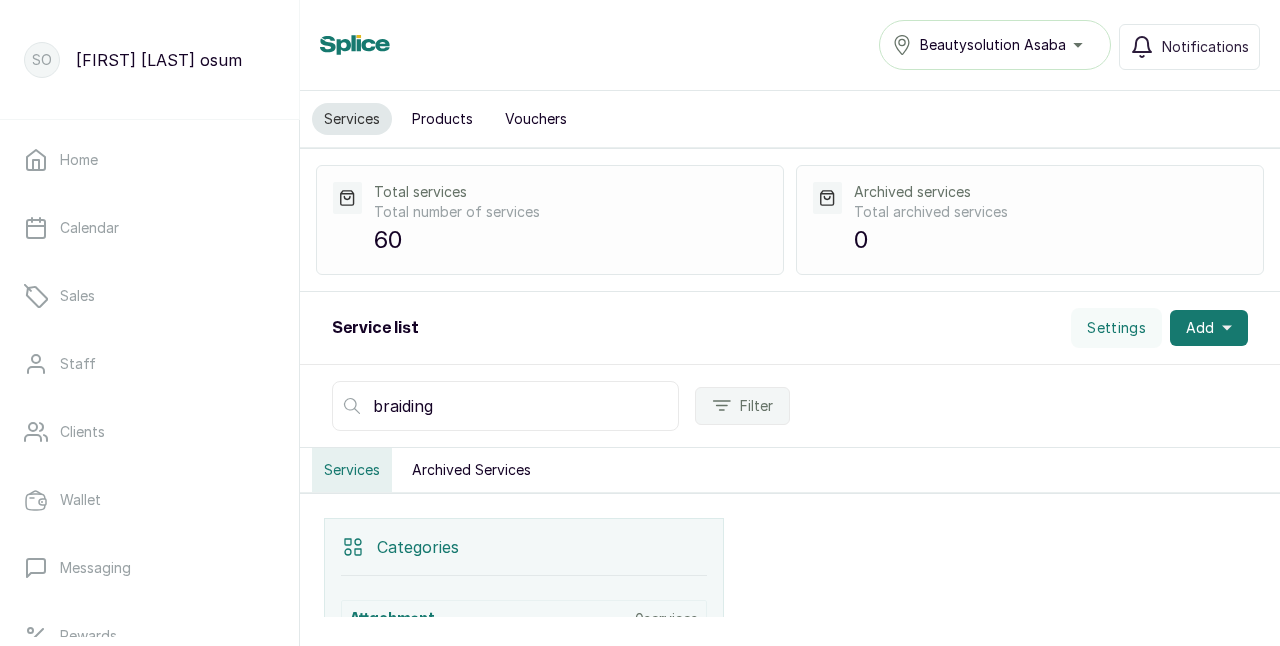 click on "braiding" at bounding box center (505, 406) 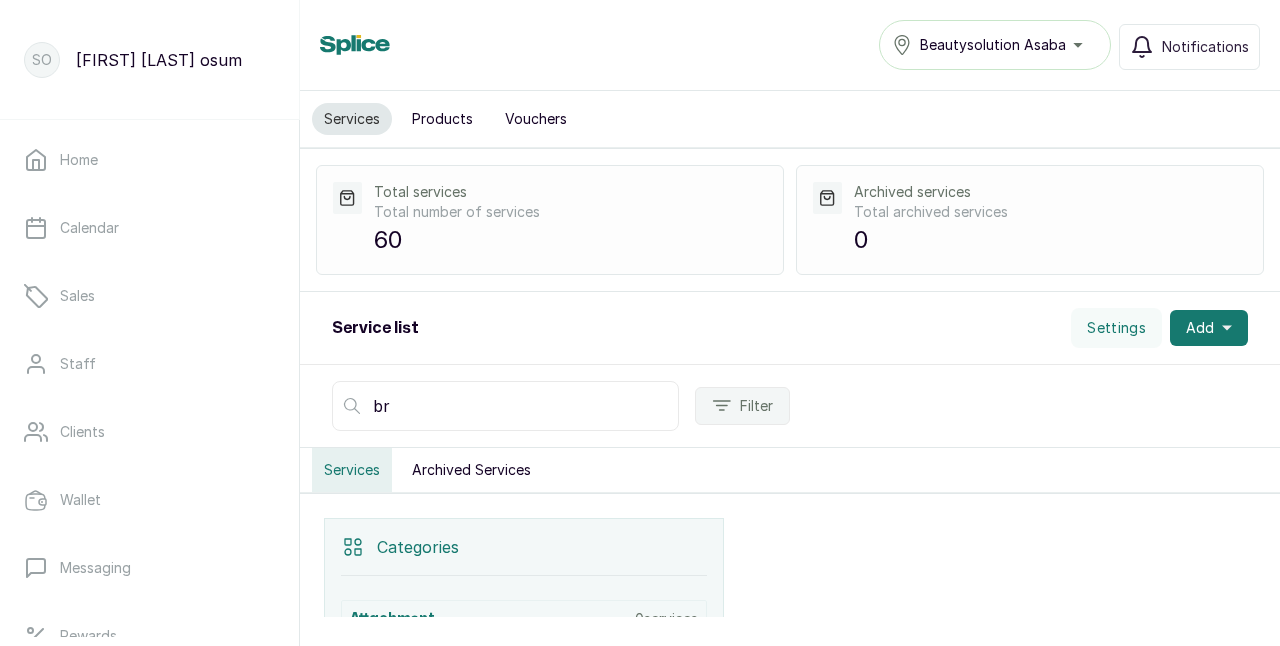 type on "b" 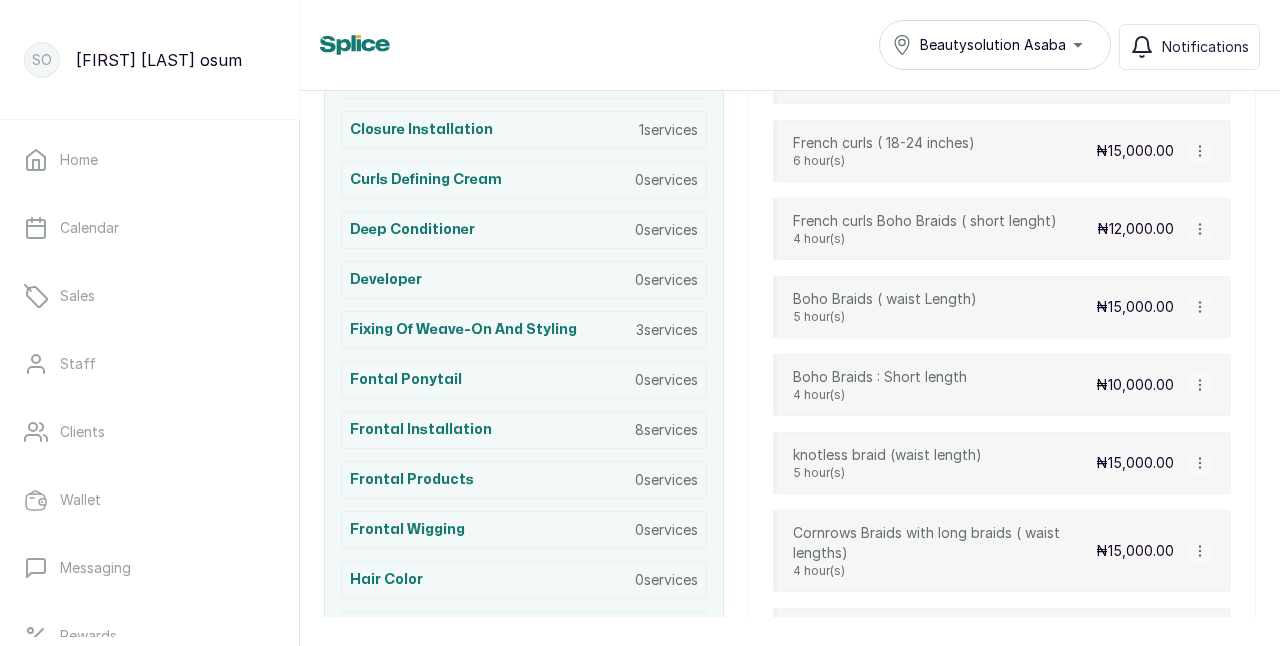 scroll, scrollTop: 1280, scrollLeft: 0, axis: vertical 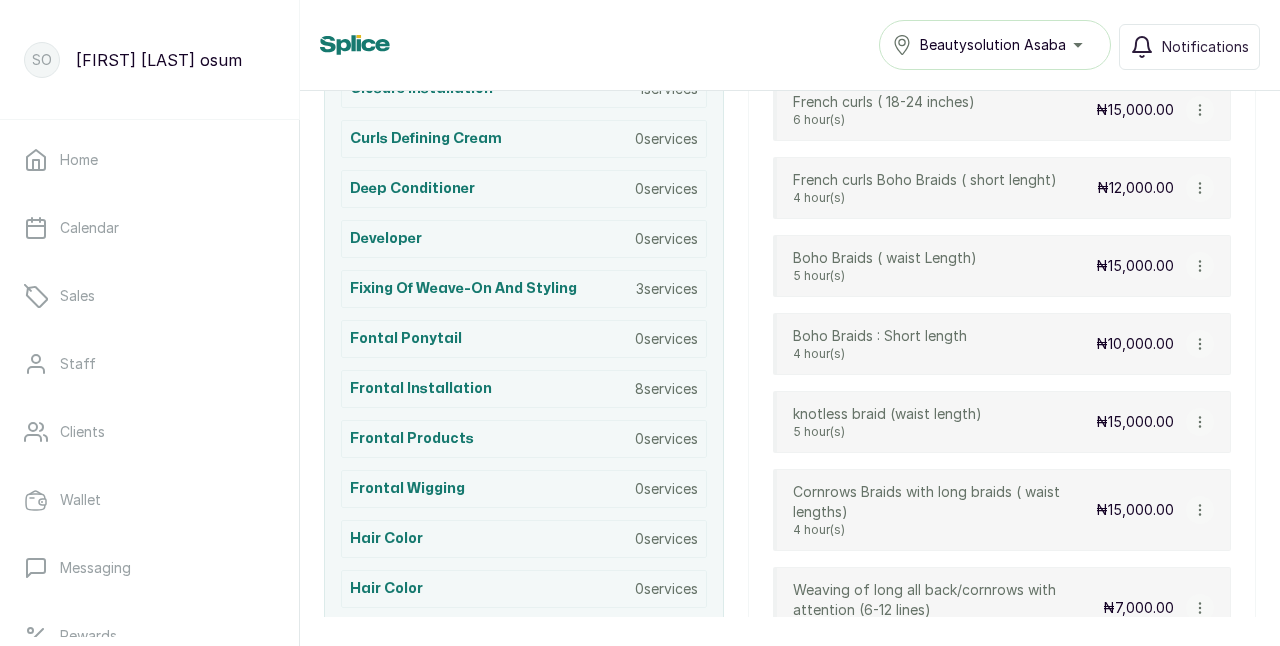 type 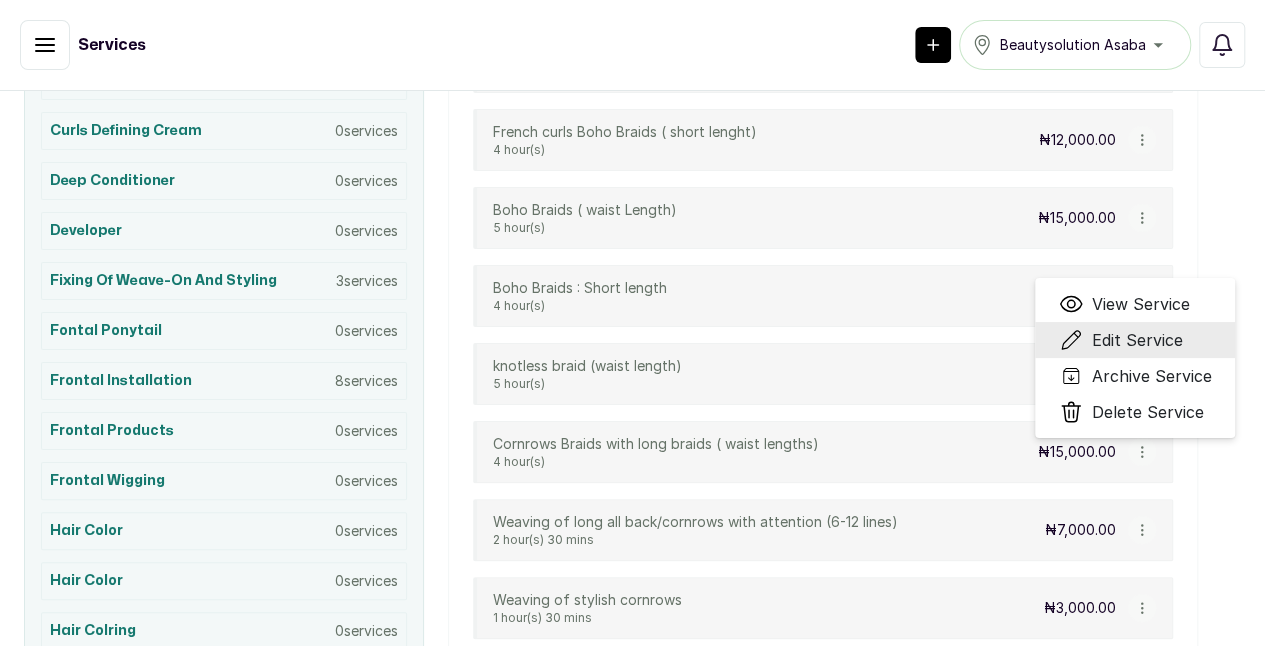 click on "Edit Service" at bounding box center [1136, 340] 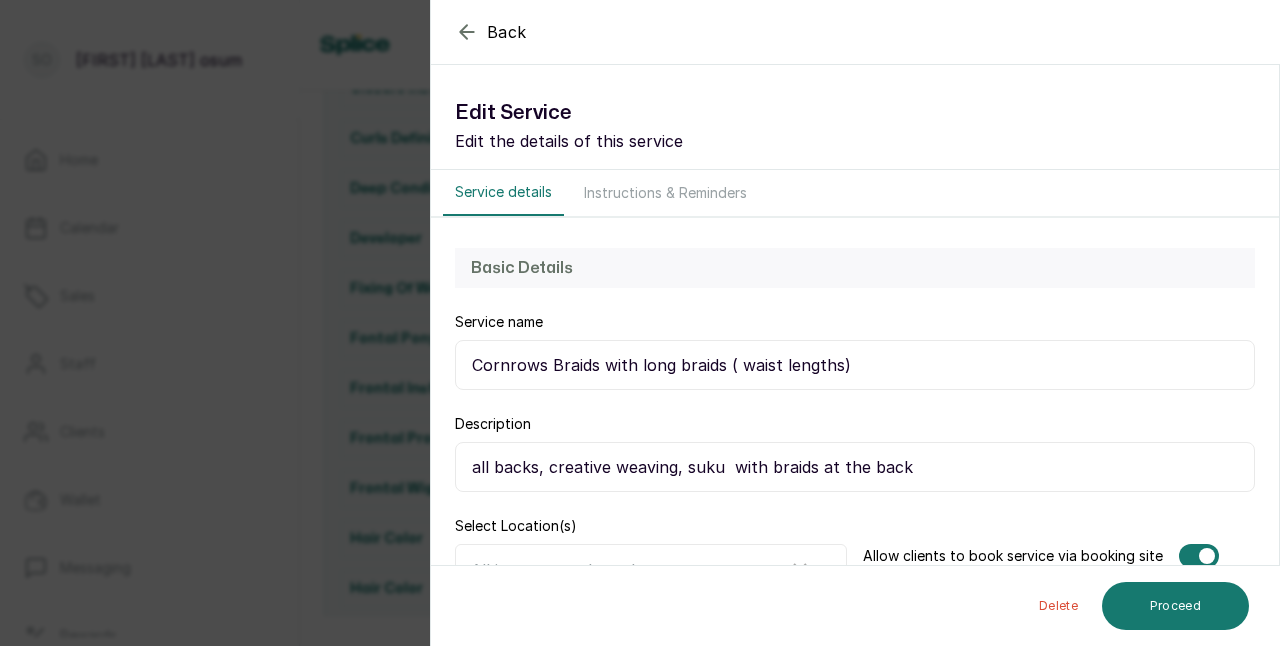 click on "Cornrows Braids with long braids ( waist lengths)" at bounding box center (855, 365) 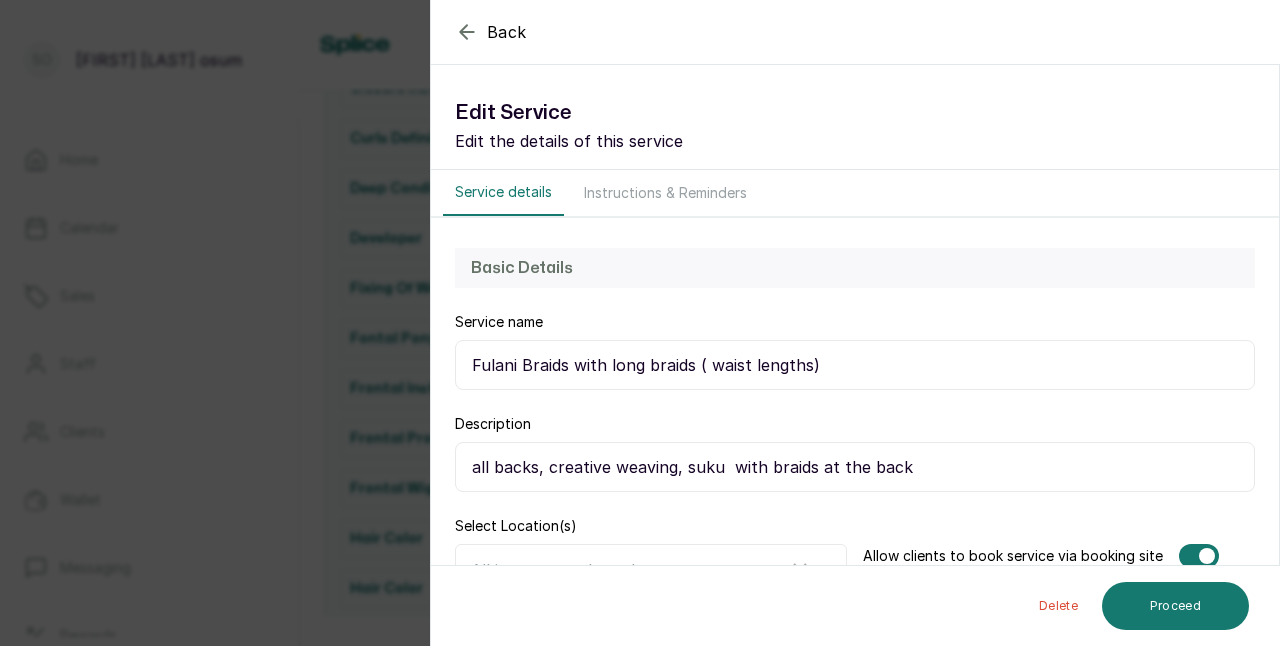click on "Fulani Braids with long braids ( waist lengths)" at bounding box center [855, 365] 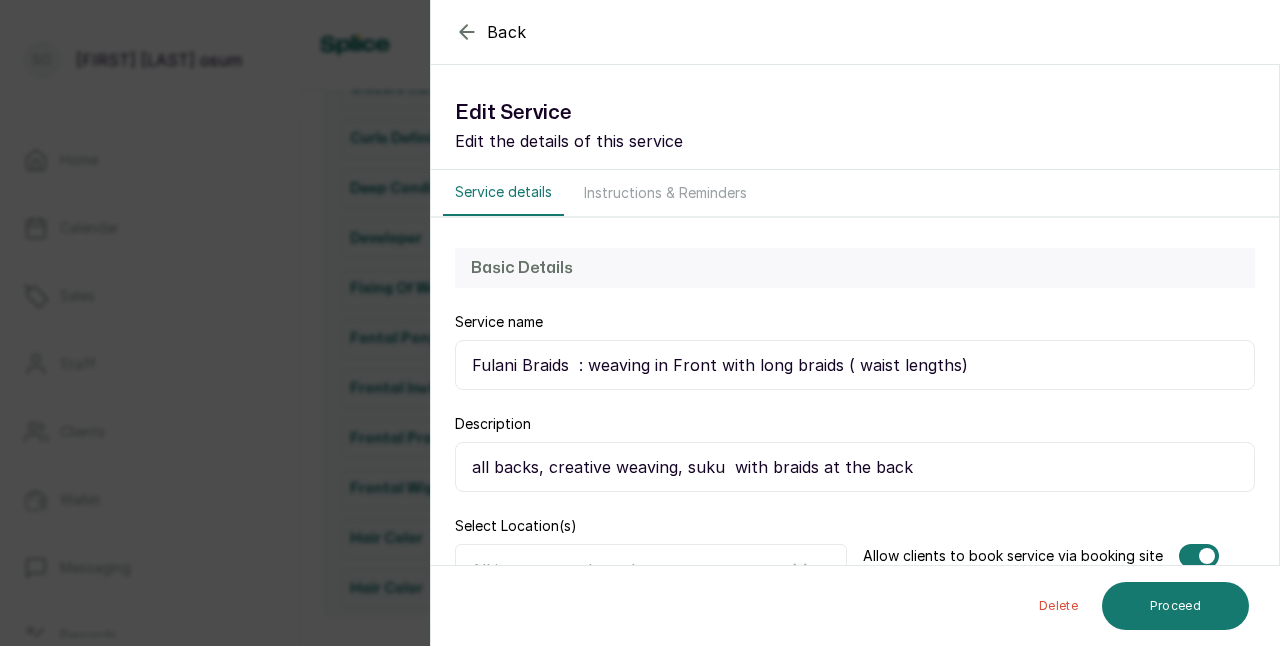 click on "Fulani Braids  : weaving in Front with long braids ( waist lengths)" at bounding box center (855, 365) 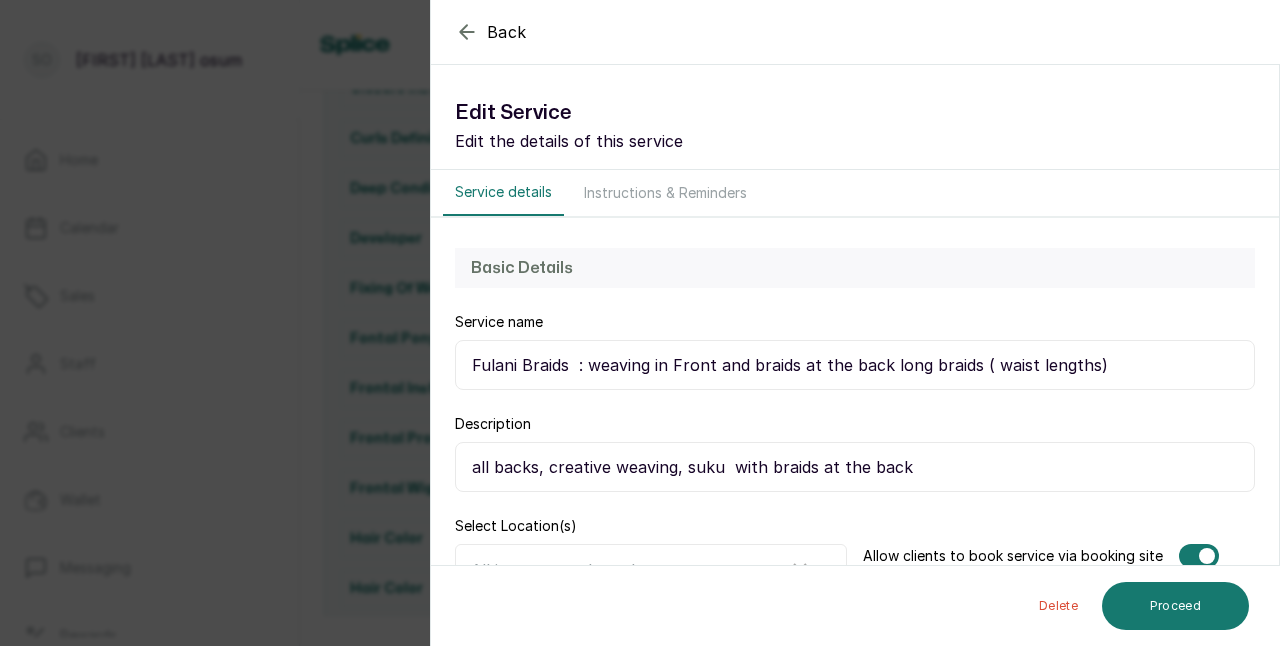 click on "Fulani Braids  : weaving in Front and braids at the back long braids ( waist lengths)" at bounding box center (855, 365) 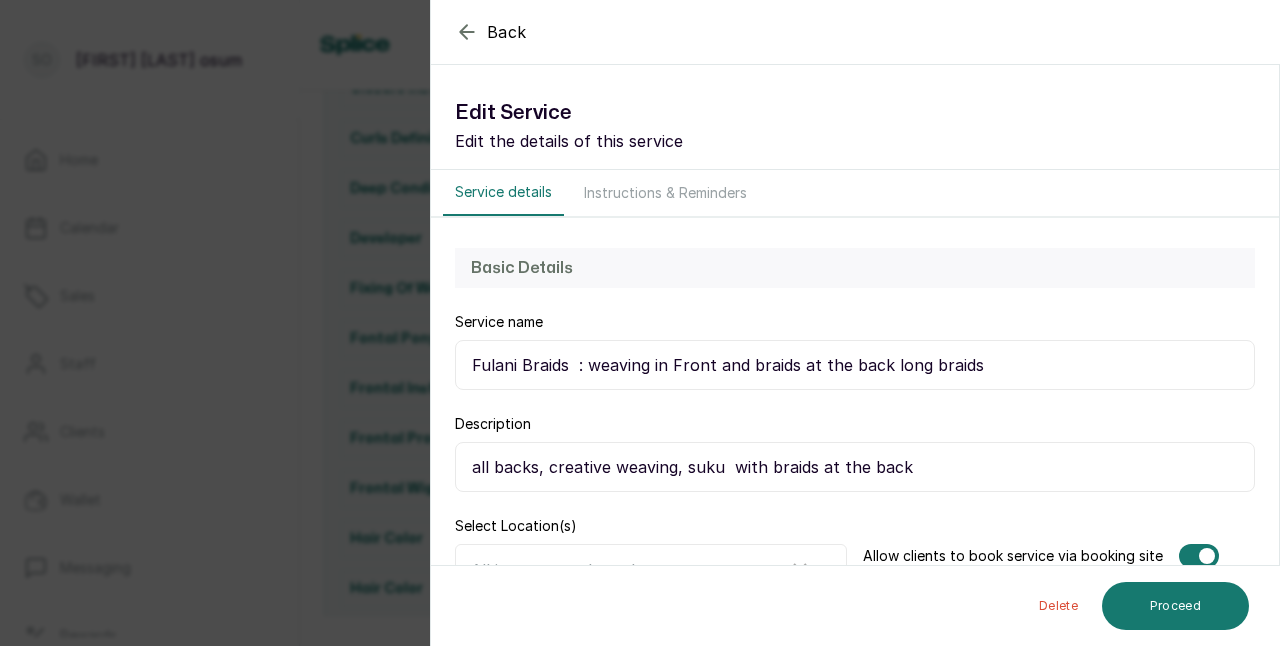 click on "Fulani Braids  : weaving in Front and braids at the back long braids" at bounding box center (855, 365) 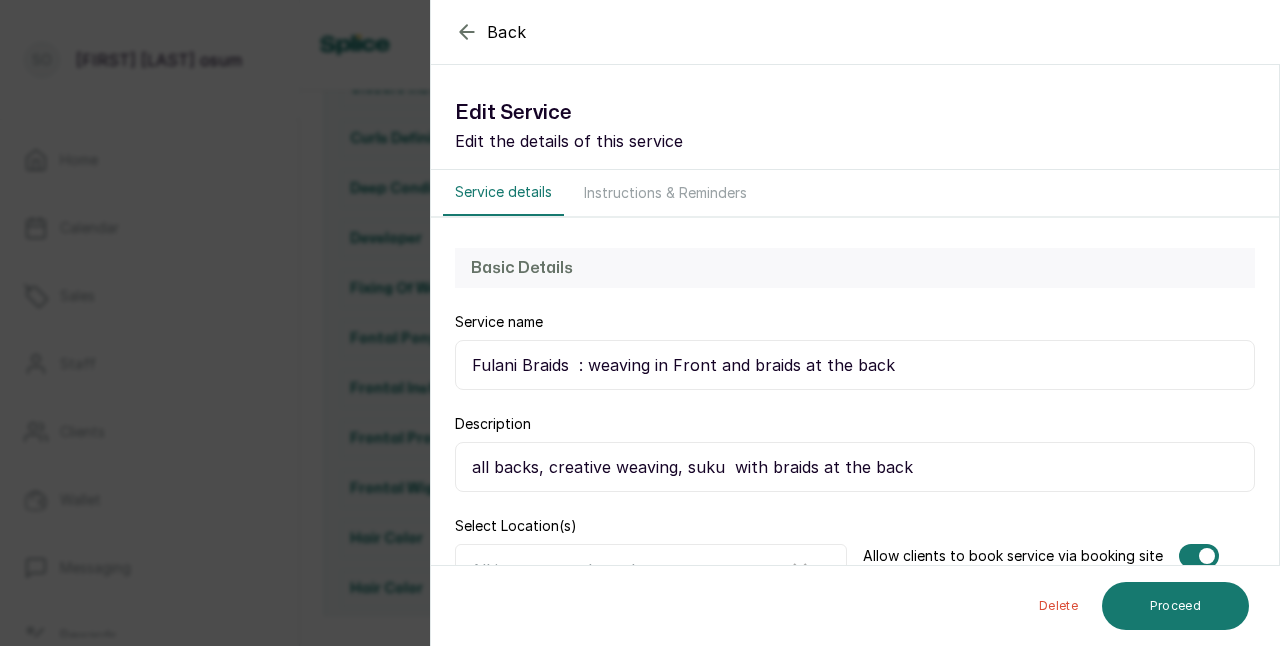 click on "Fulani Braids  : weaving in Front and braids at the back" at bounding box center (855, 365) 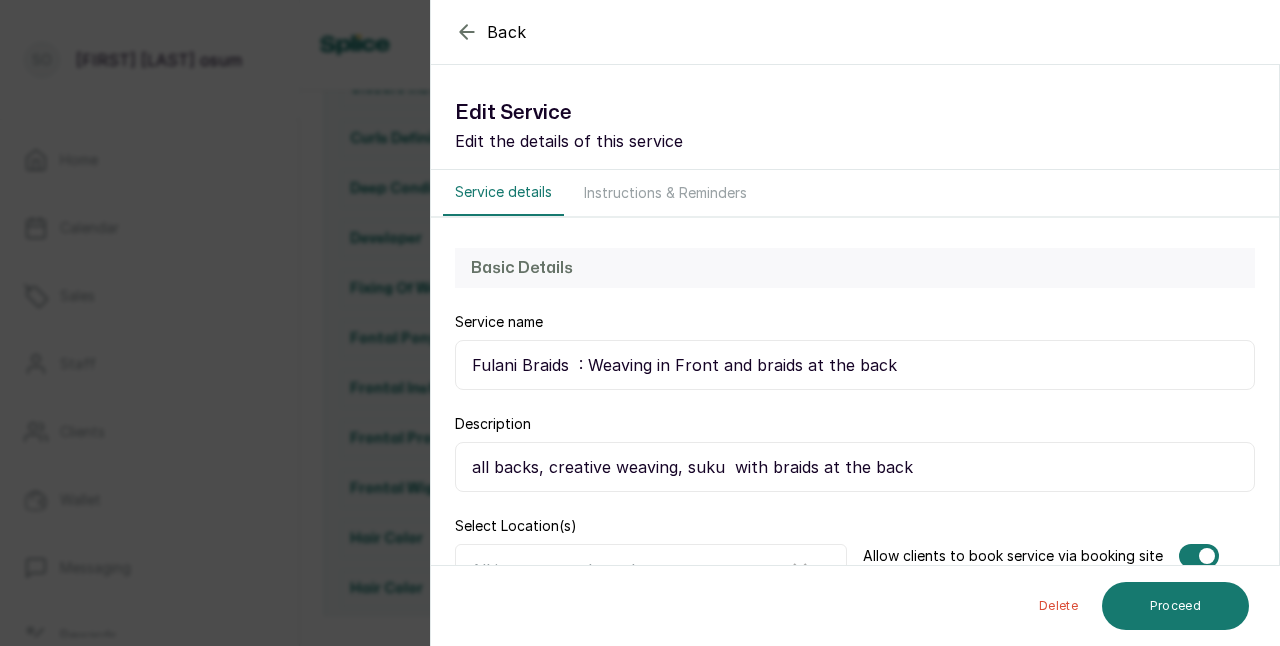 click on "Fulani Braids  : Weaving in Front and braids at the back" at bounding box center (855, 365) 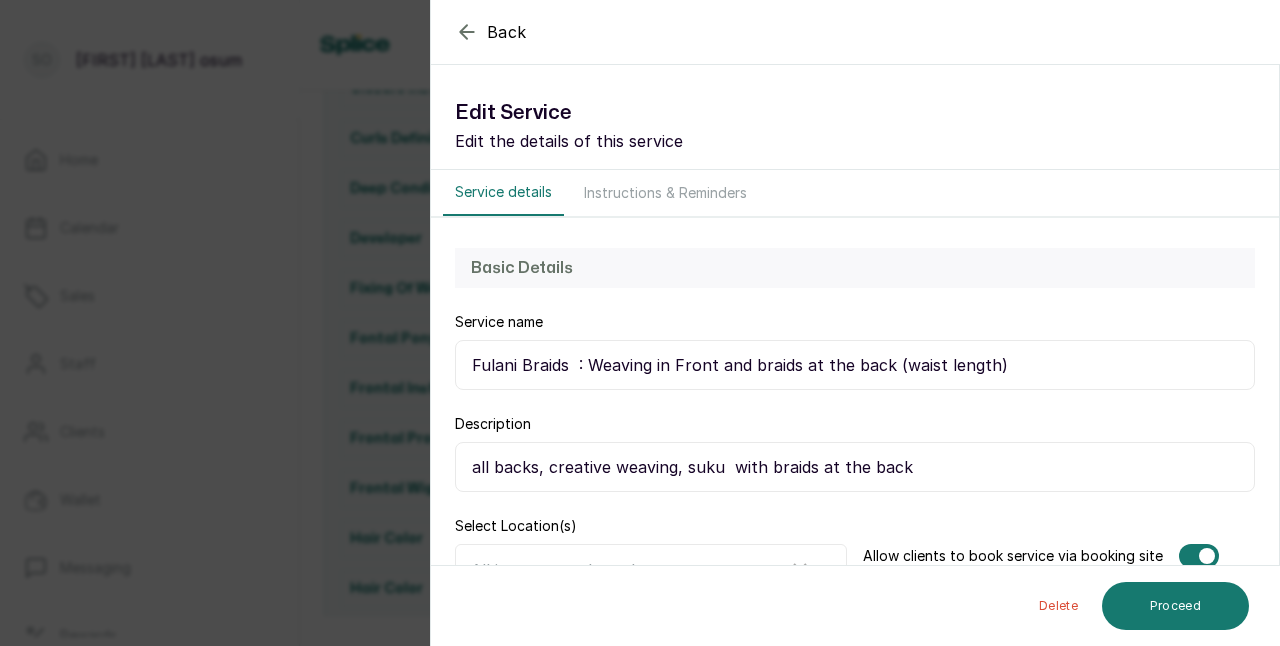 type on "Fulani Braids  : Weaving in Front and braids at the back (waist length)" 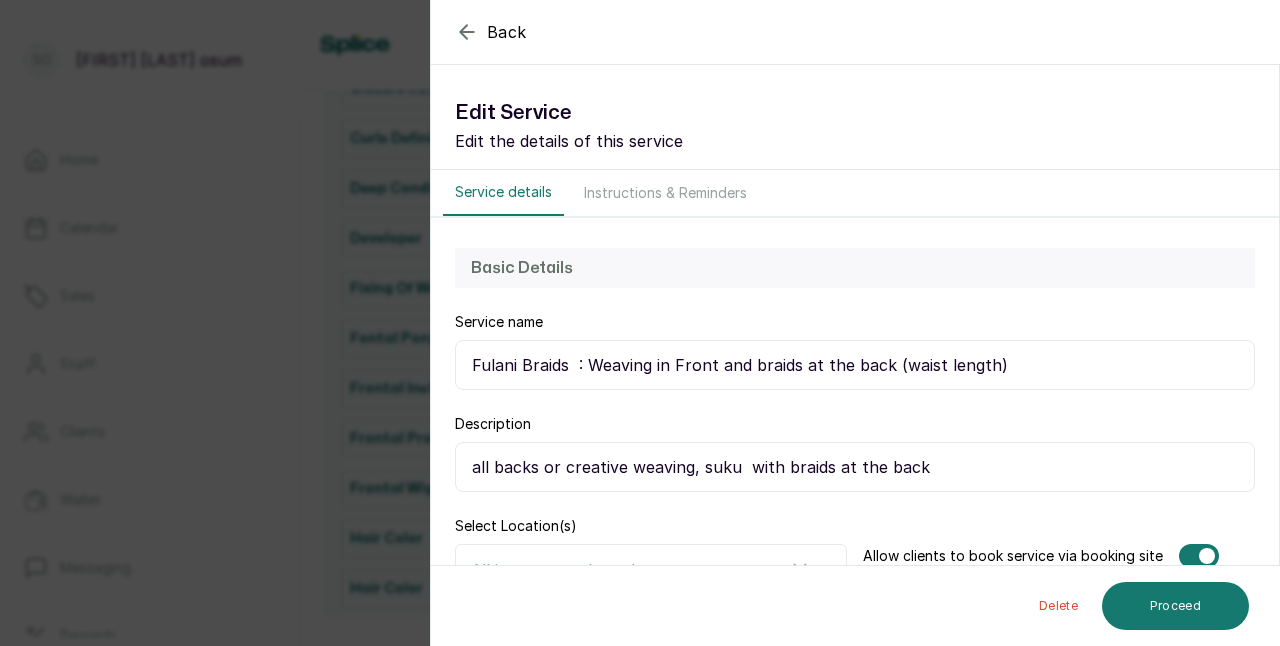 click on "all backs or creative weaving, suku  with braids at the back" at bounding box center (855, 467) 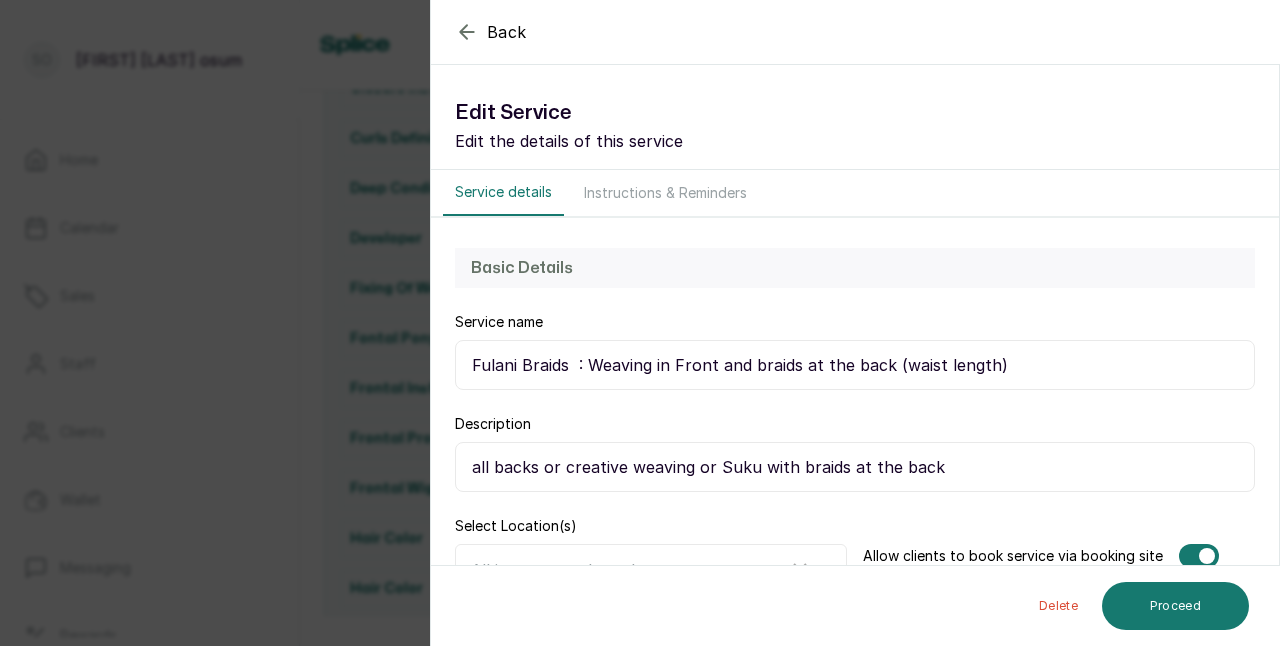 type on "all backs or creative weaving or Suku with braids at the back" 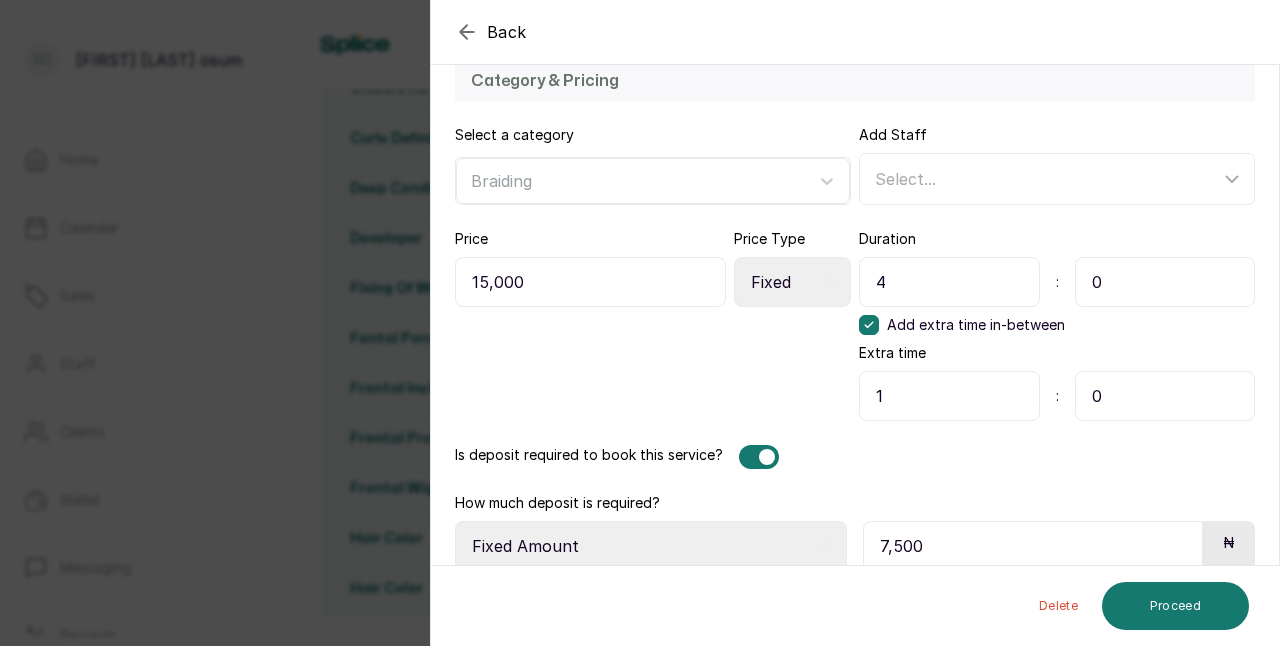 scroll, scrollTop: 604, scrollLeft: 0, axis: vertical 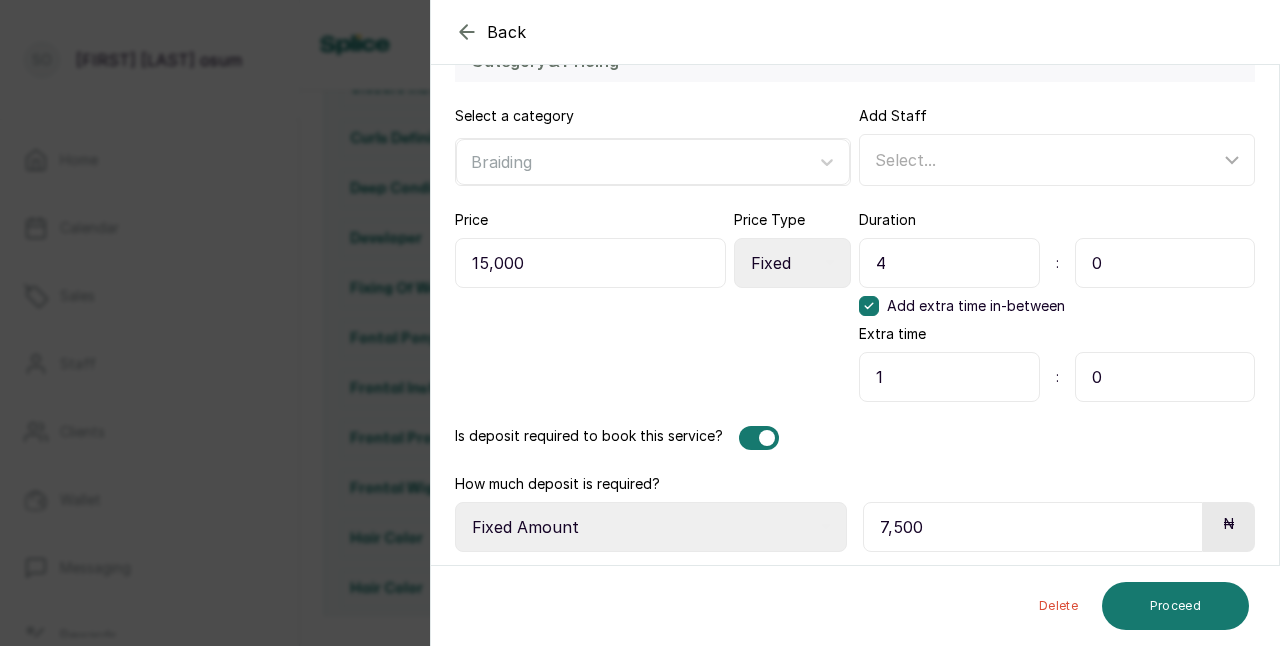 click on "7,500" at bounding box center [1033, 527] 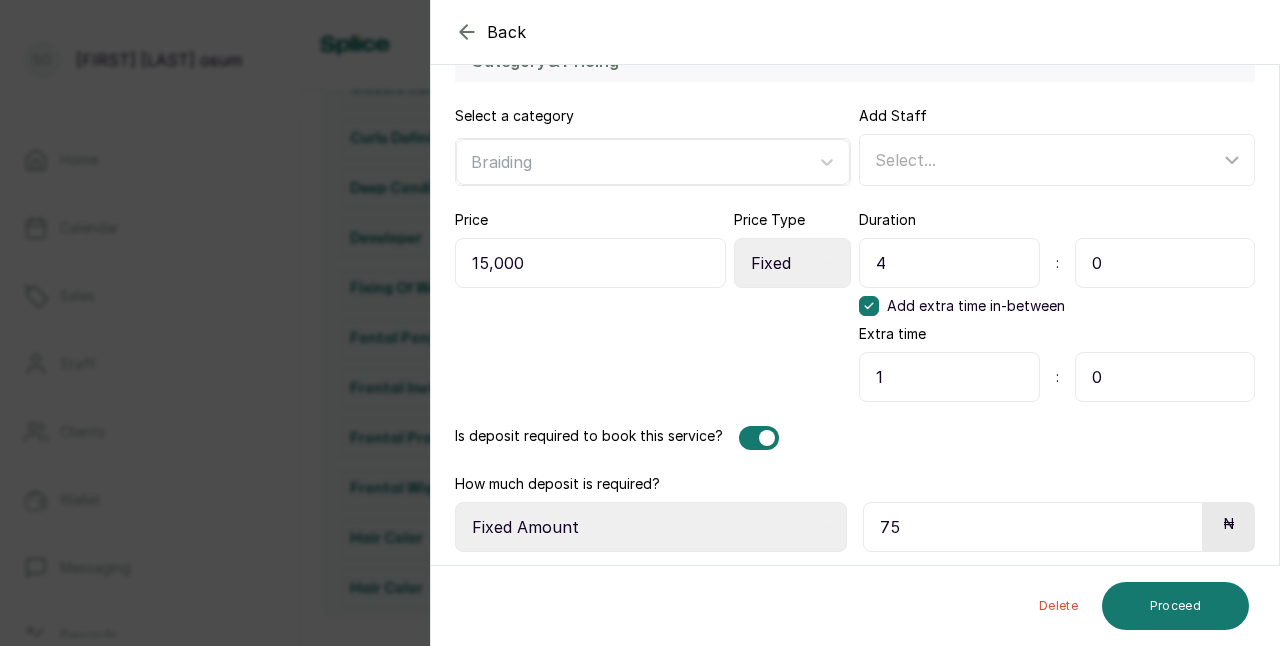 type on "7" 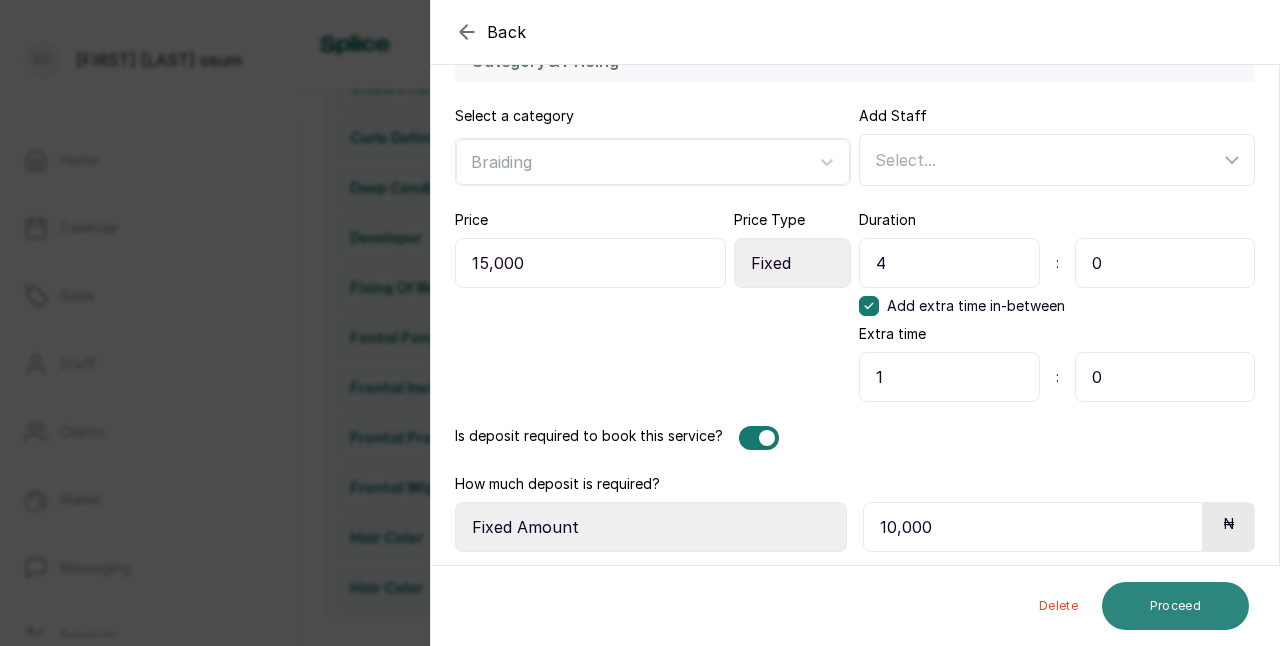 type on "10,000" 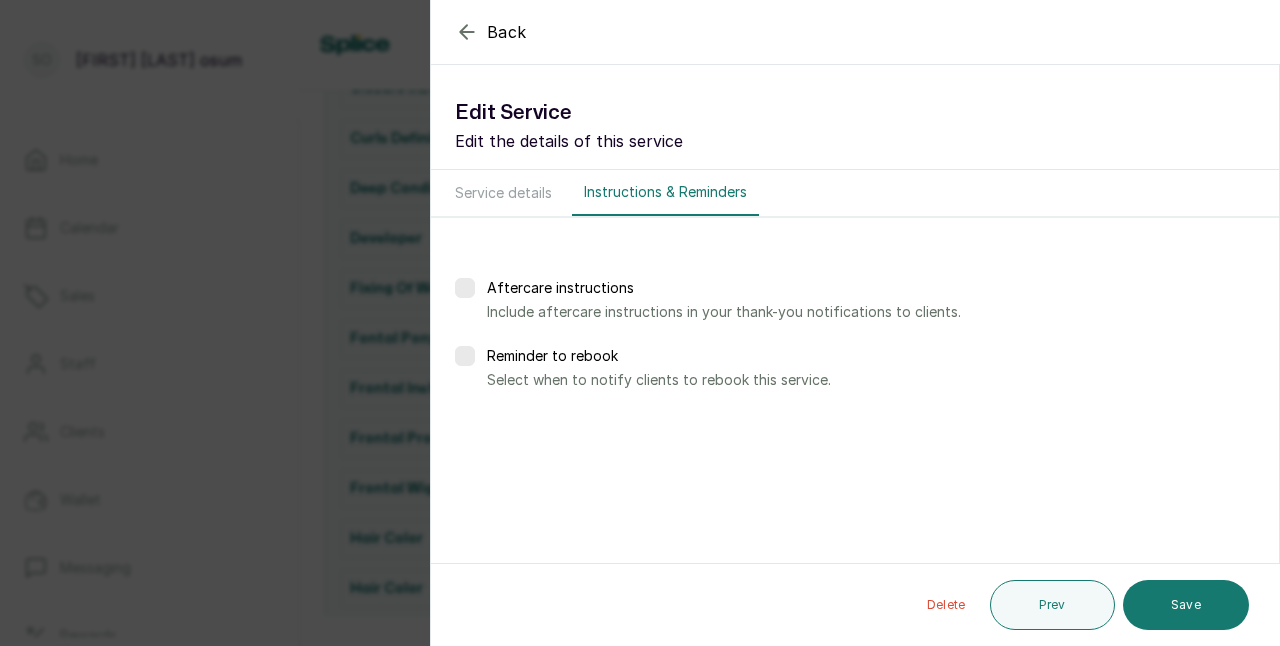 scroll, scrollTop: 0, scrollLeft: 0, axis: both 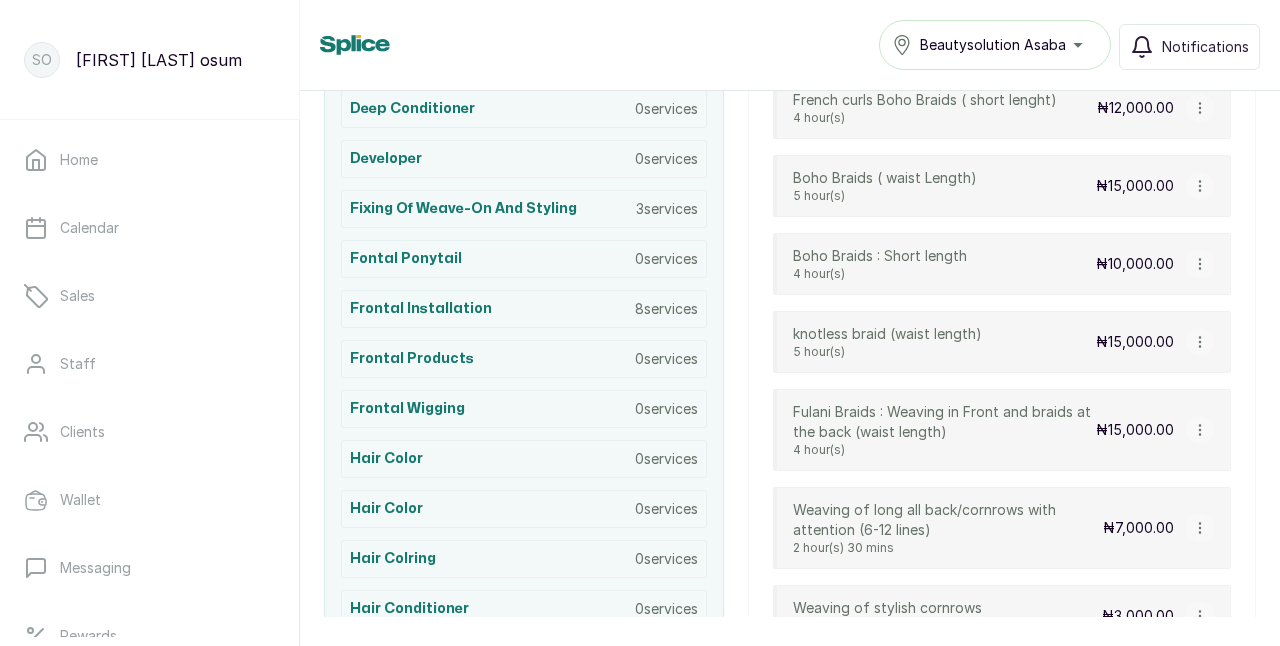 click 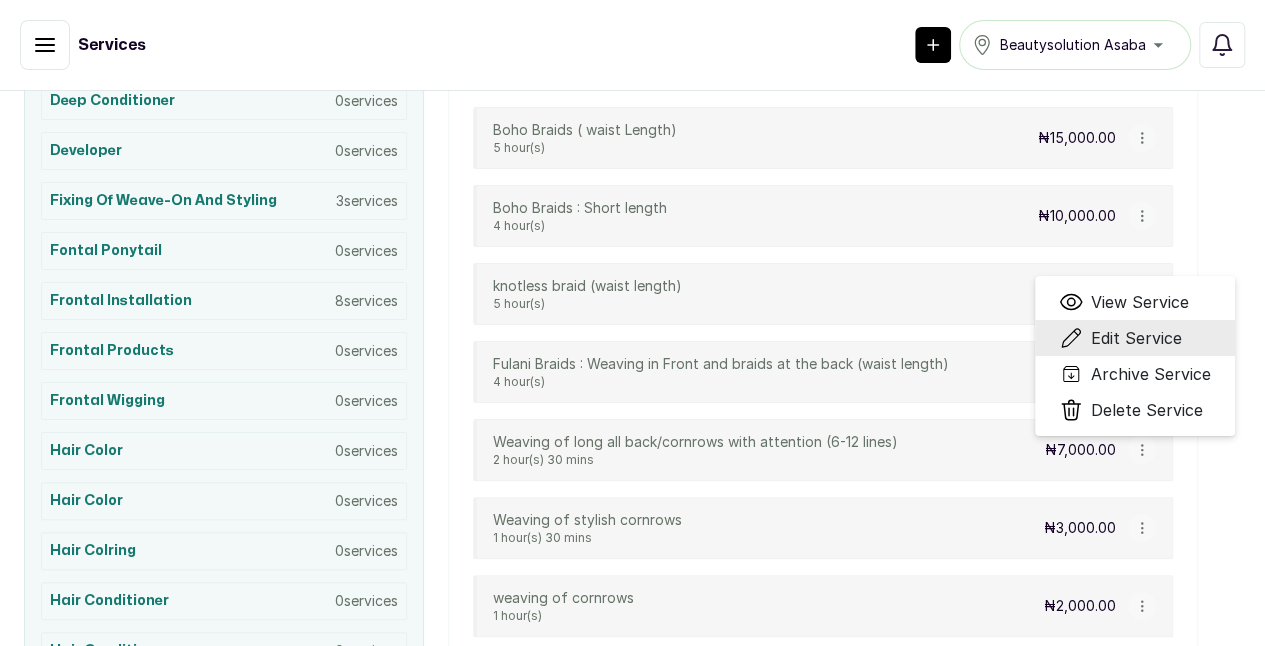 click on "Edit Service" at bounding box center (1136, 338) 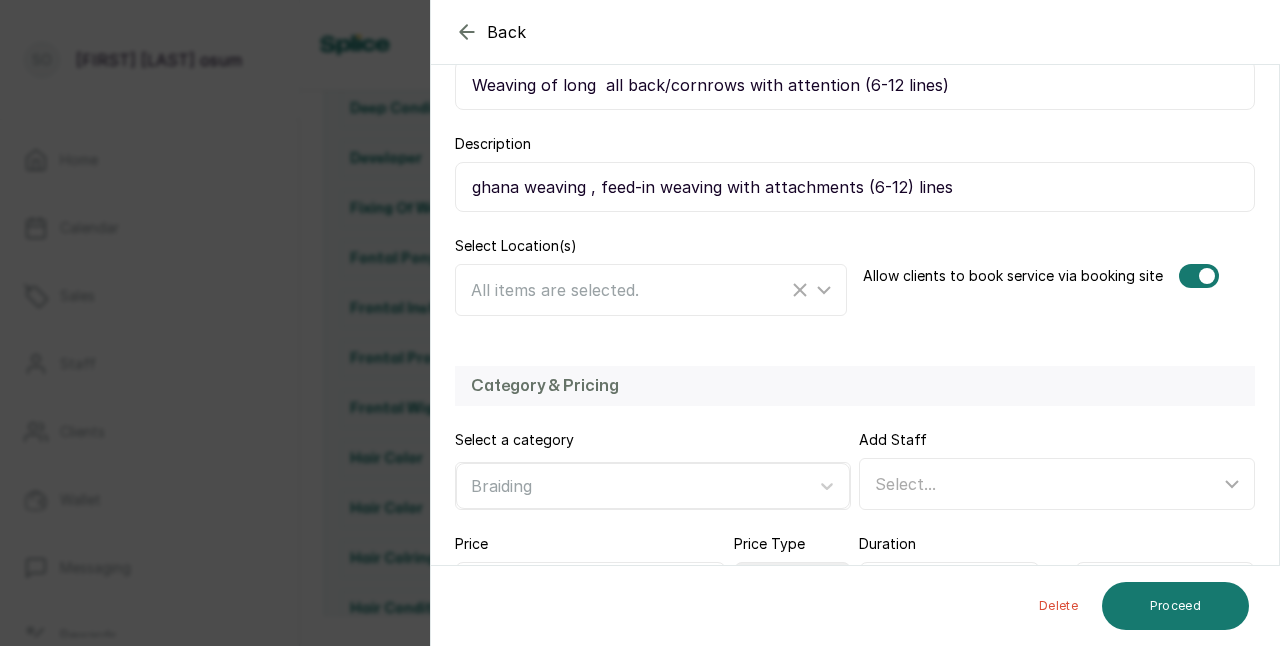 scroll, scrollTop: 282, scrollLeft: 0, axis: vertical 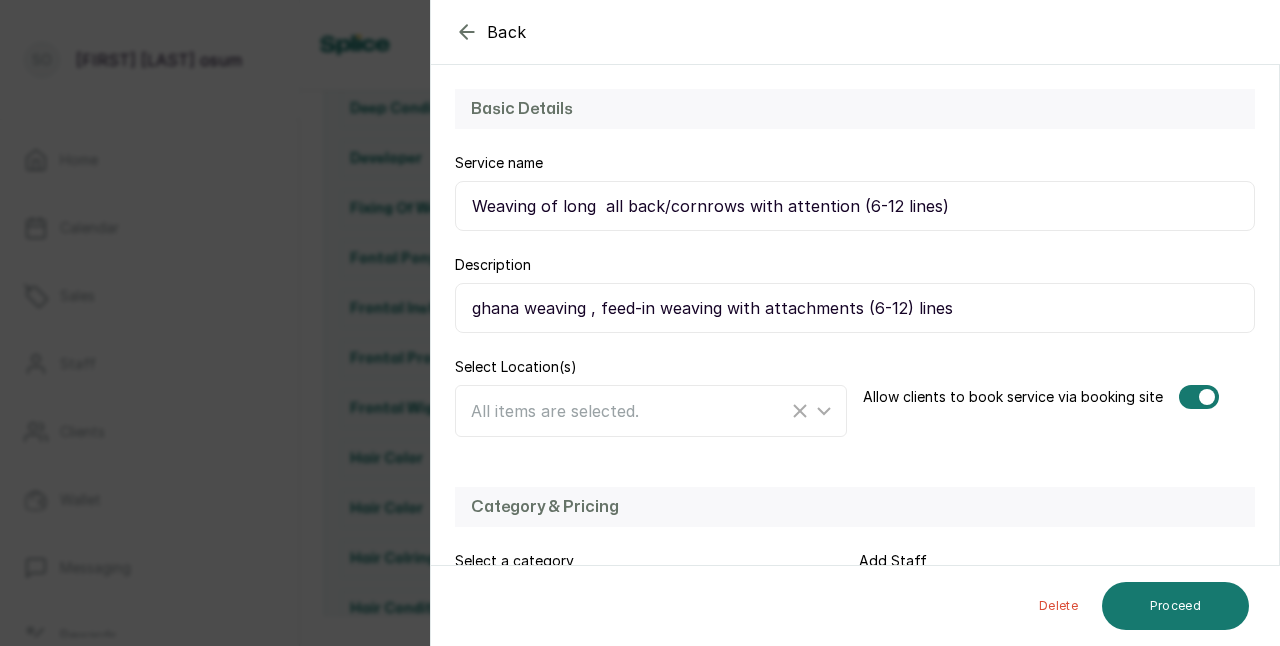 click on "Weaving of long  all back/cornrows with attention (6-12 lines)" at bounding box center (855, 206) 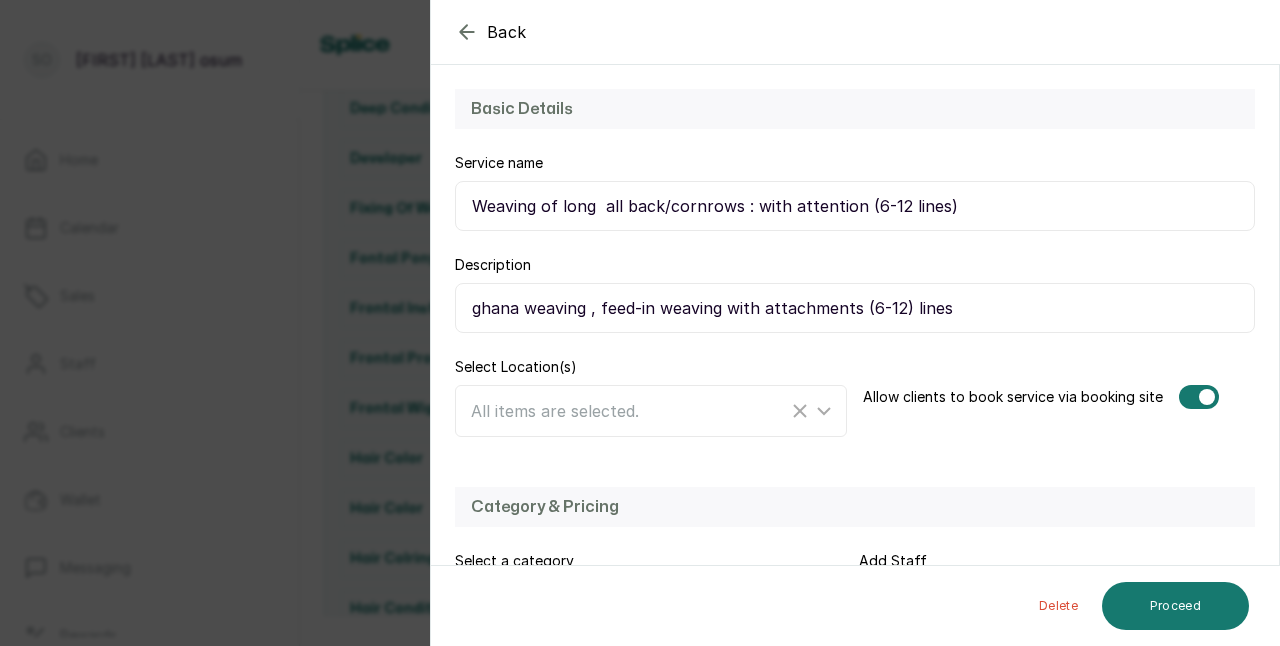 click on "Weaving of long  all back/cornrows : with attention (6-12 lines)" at bounding box center (855, 206) 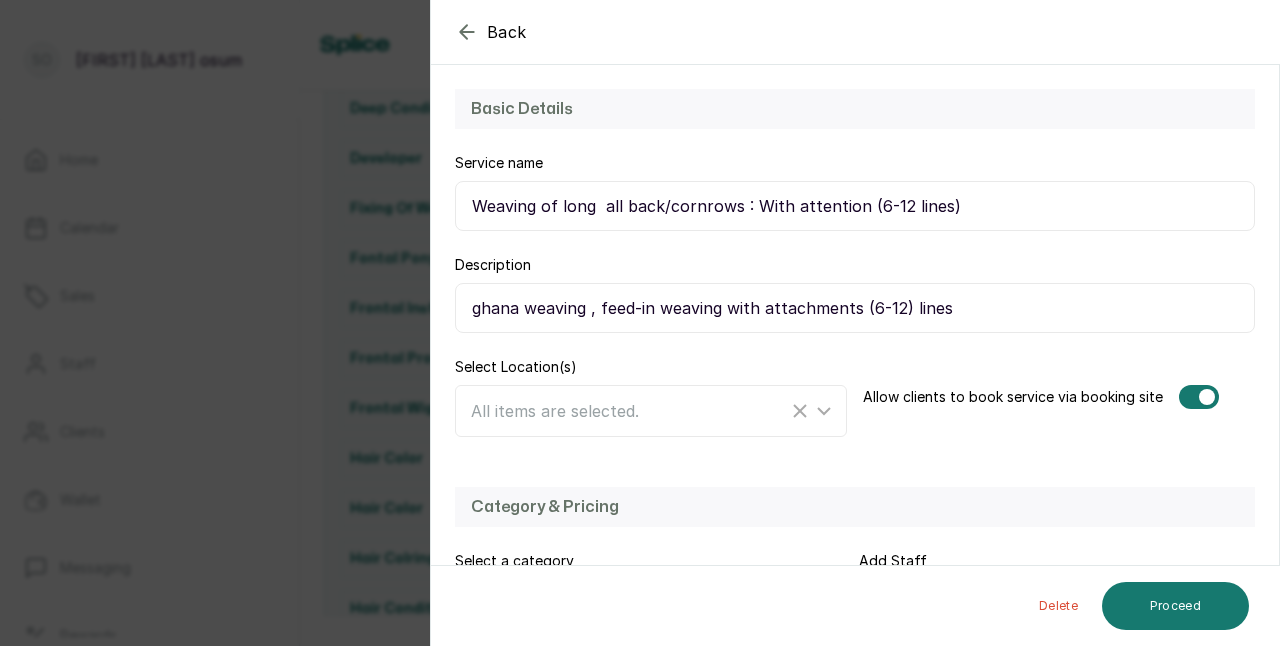 click on "Weaving of long  all back/cornrows : With attention (6-12 lines)" at bounding box center [855, 206] 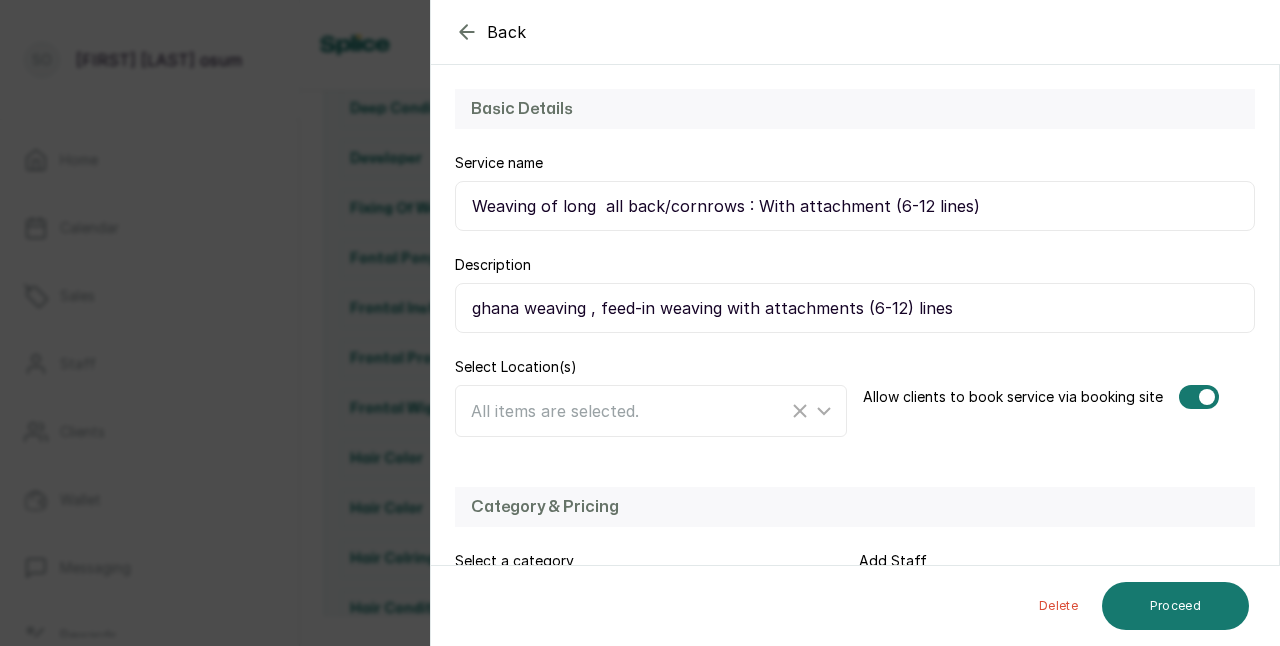 click on "Basic Details Service name   Weaving of long  all back/cornrows : With attachment (6-12 lines) Description   ghana weaving , feed-in weaving with attachments (6-12) lines Select Location(s) All items are selected. Allow clients to book service via booking site" at bounding box center (855, 263) 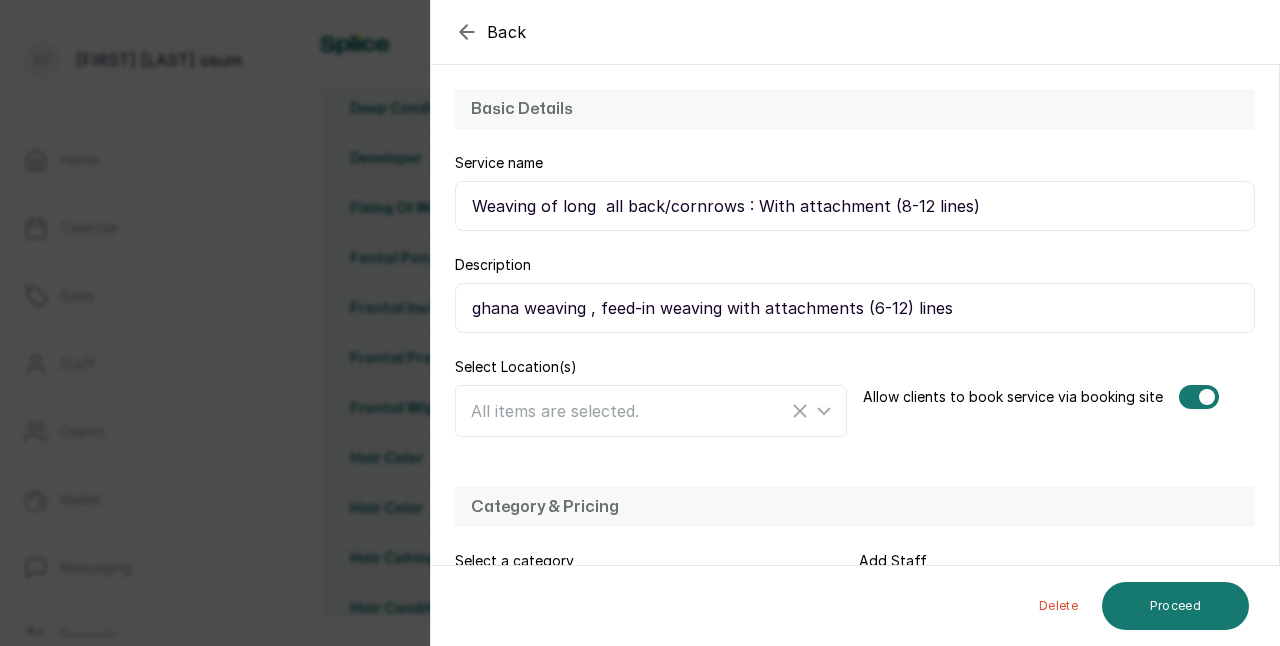 type on "Weaving of long  all back/cornrows : With attachment (8-12 lines)" 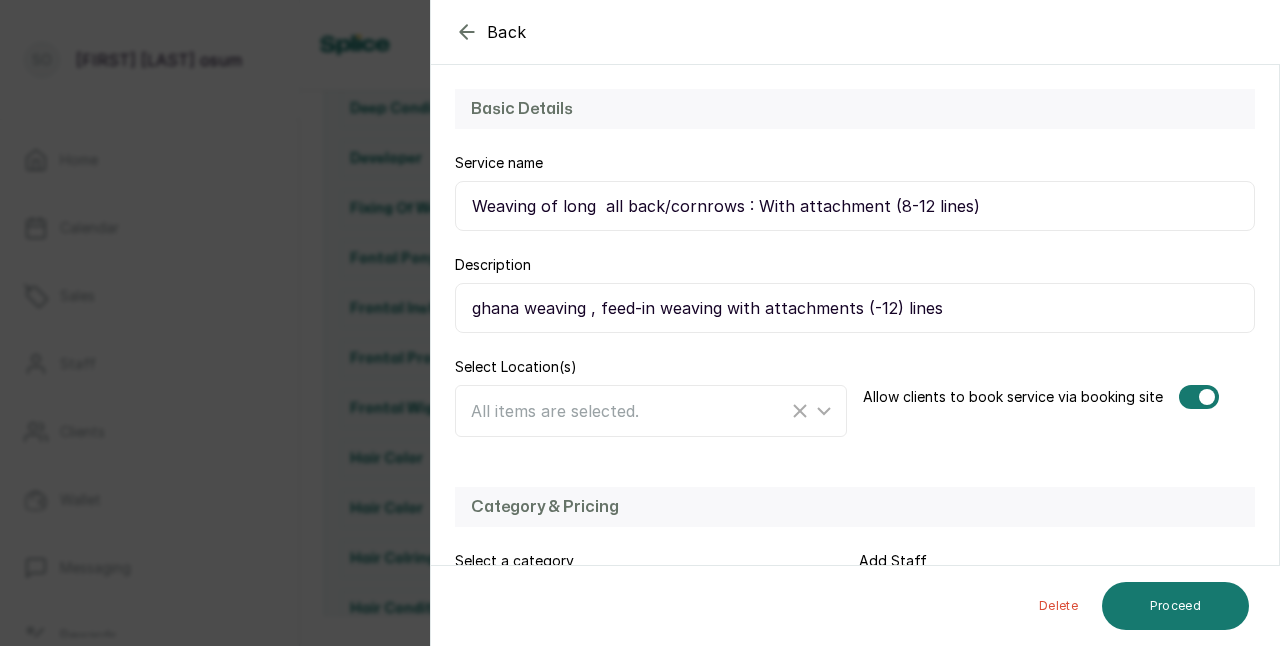 click on "Weaving of long  all back/cornrows : With attachment (8-12 lines)" at bounding box center [855, 206] 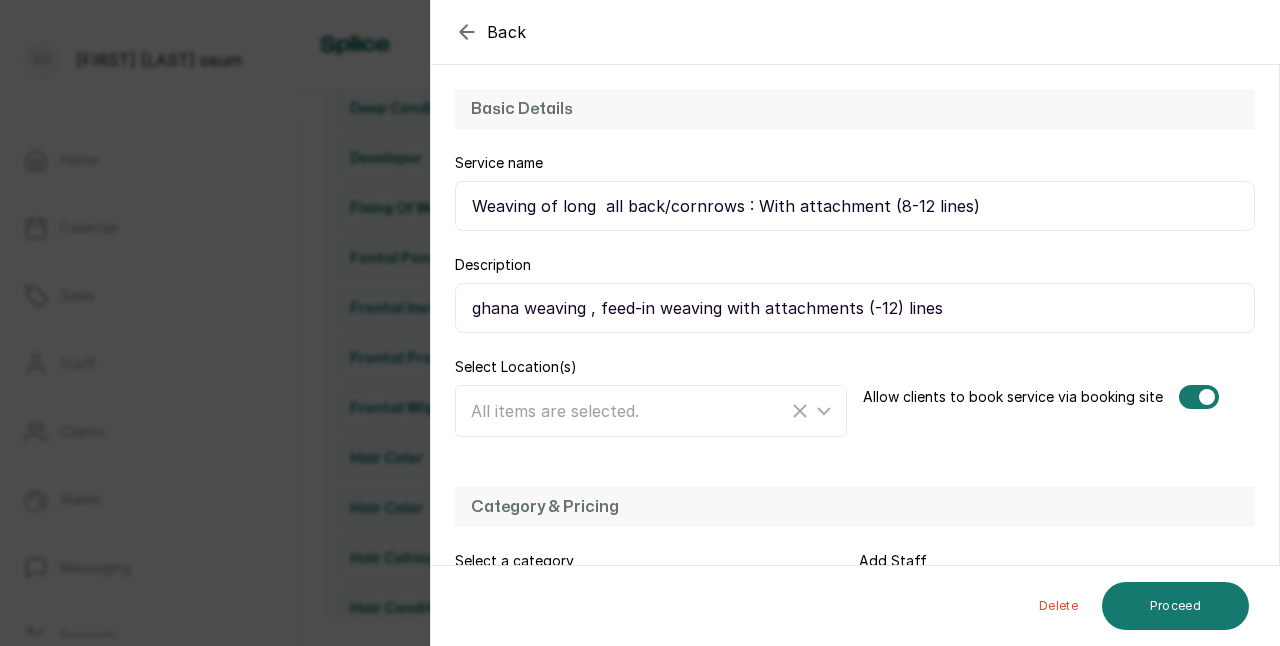 click on "ghana weaving , feed-in weaving with attachments (-12) lines" at bounding box center (855, 308) 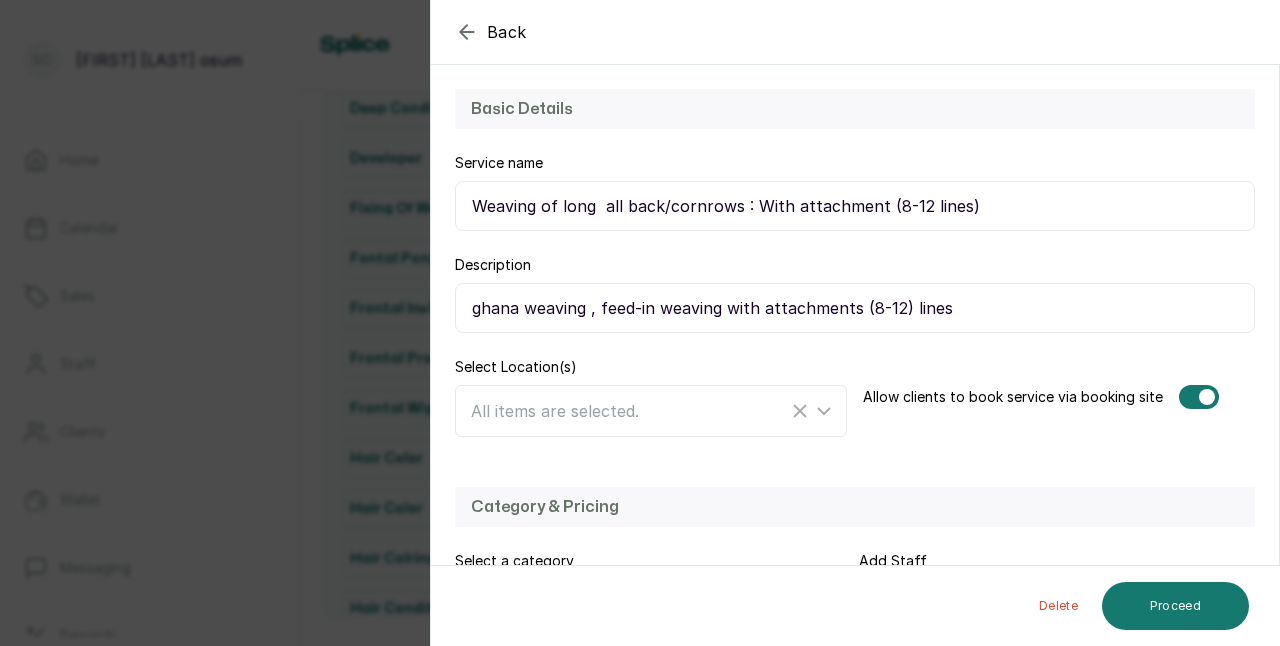 type on "ghana weaving , feed-in weaving with attachments (8-12) lines" 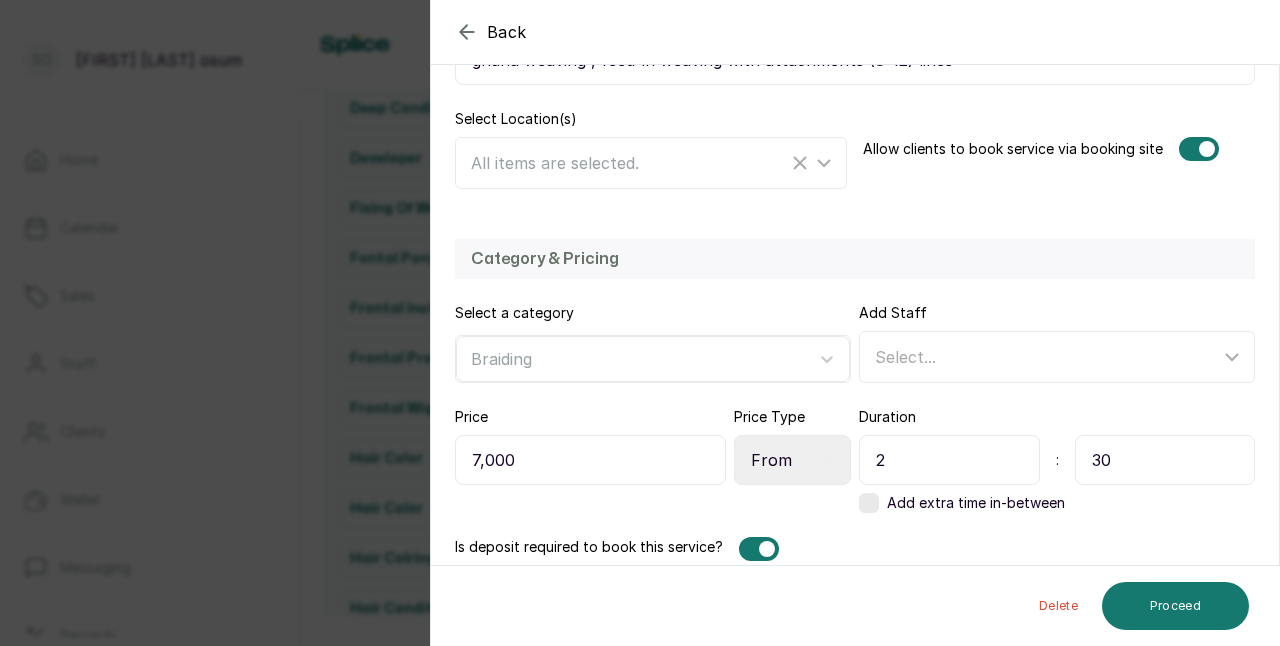 scroll, scrollTop: 410, scrollLeft: 0, axis: vertical 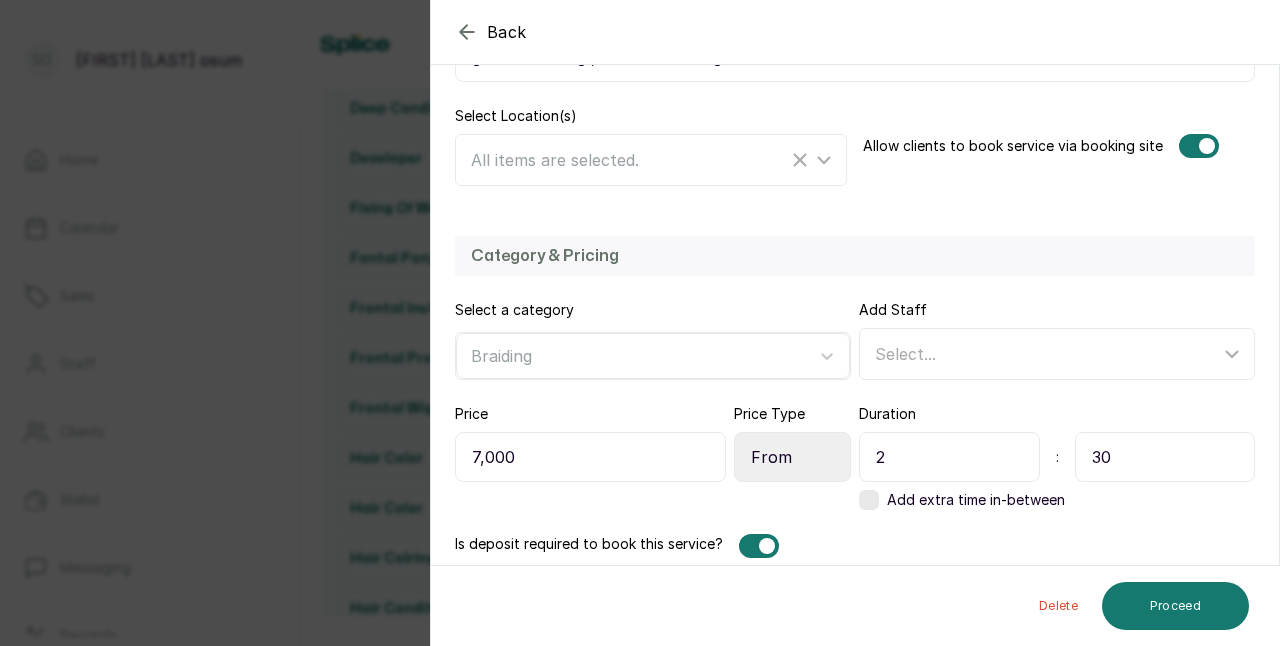 click on "7,000" at bounding box center (590, 457) 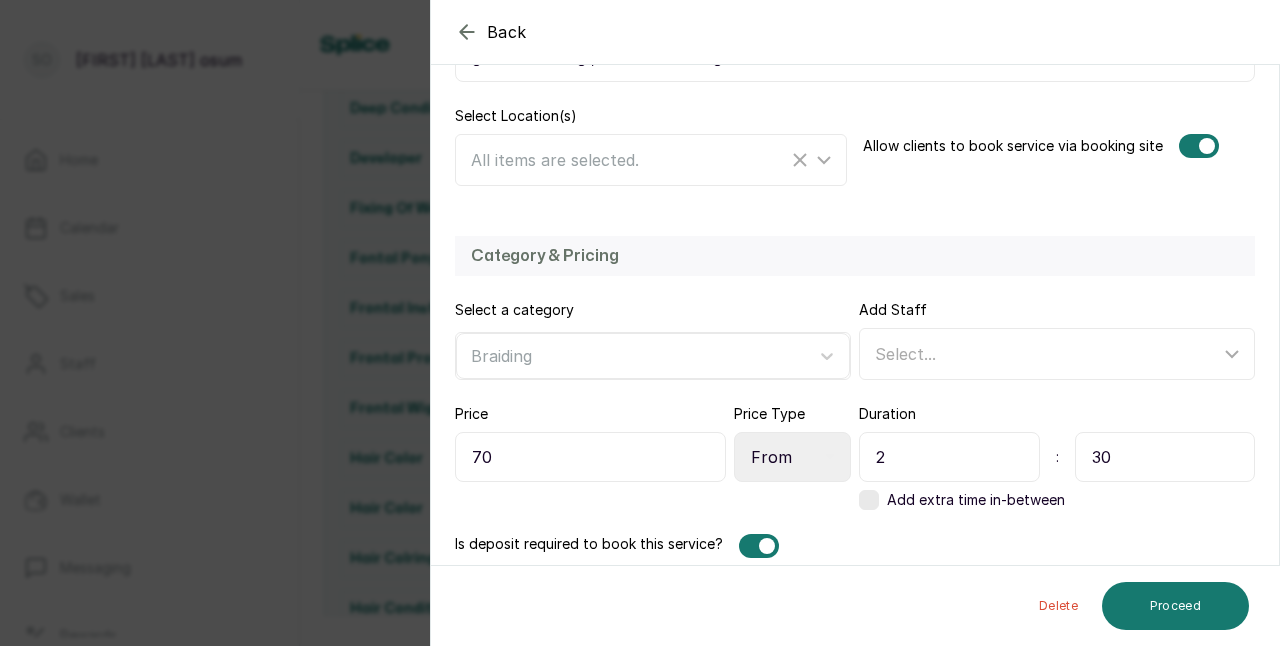 type on "7" 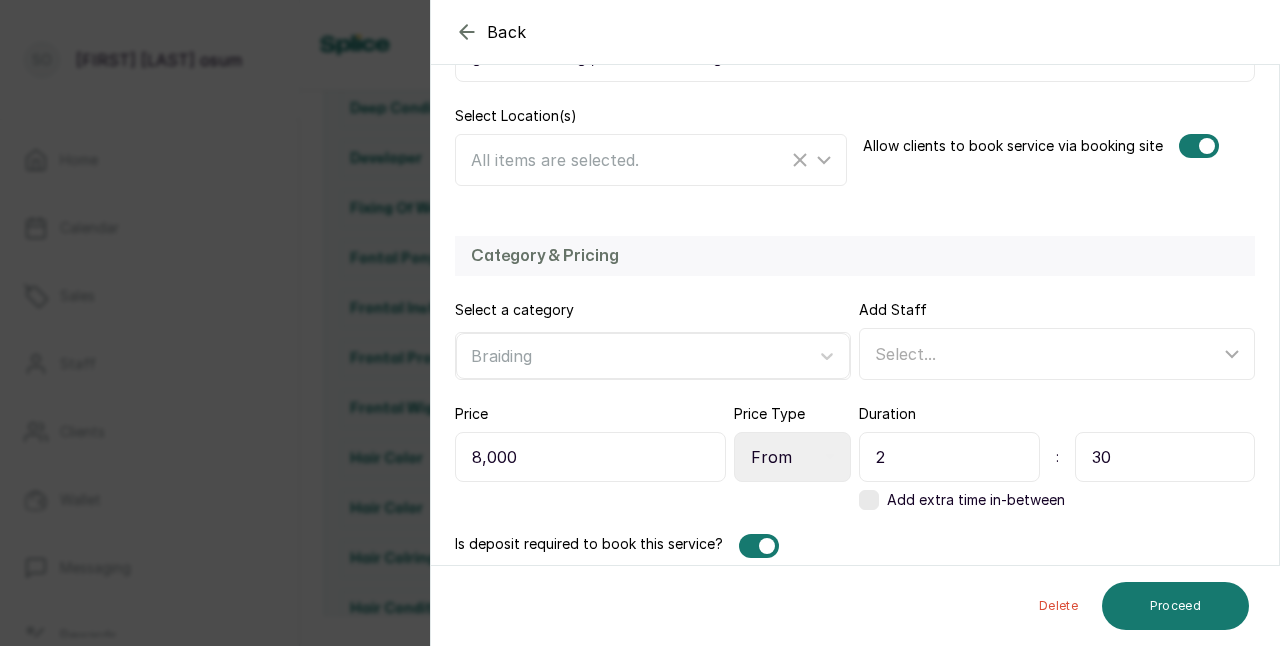 type on "8,000" 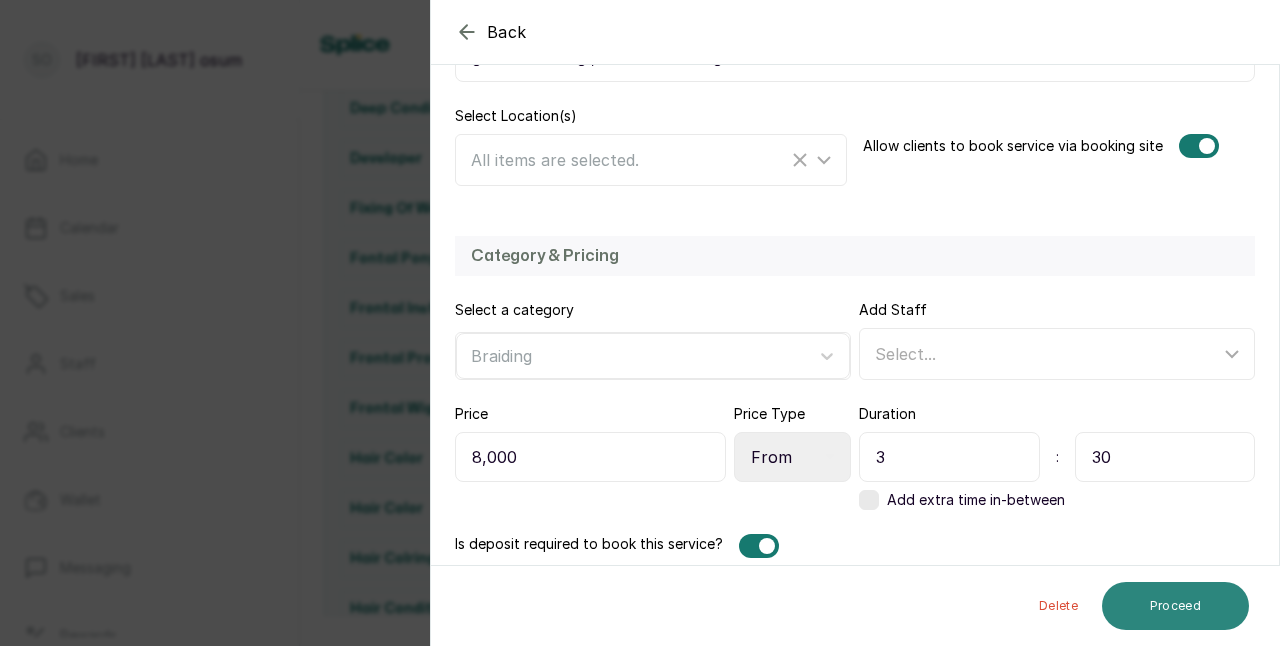 type on "3" 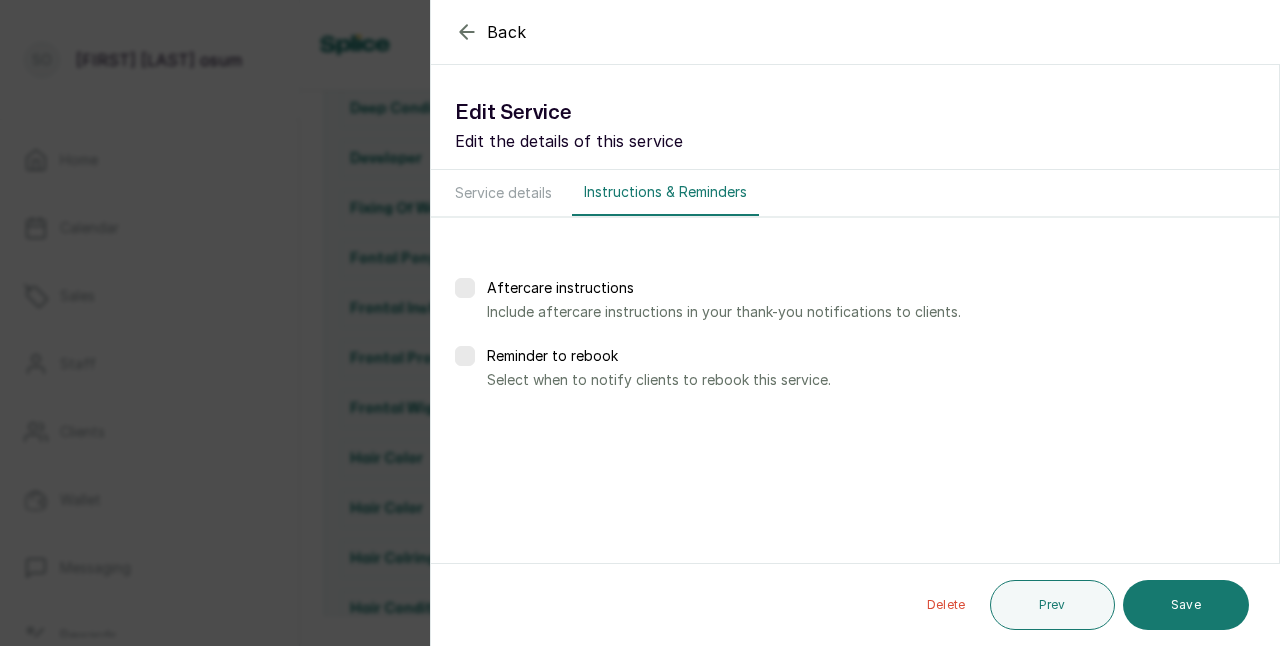 scroll, scrollTop: 0, scrollLeft: 0, axis: both 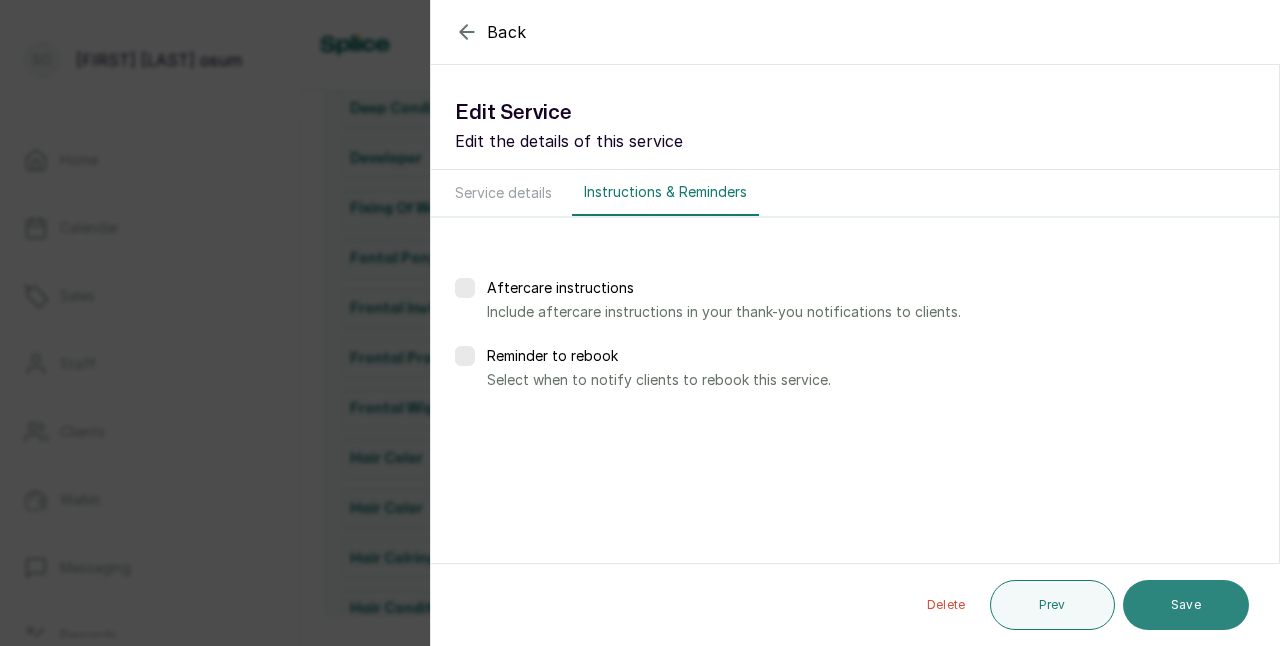 click on "Save" at bounding box center (1186, 605) 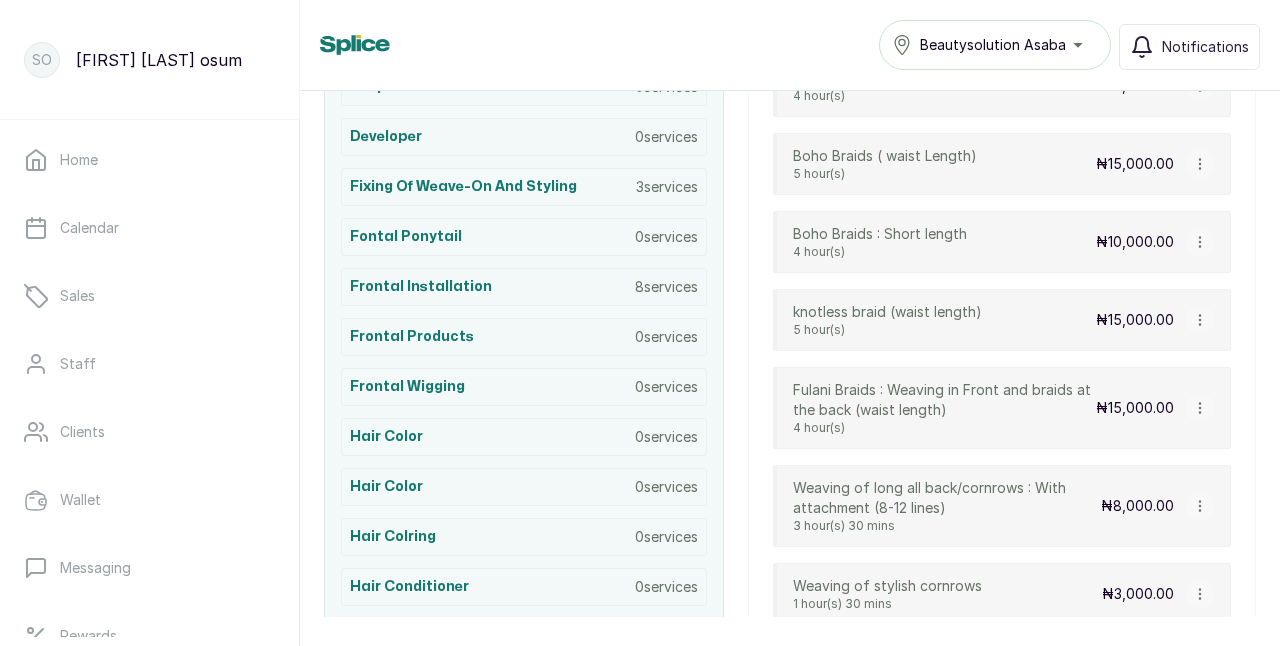scroll, scrollTop: 1376, scrollLeft: 0, axis: vertical 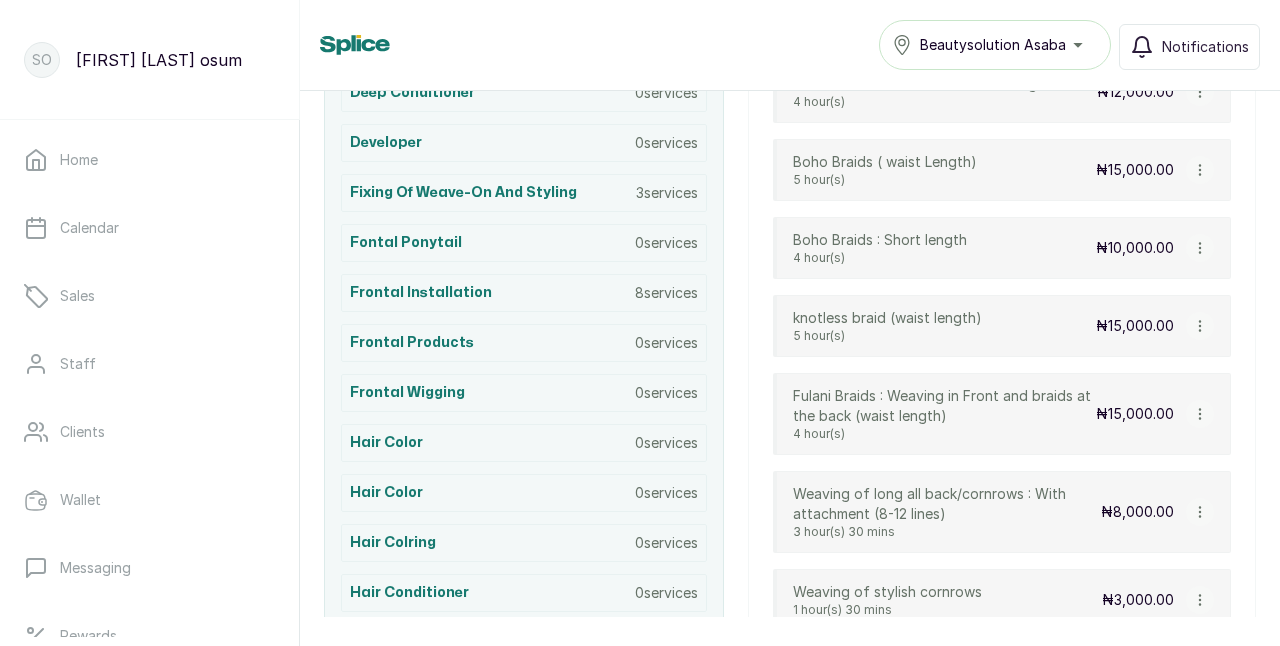 click 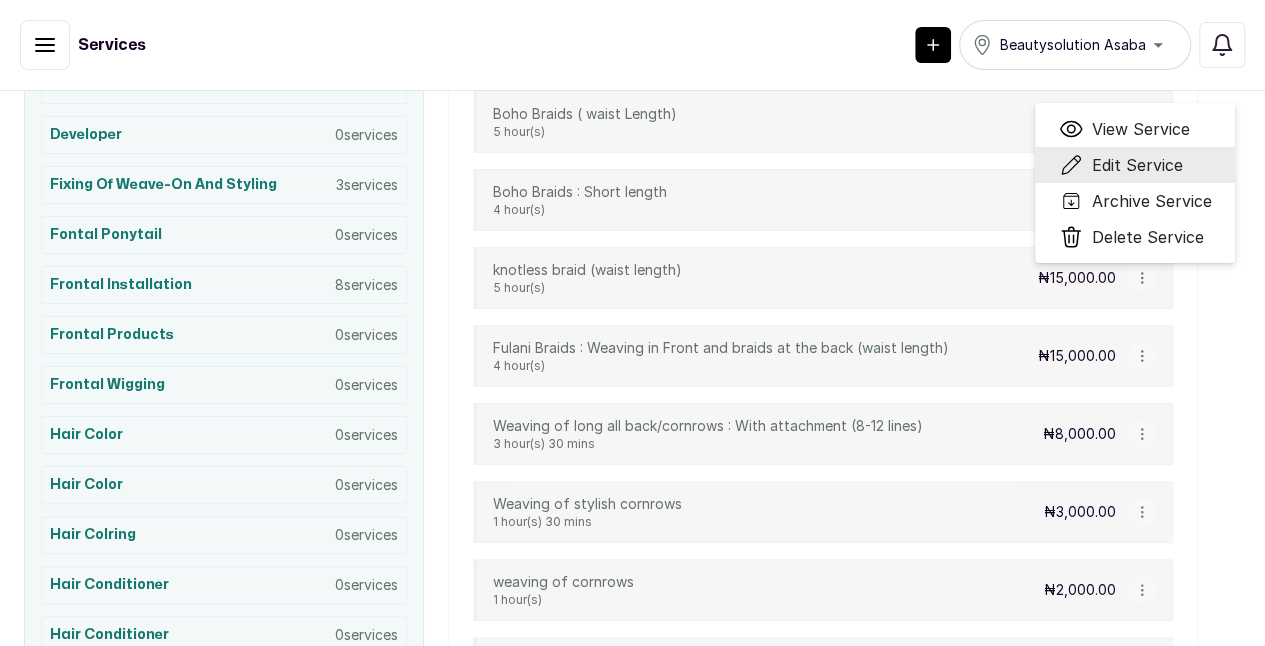 click on "Edit Service" at bounding box center (1136, 165) 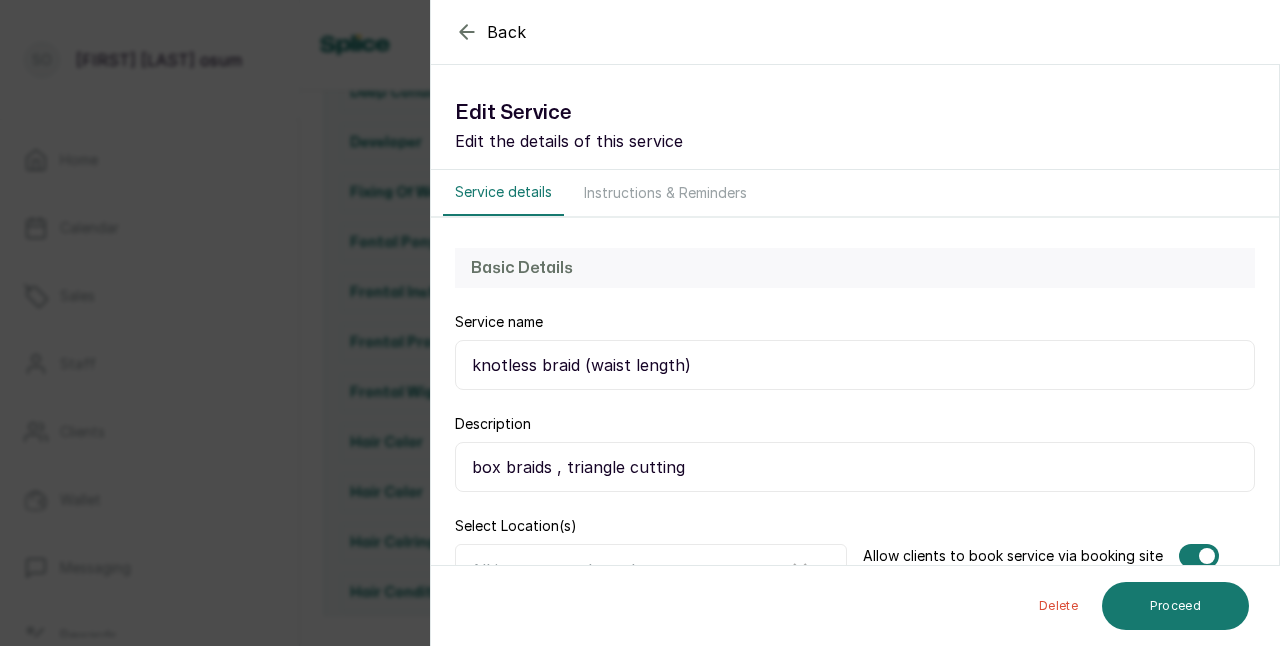 click on "knotless braid (waist length)" at bounding box center [855, 365] 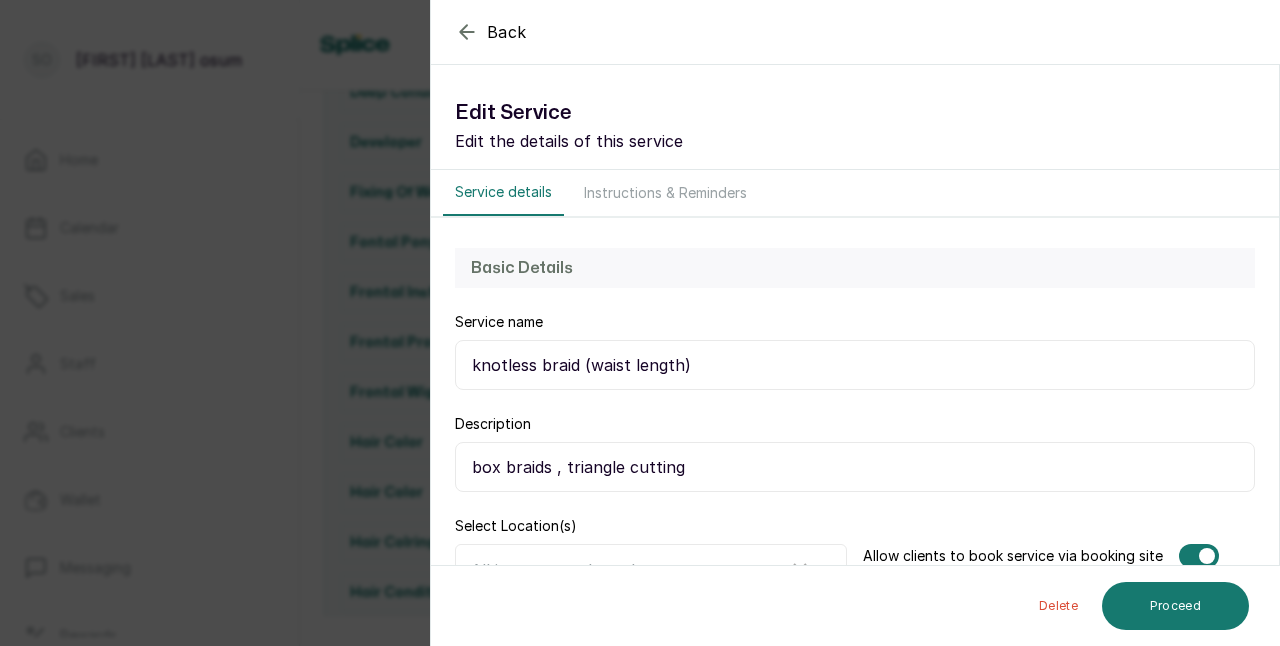 click on "knotless braid (waist length)" at bounding box center (855, 365) 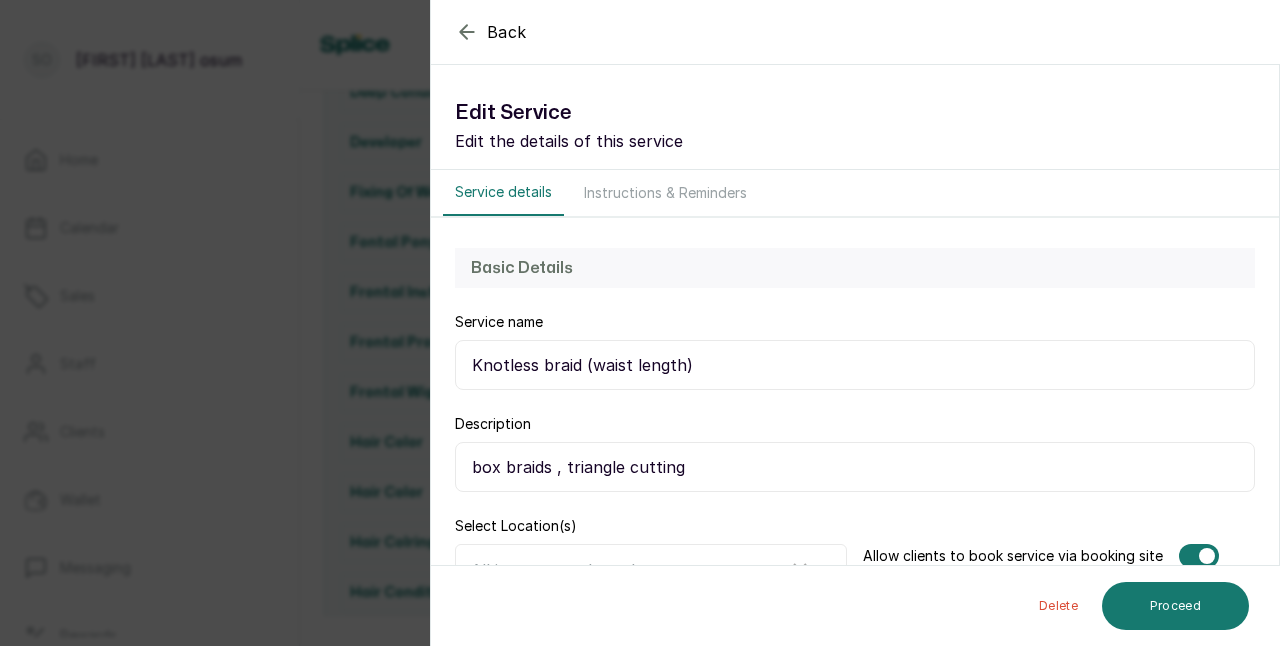 click on "Knotless braid (waist length)" at bounding box center (855, 365) 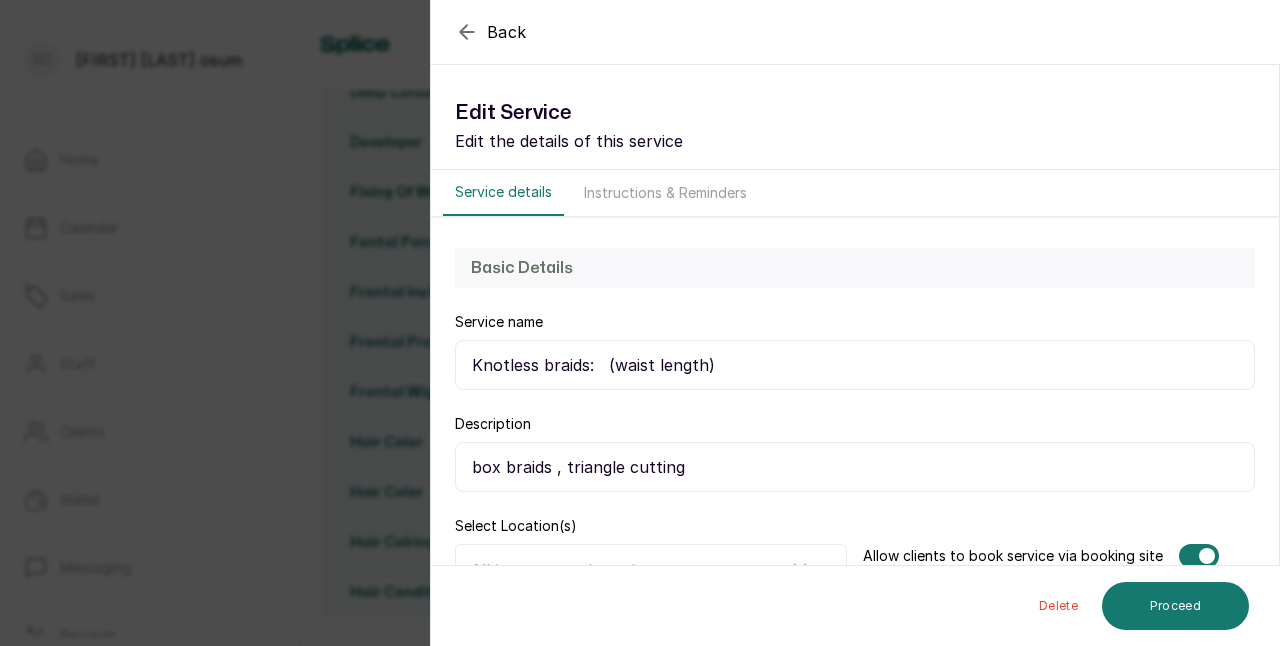 click on "Knotless braids:   (waist length)" at bounding box center [855, 365] 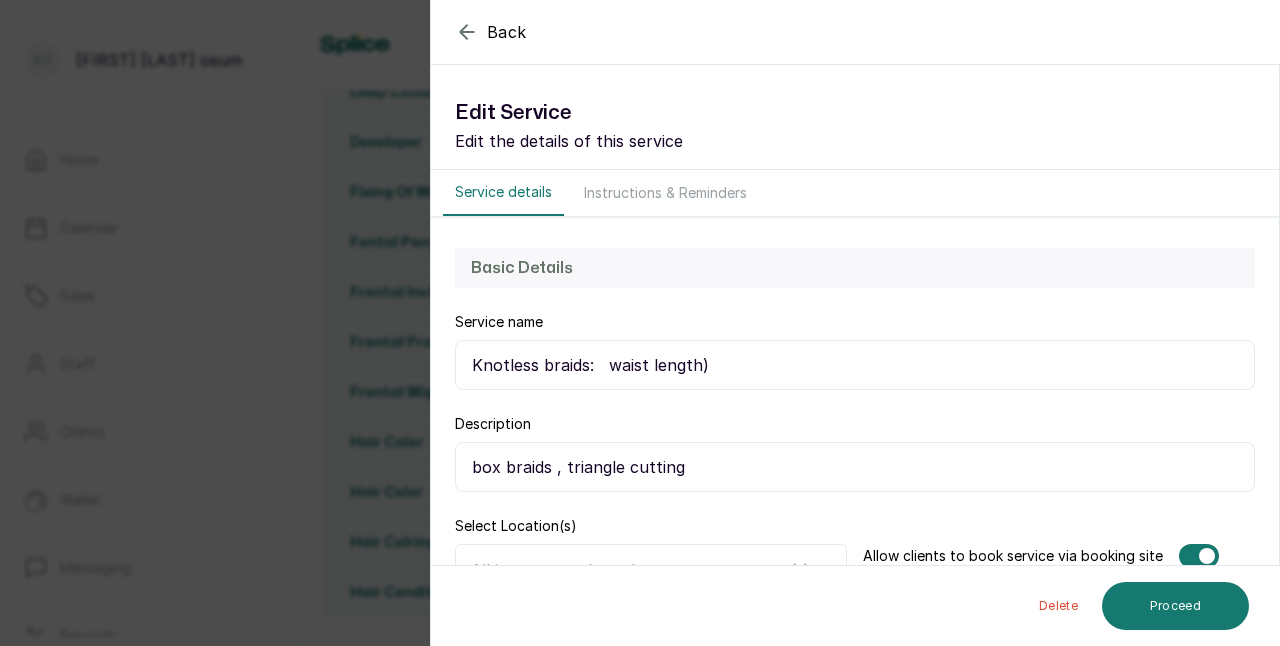 click on "Knotless braids:   waist length)" at bounding box center [855, 365] 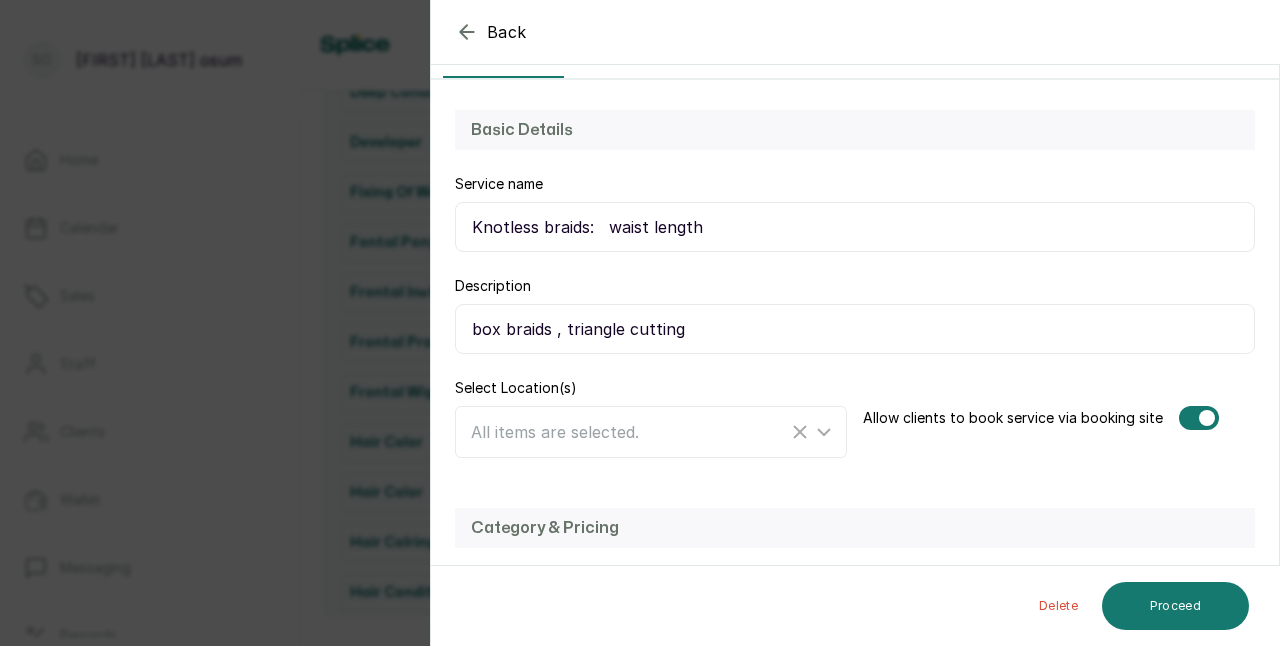 scroll, scrollTop: 22, scrollLeft: 0, axis: vertical 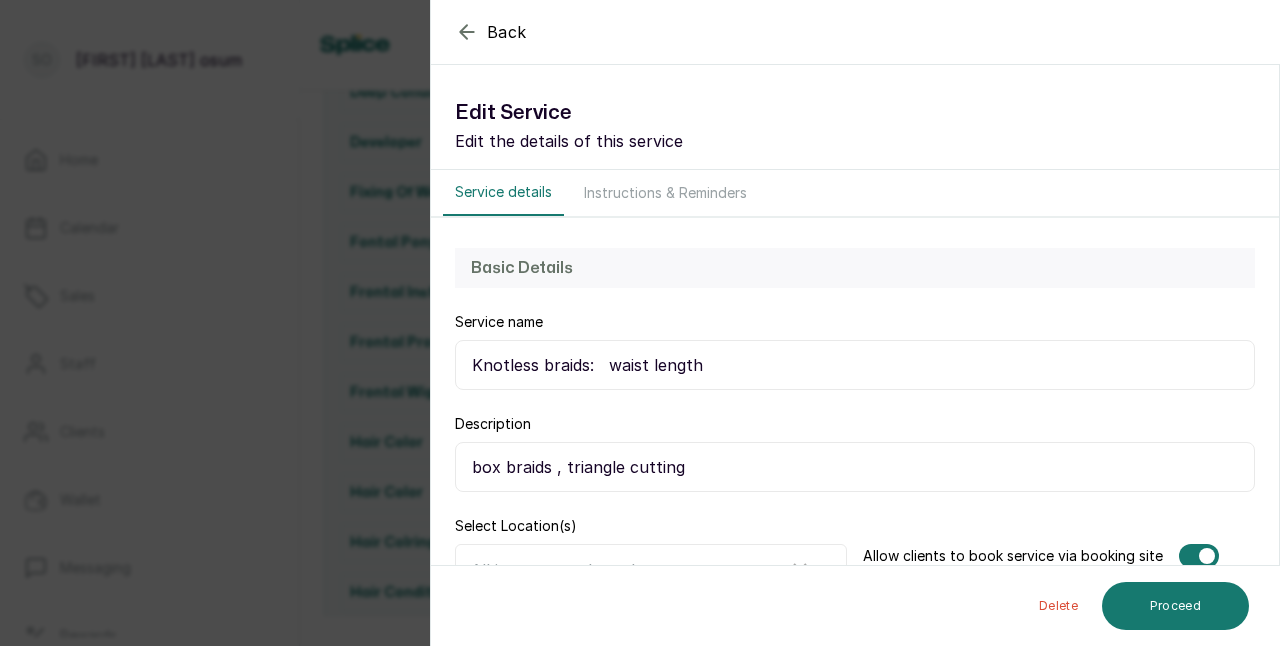 click on "Knotless braids:   waist length" at bounding box center [855, 365] 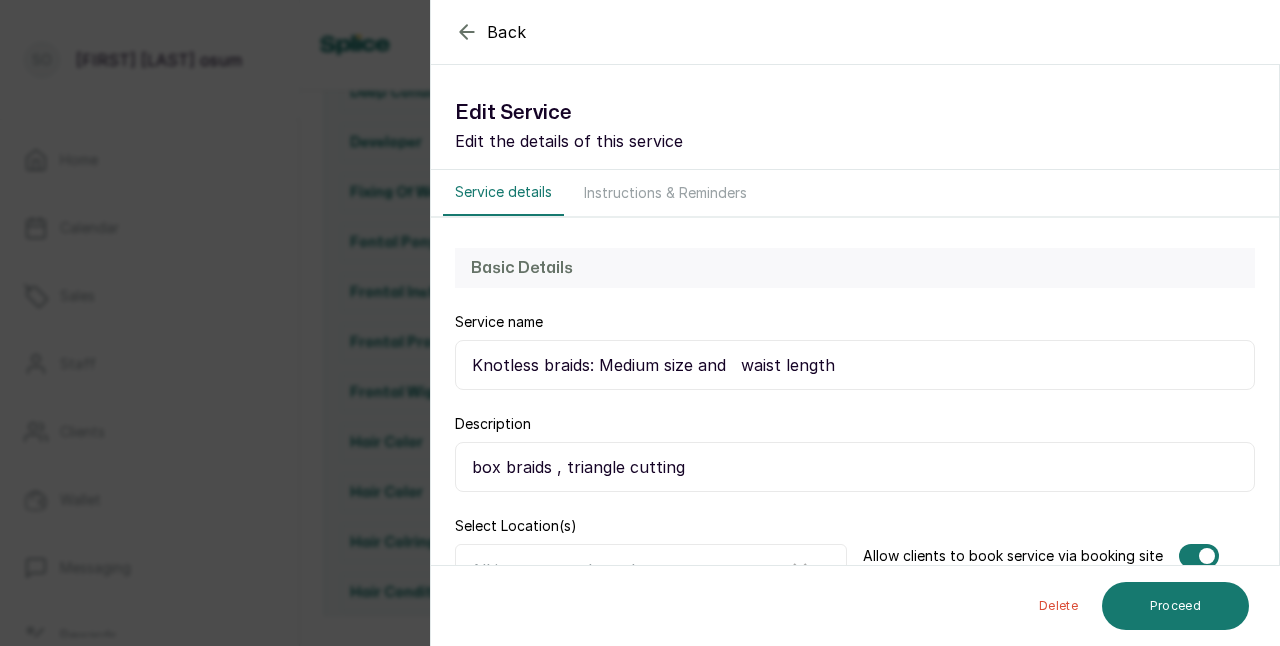 click on "Knotless braids: Medium size and   waist length" at bounding box center [855, 365] 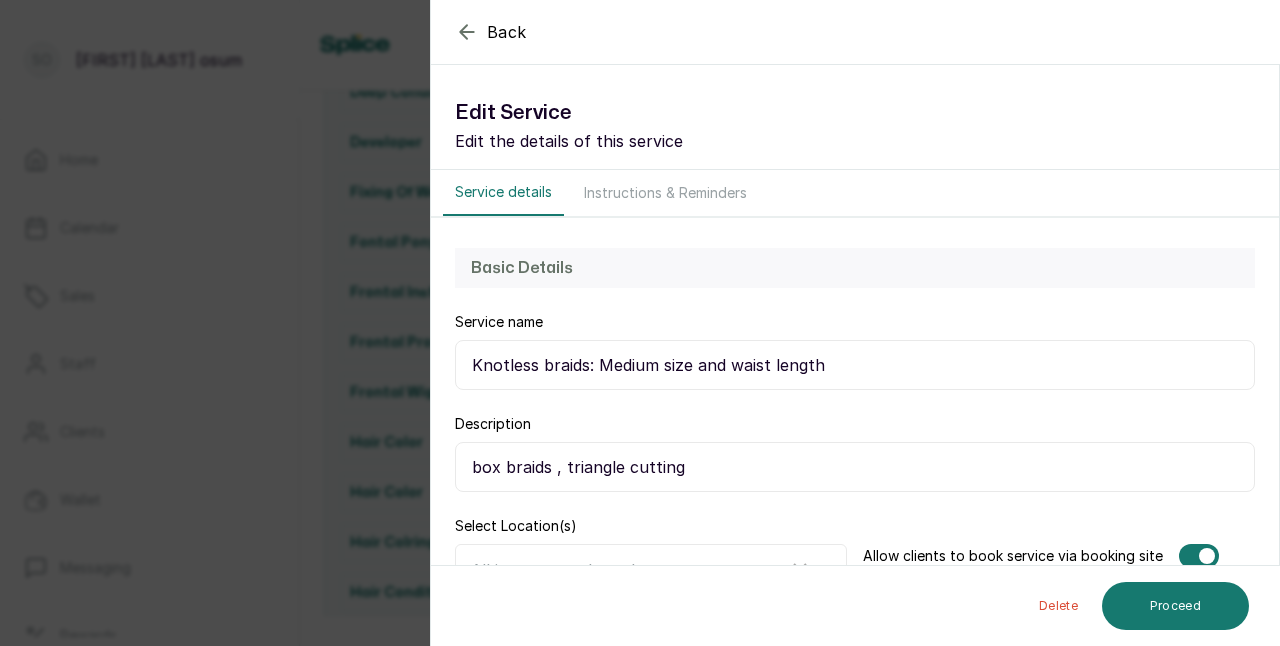 type on "Knotless braids: Medium size and waist length" 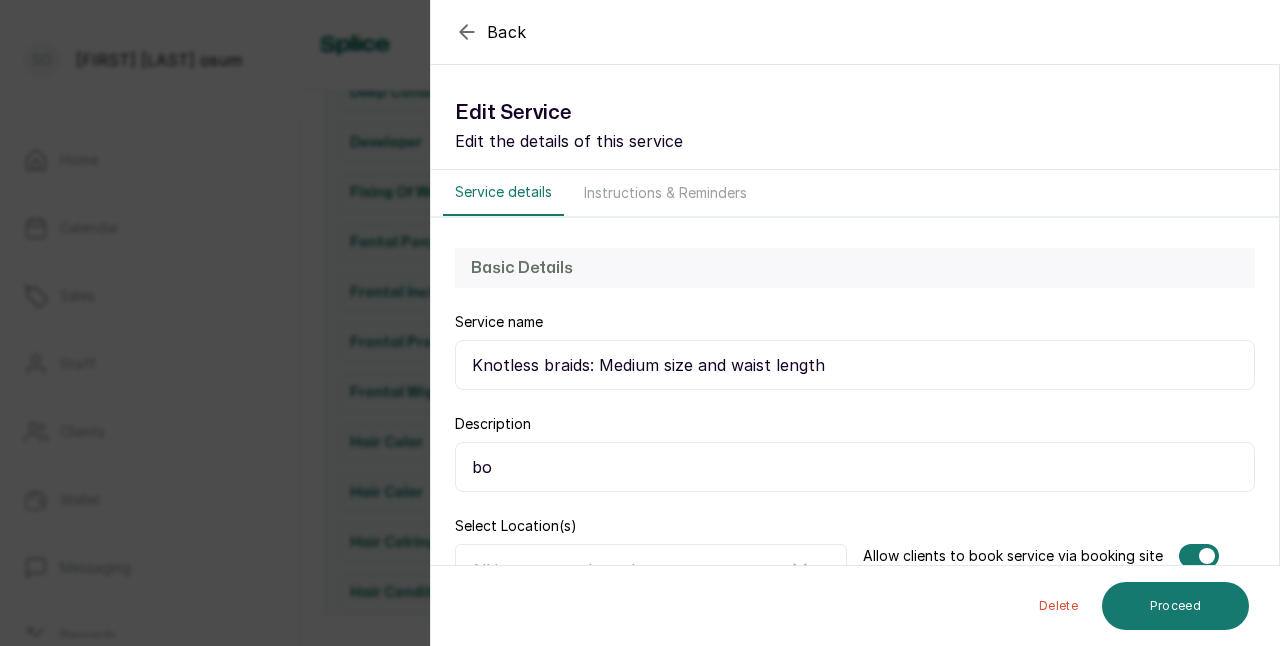 type on "b" 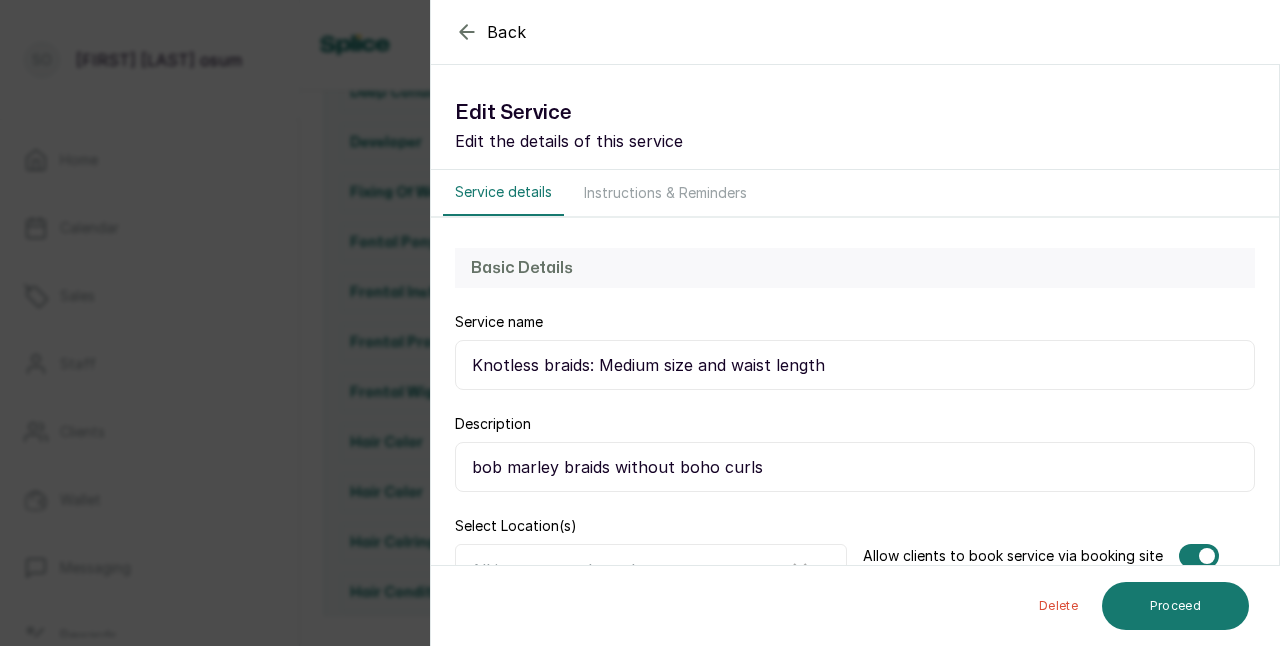 type on "bob marley braids without boho curls" 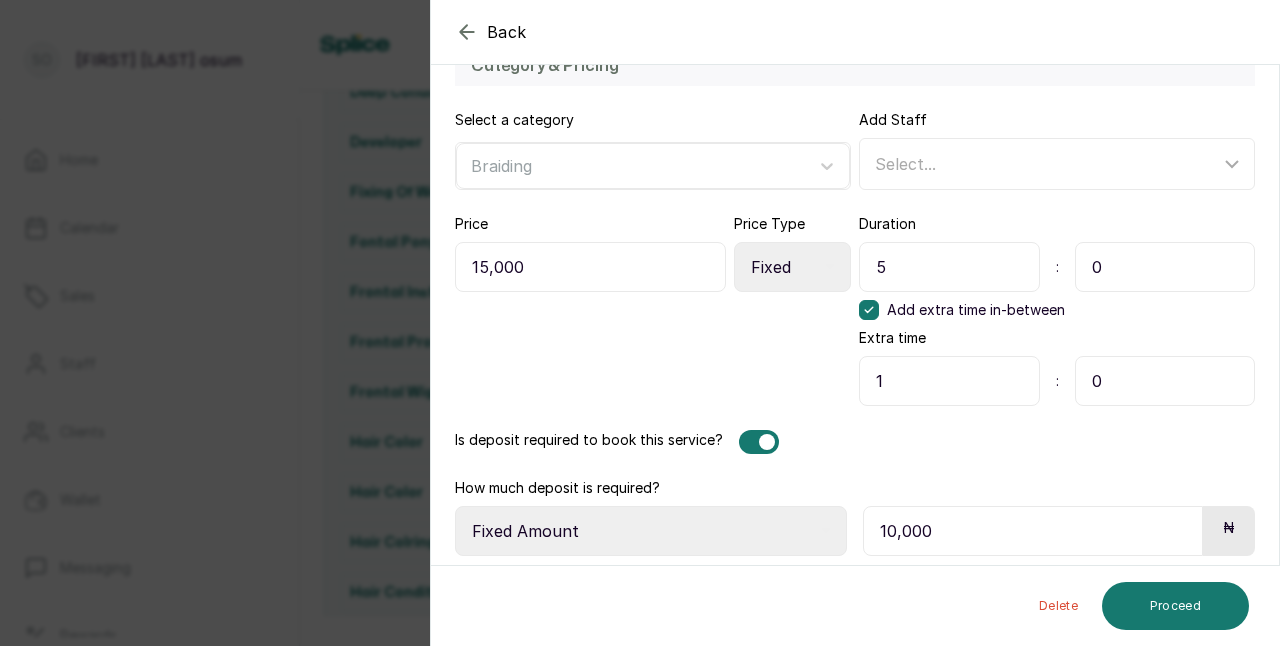 scroll, scrollTop: 604, scrollLeft: 0, axis: vertical 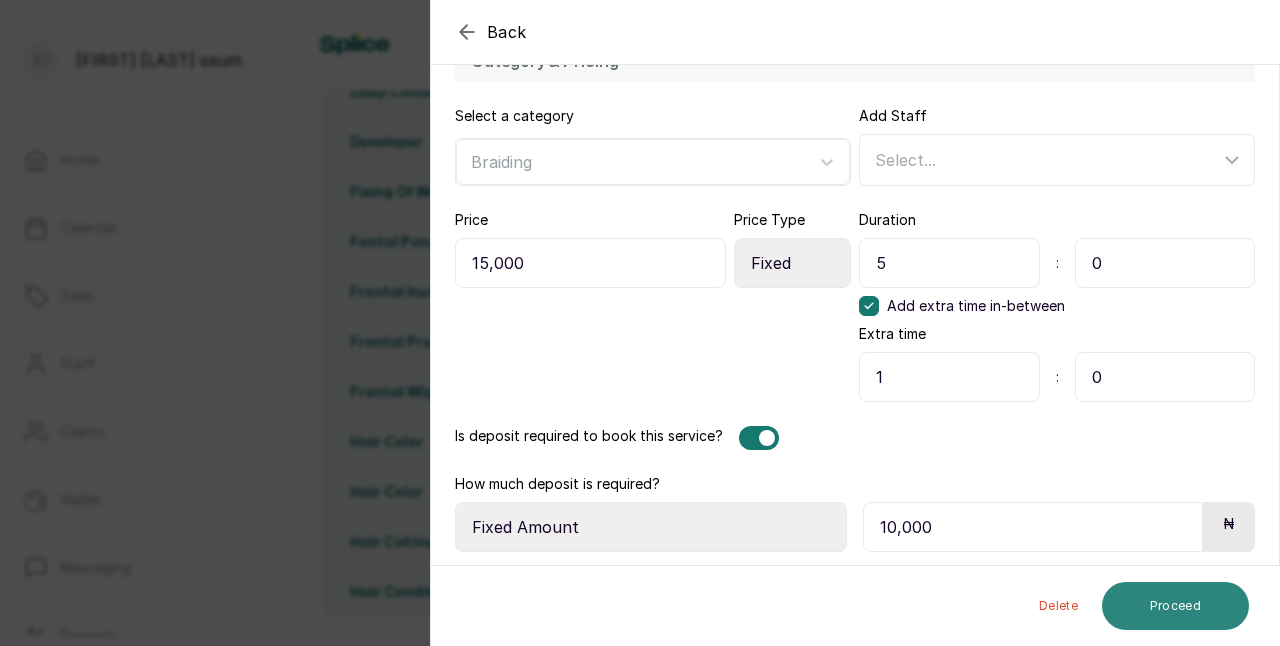 click on "Proceed" at bounding box center (1175, 606) 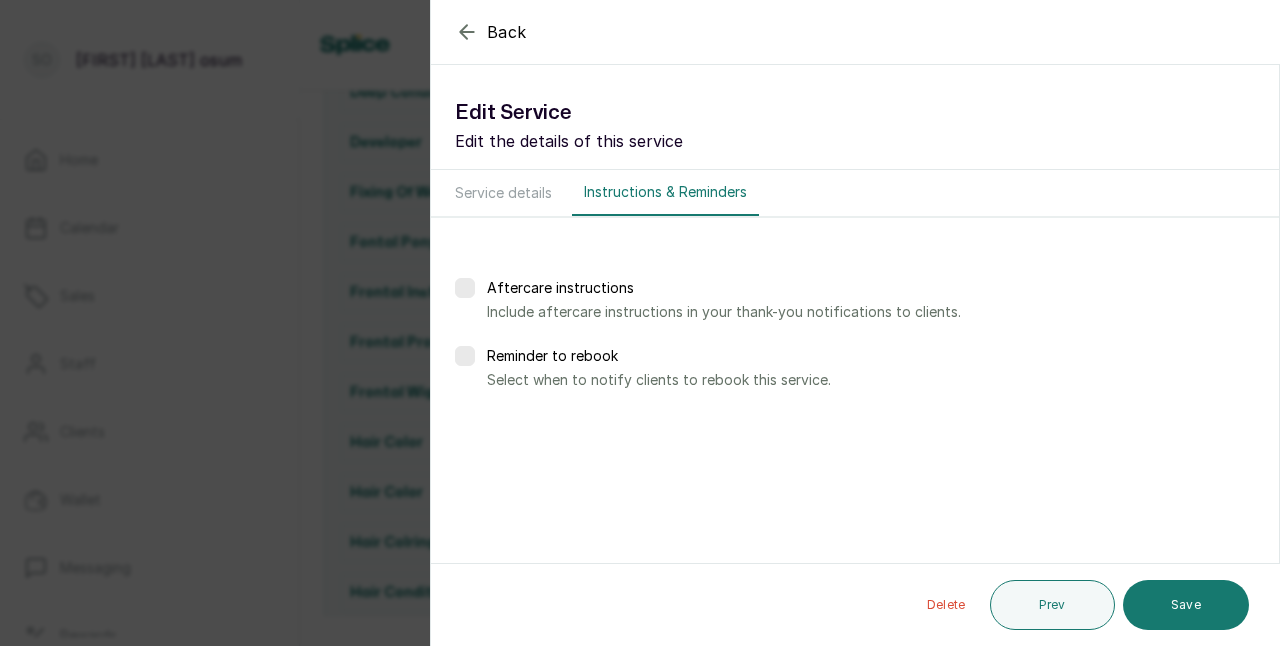 scroll, scrollTop: 0, scrollLeft: 0, axis: both 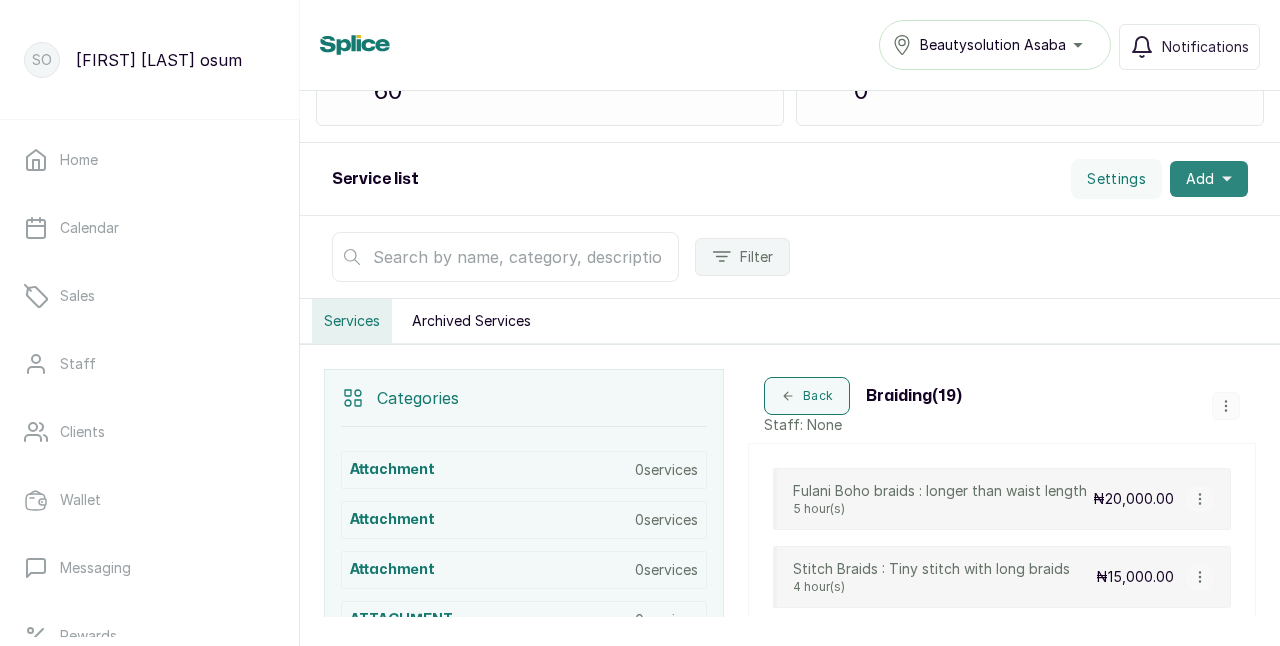 click on "Add" at bounding box center [1209, 179] 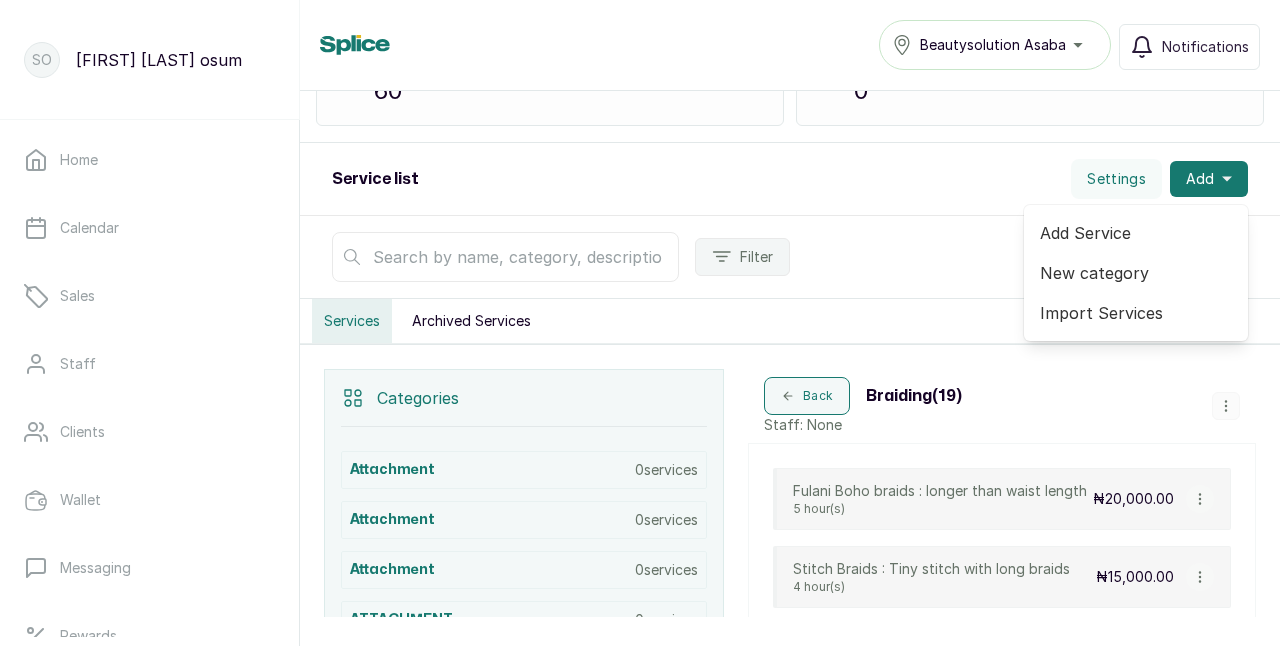 click on "Add Service" at bounding box center (1136, 233) 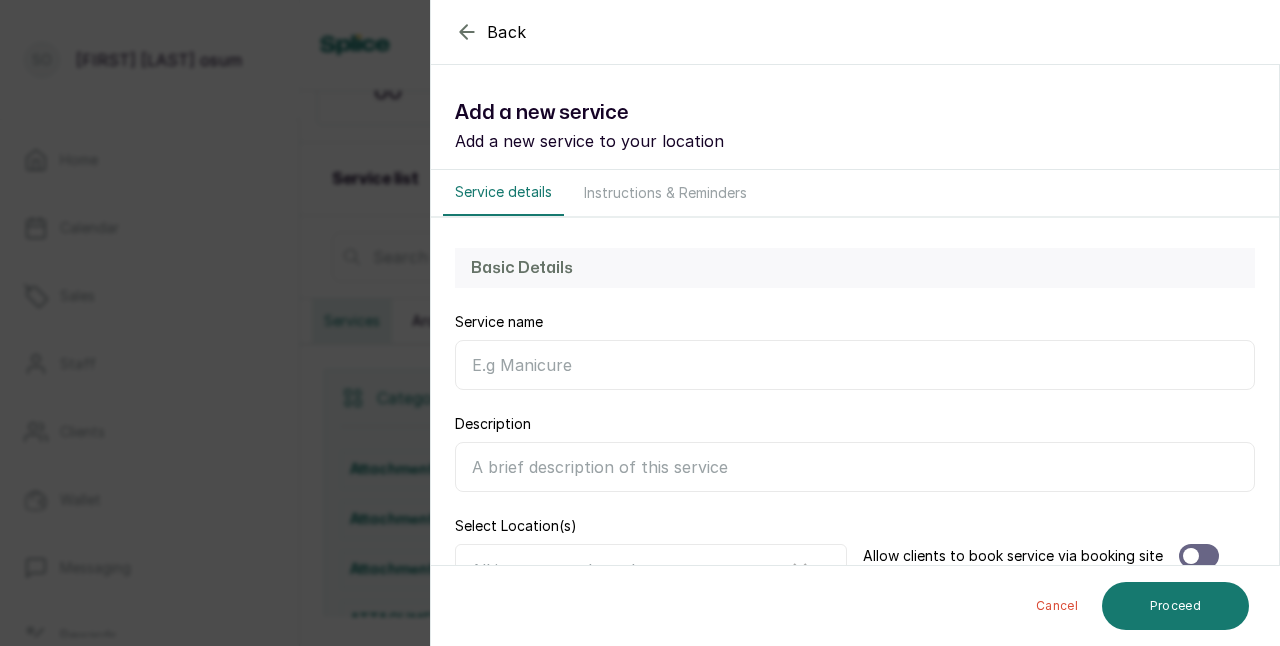 click on "Service name" at bounding box center (855, 365) 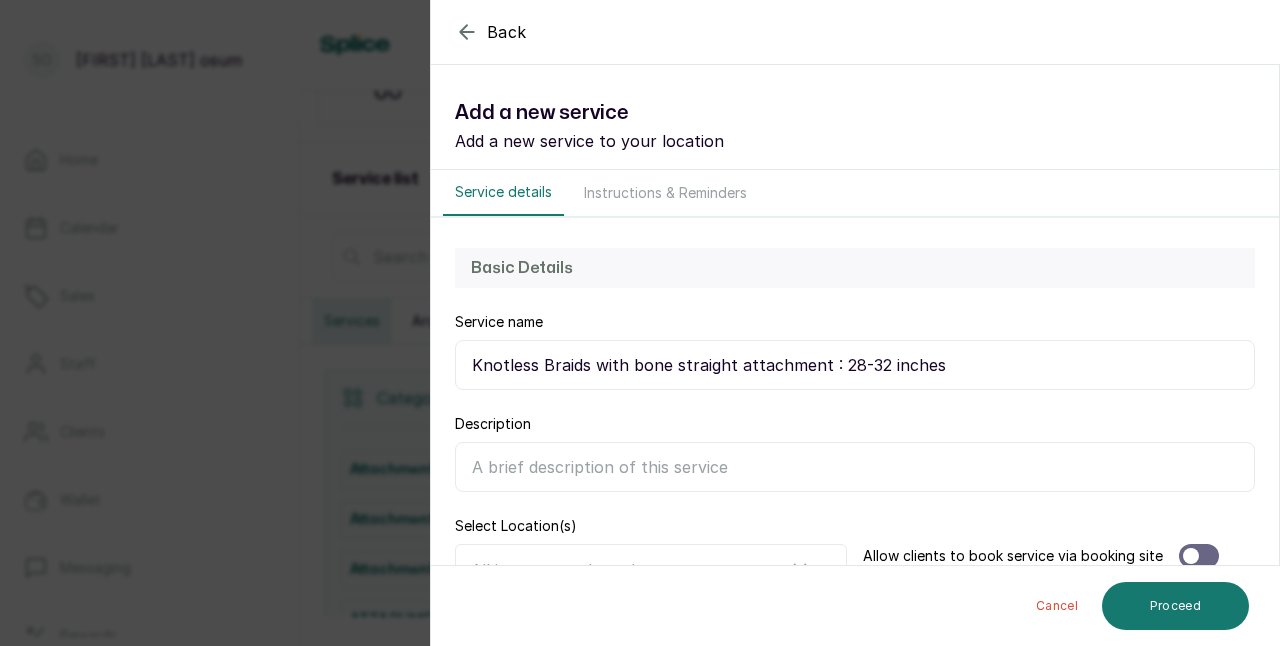 type on "Knotless Braids with bone straight attachment : 28-32 inches" 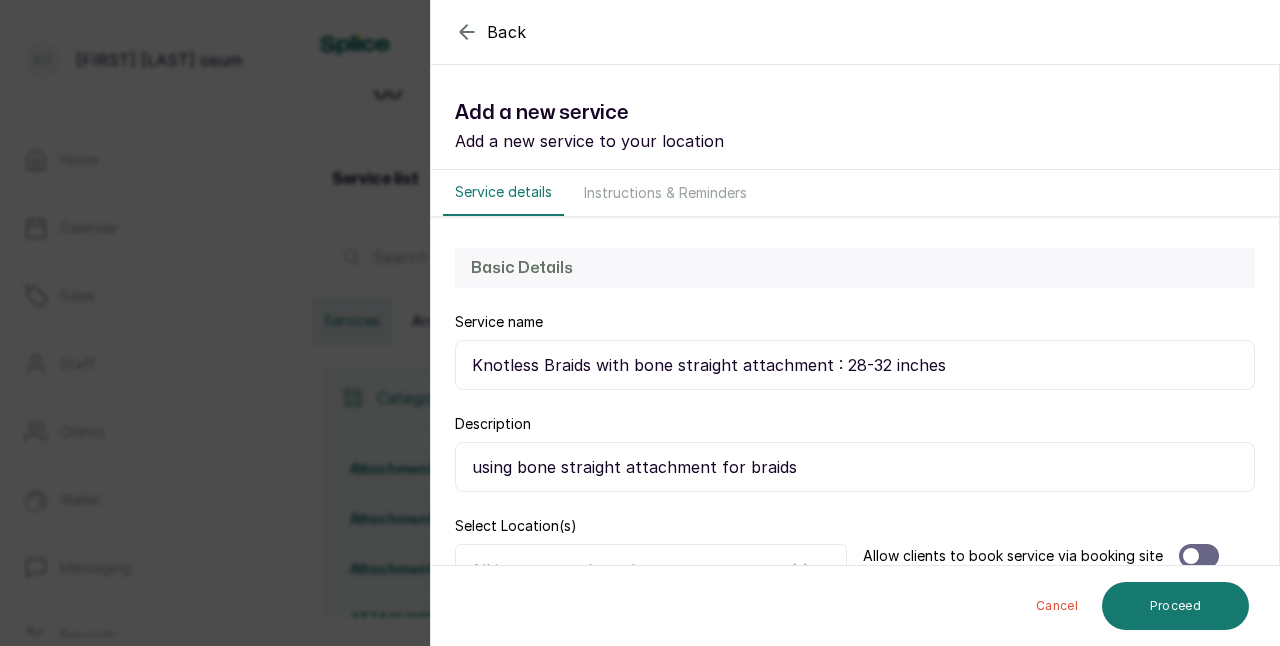 type on "using bone straight attachment for braids" 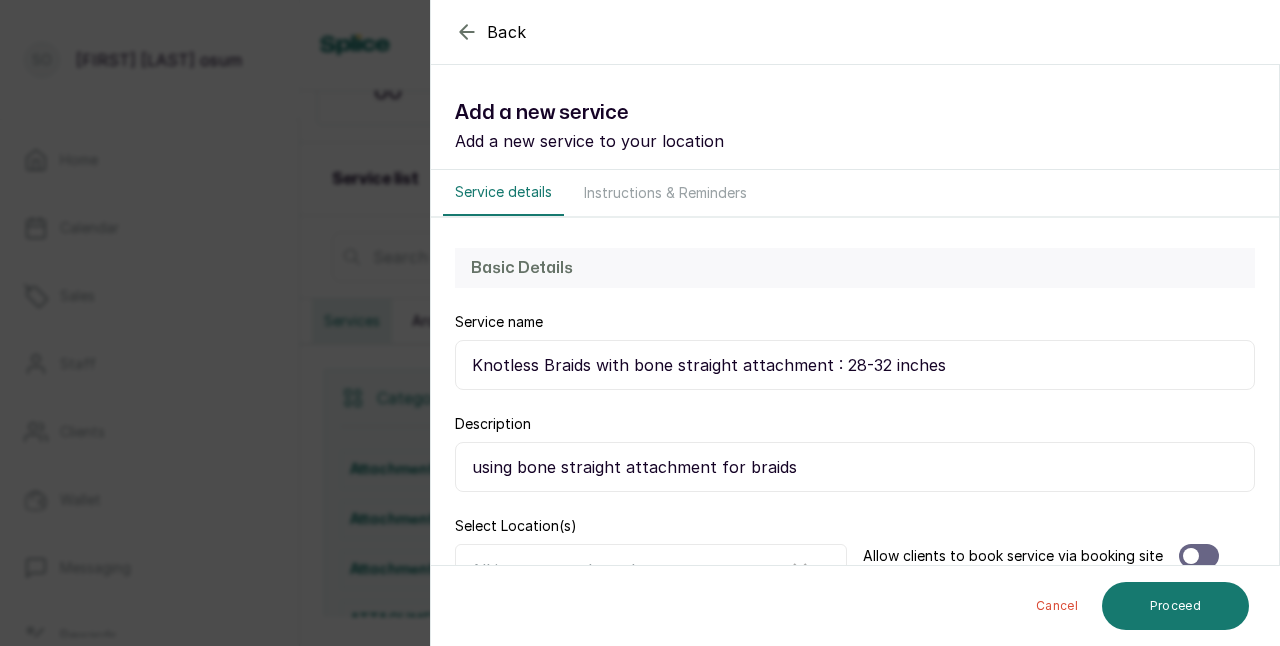 click on "Knotless Braids with bone straight attachment : 28-32 inches" at bounding box center (855, 365) 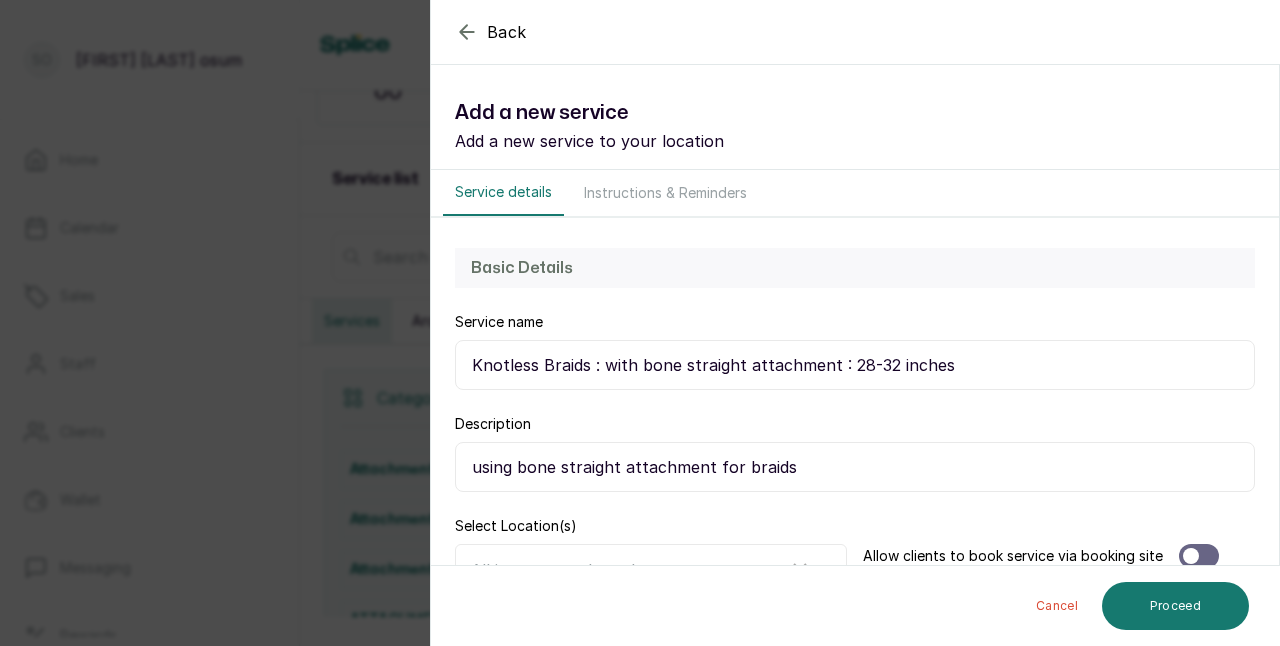 click on "Knotless Braids : with bone straight attachment : 28-32 inches" at bounding box center (855, 365) 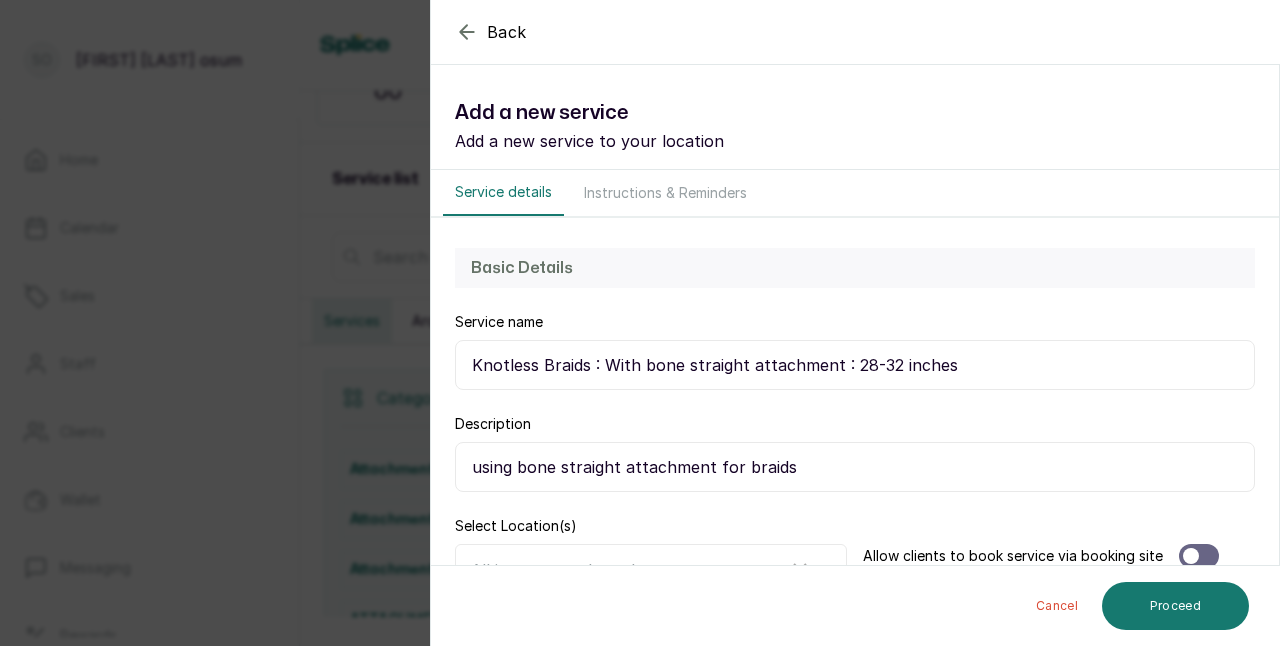 click on "Knotless Braids : With bone straight attachment : 28-32 inches" at bounding box center (855, 365) 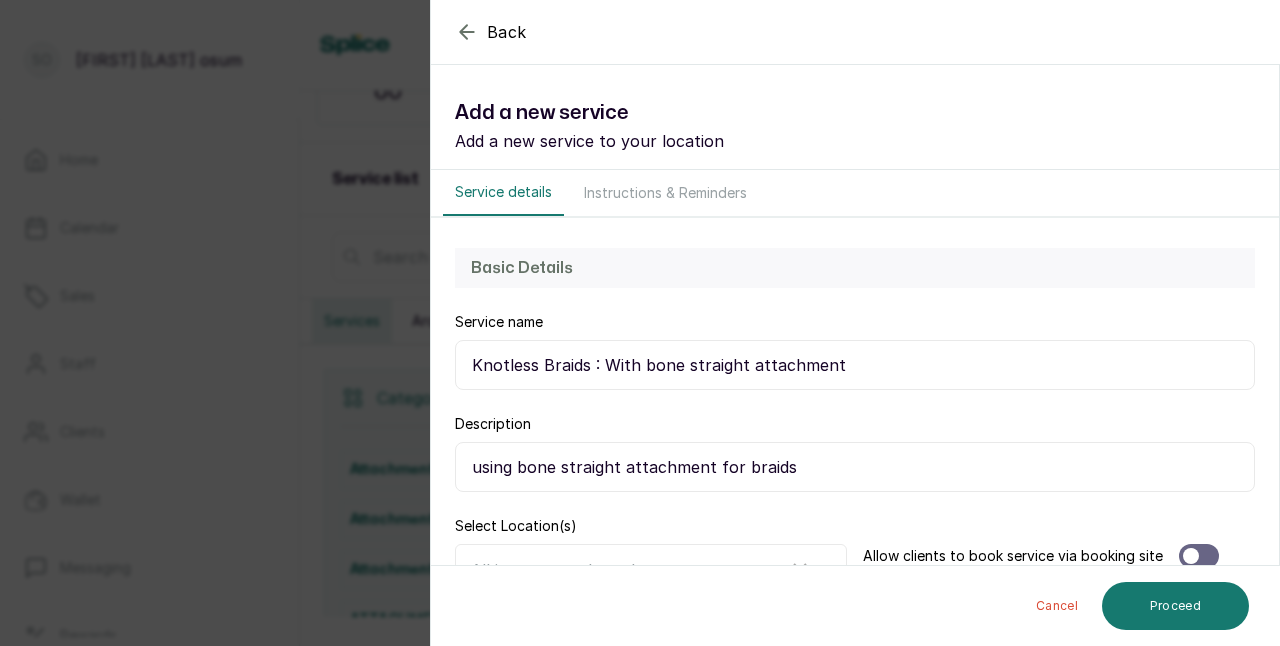 type on "Knotless Braids : With bone straight attachment" 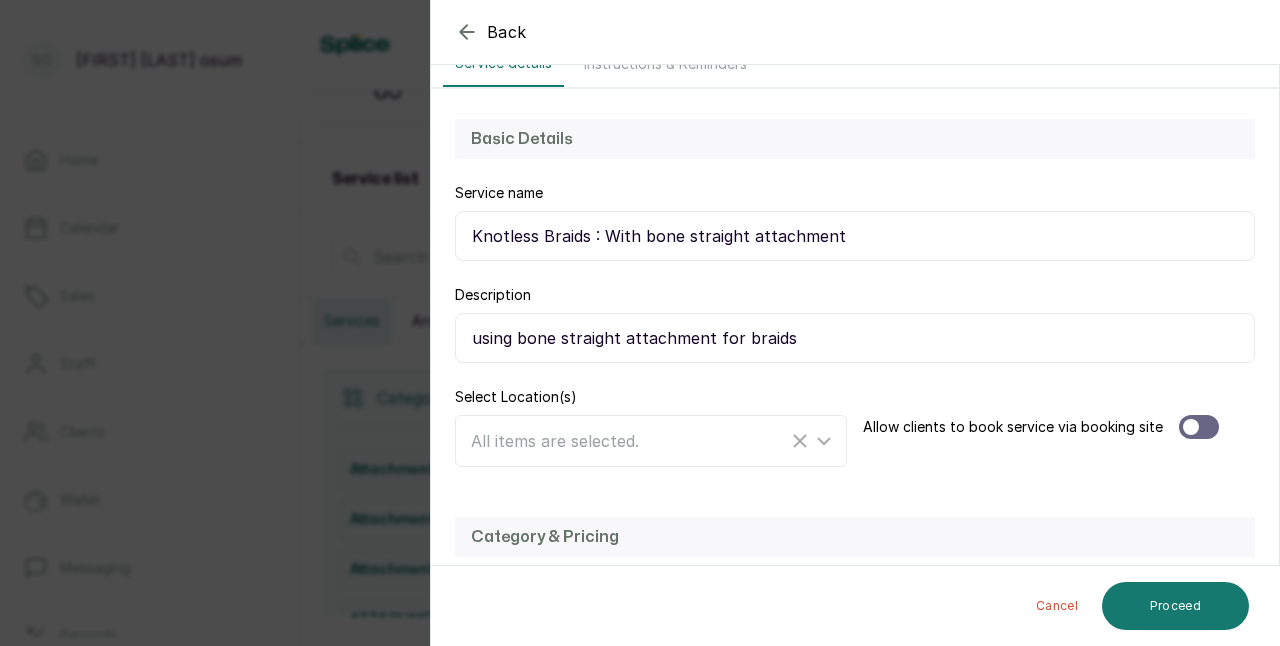 scroll, scrollTop: 126, scrollLeft: 0, axis: vertical 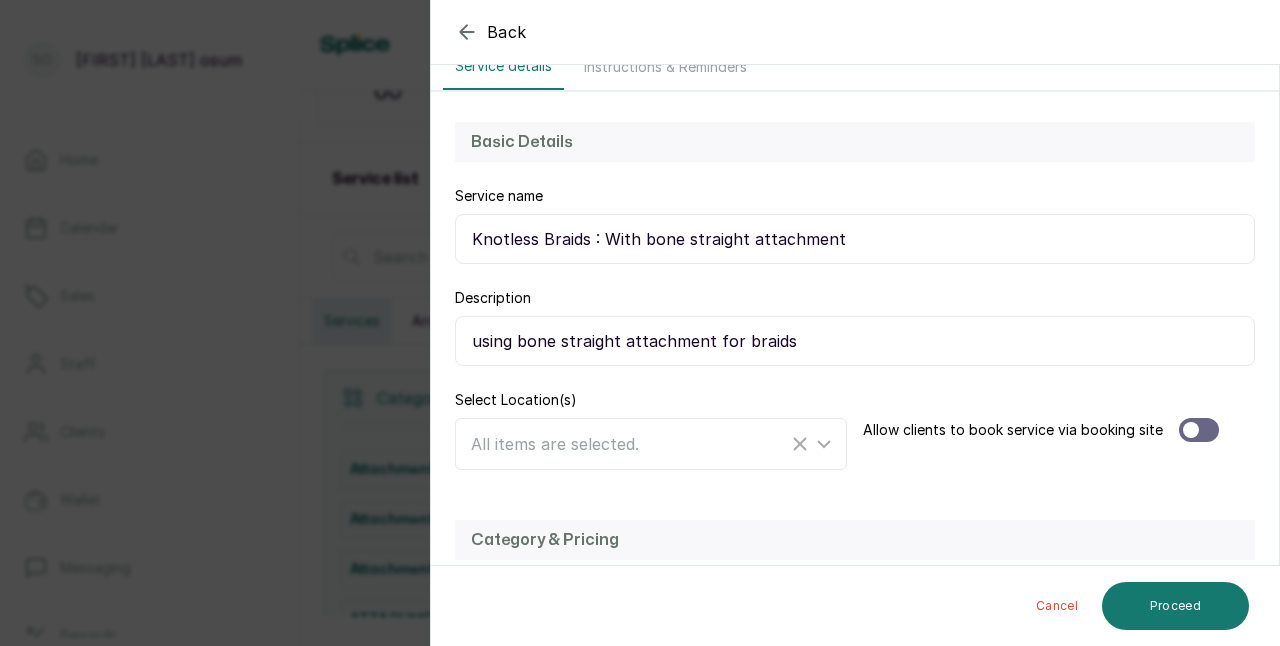click at bounding box center (1199, 430) 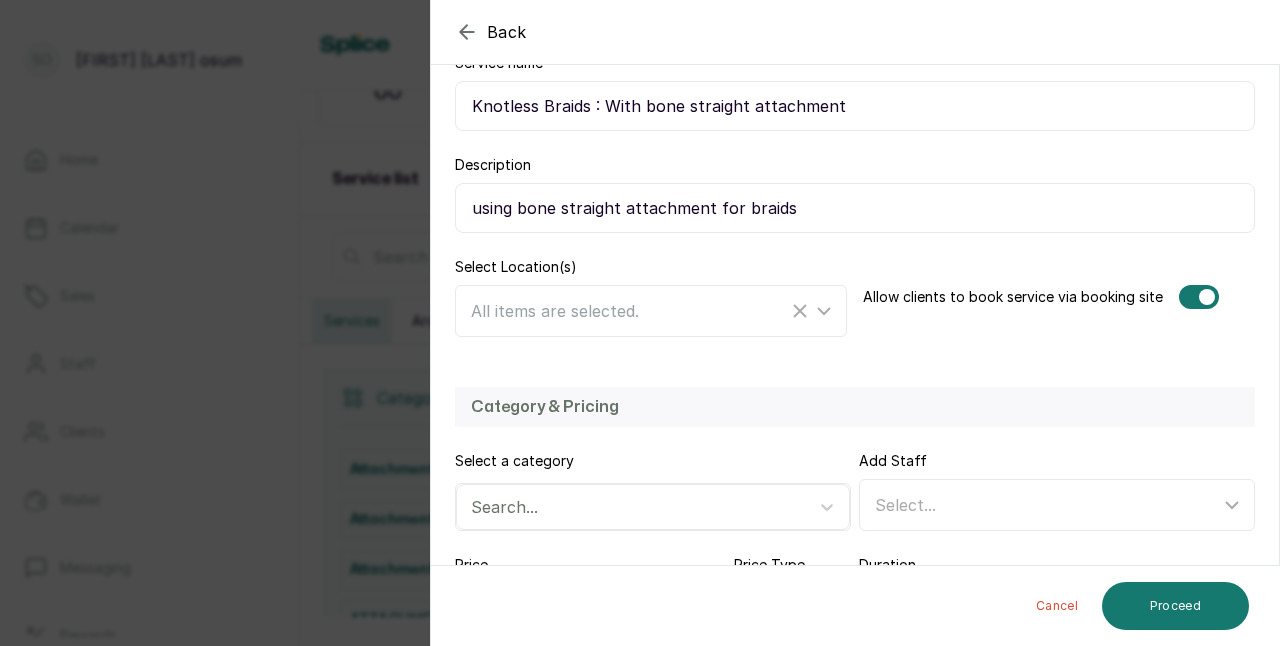 scroll, scrollTop: 273, scrollLeft: 0, axis: vertical 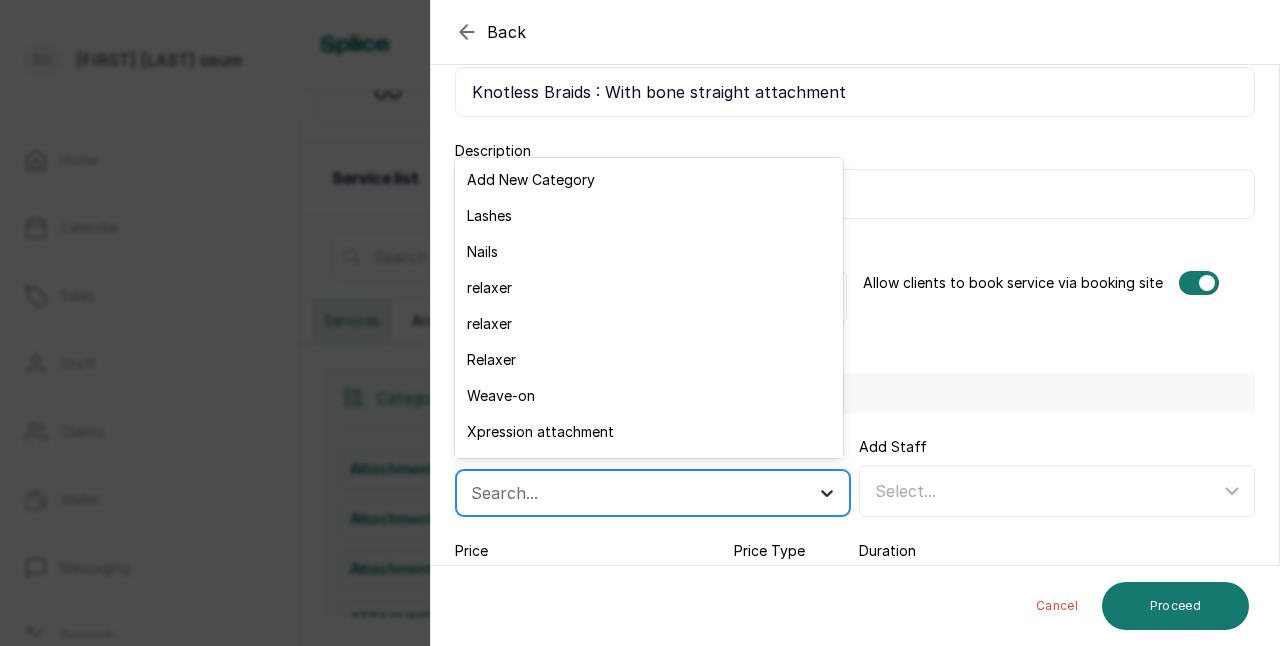 click 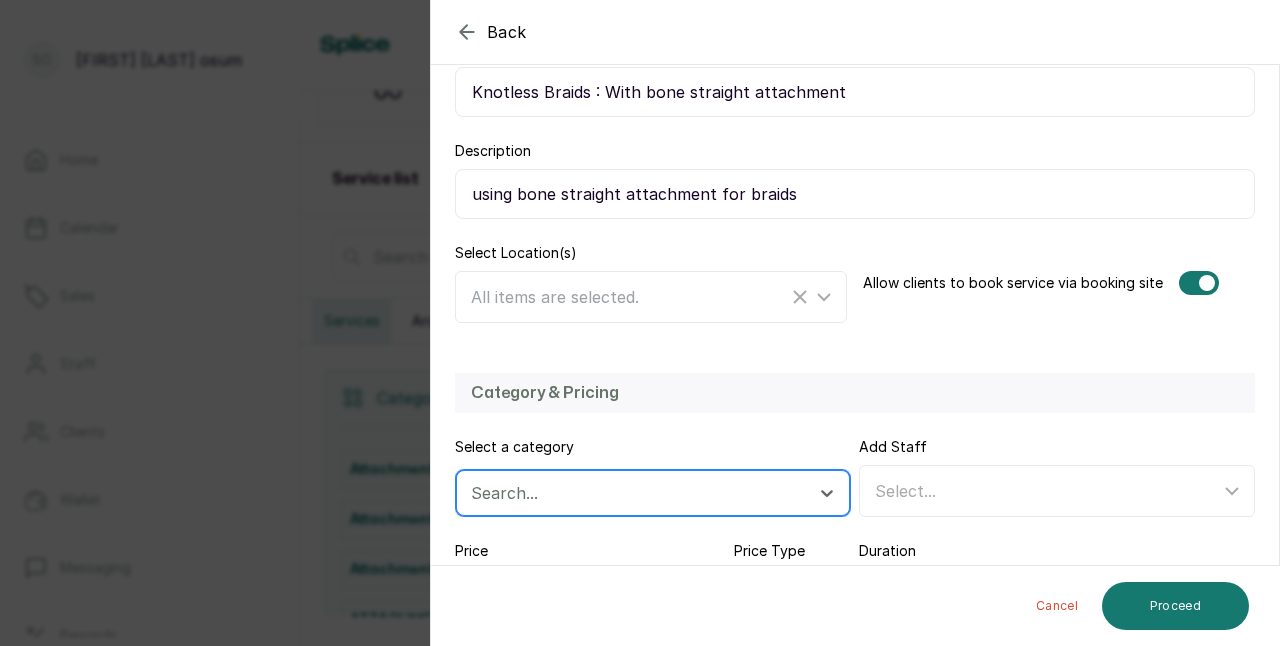 click at bounding box center [635, 493] 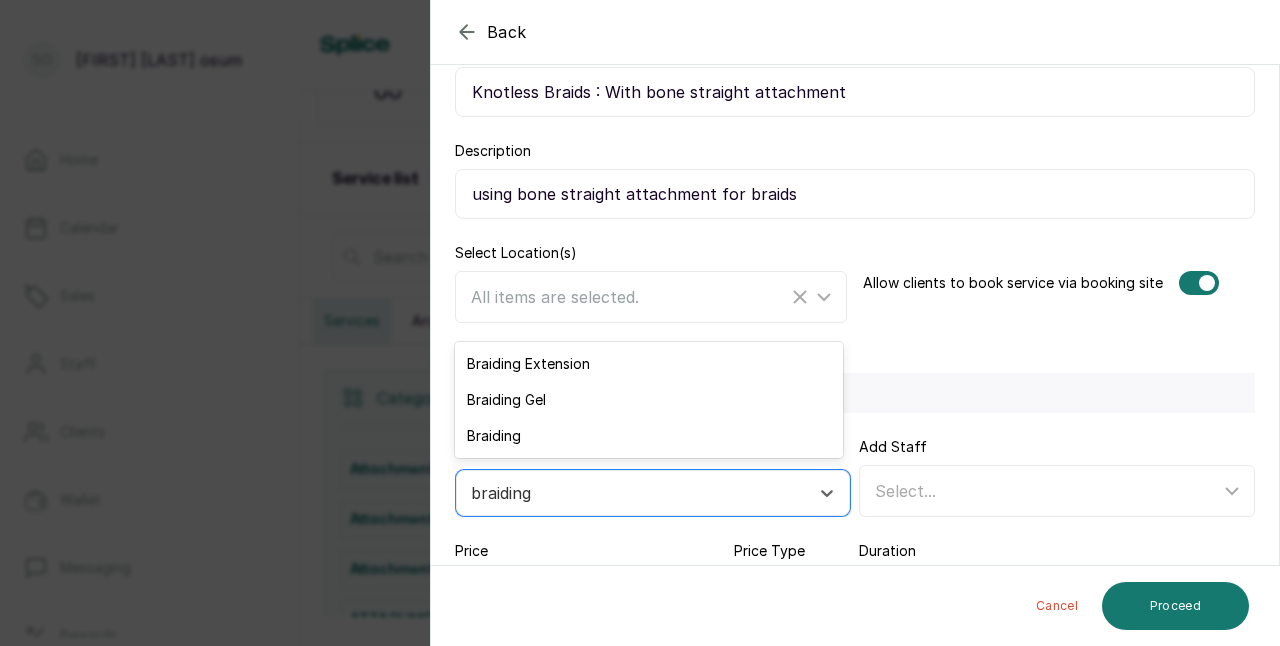type on "braiding" 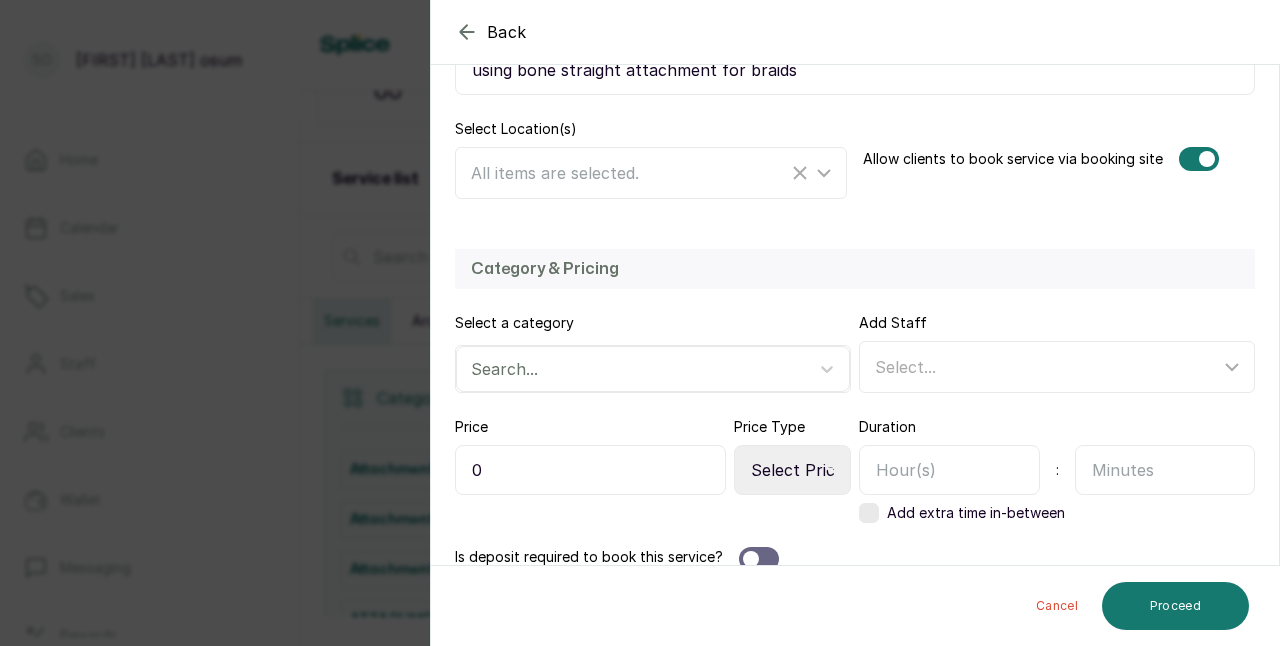 scroll, scrollTop: 402, scrollLeft: 0, axis: vertical 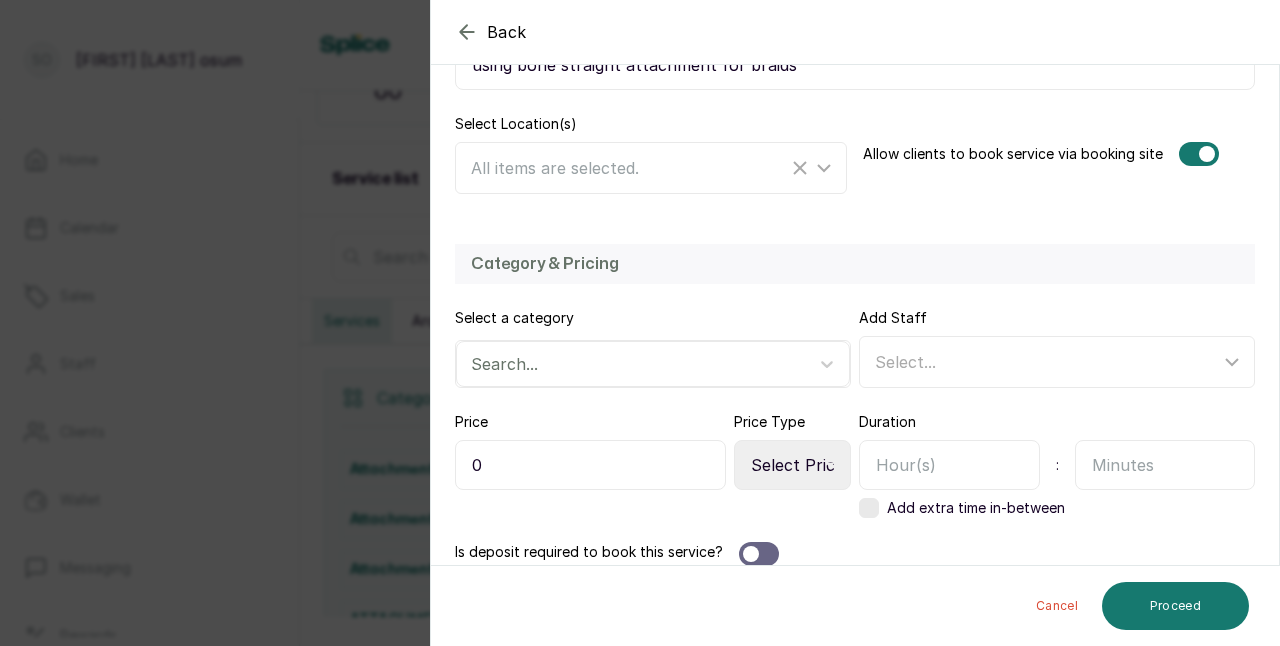 click on "0" at bounding box center [590, 465] 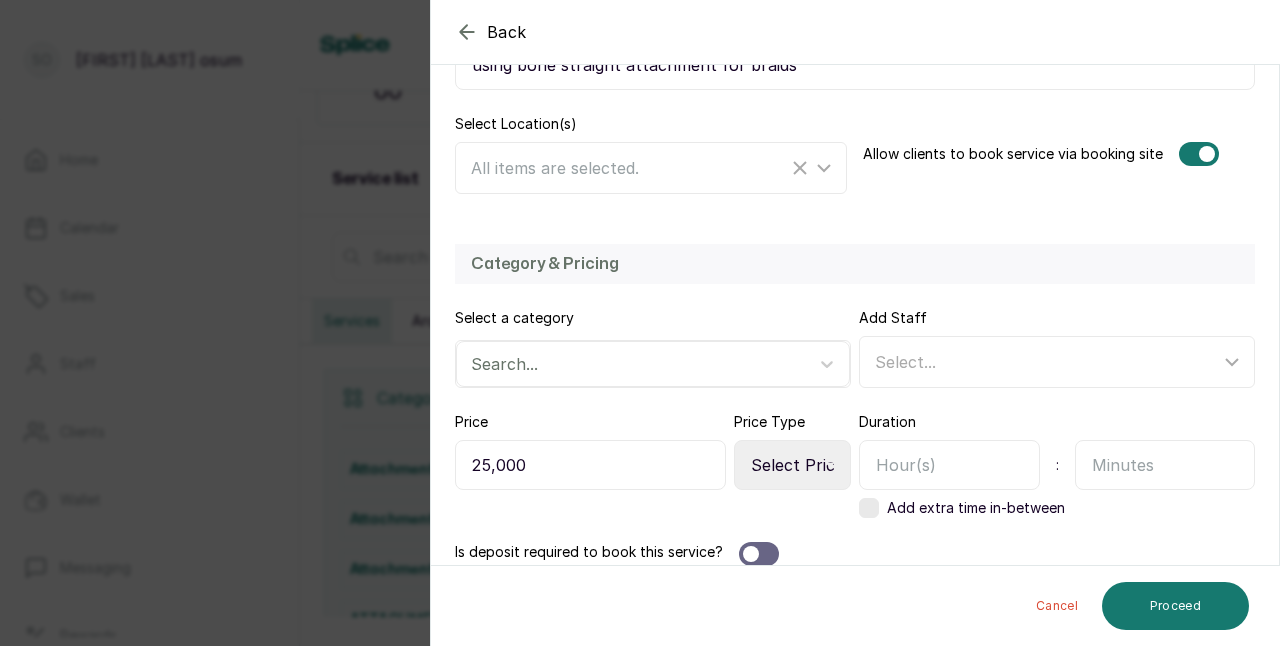 type on "25,000" 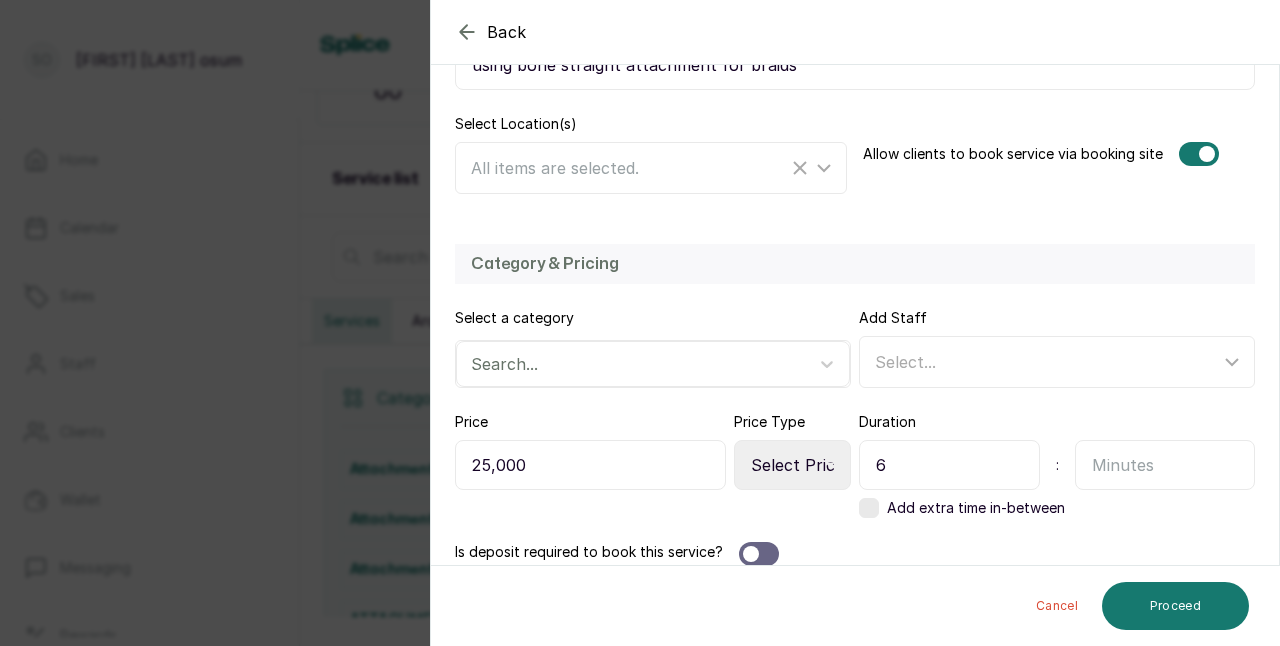 type on "6" 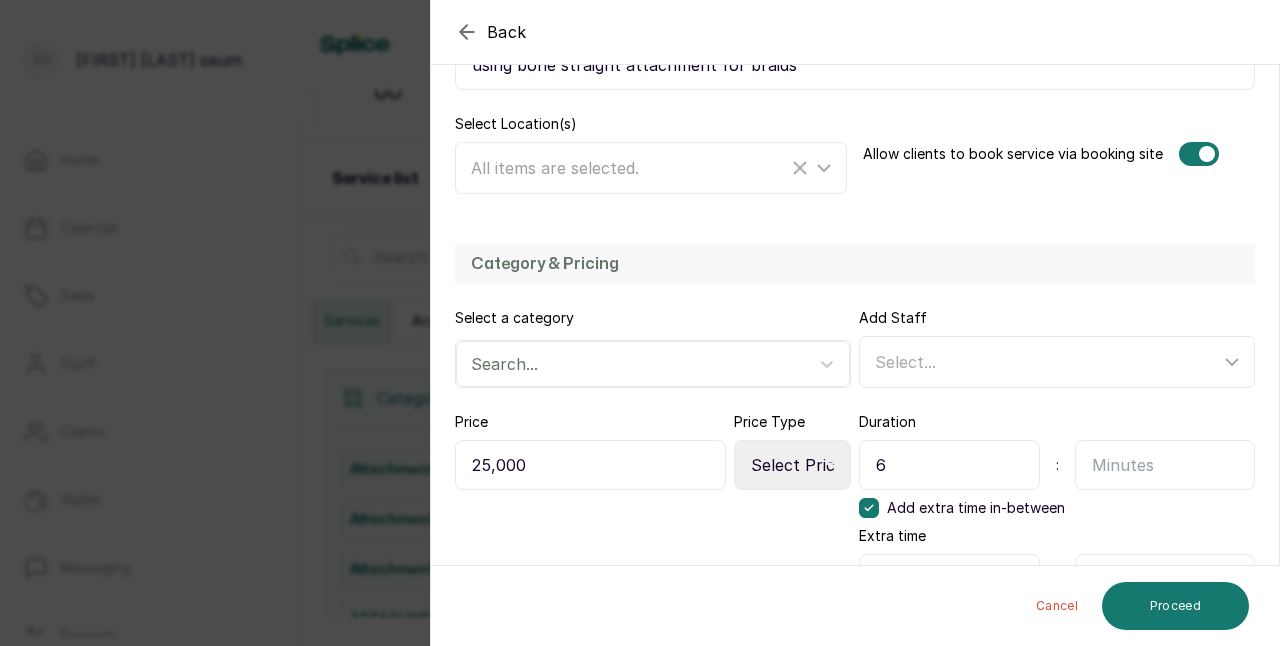 scroll, scrollTop: 503, scrollLeft: 0, axis: vertical 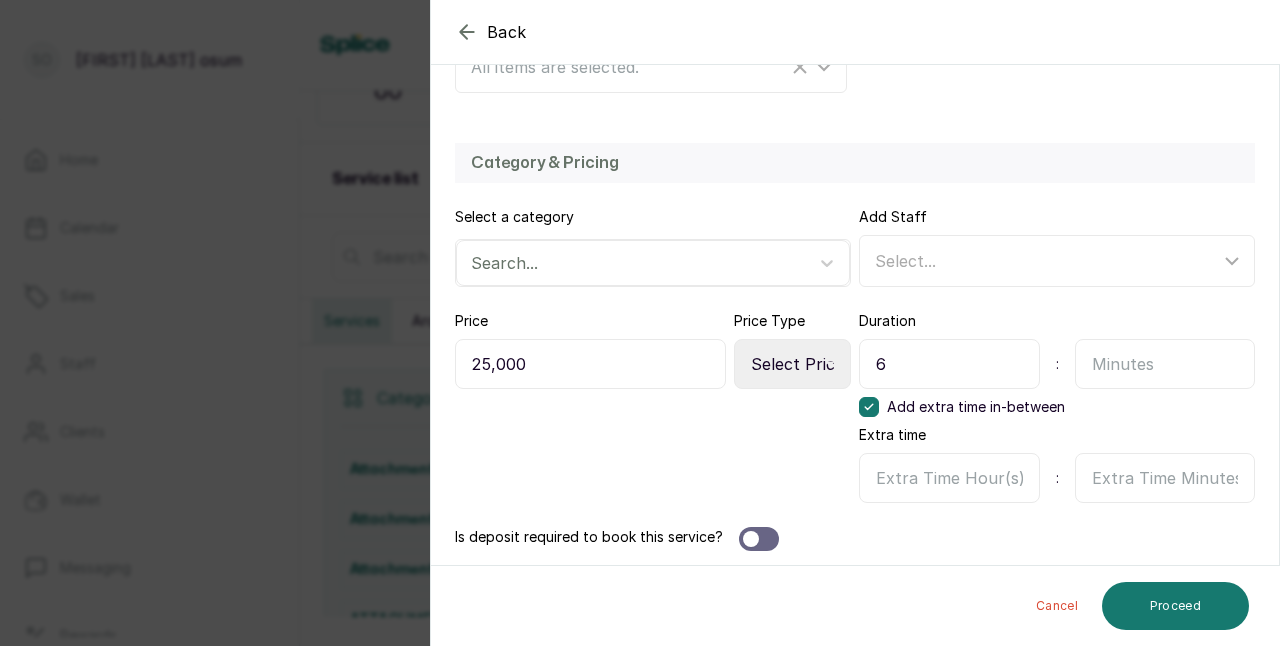 click at bounding box center (949, 478) 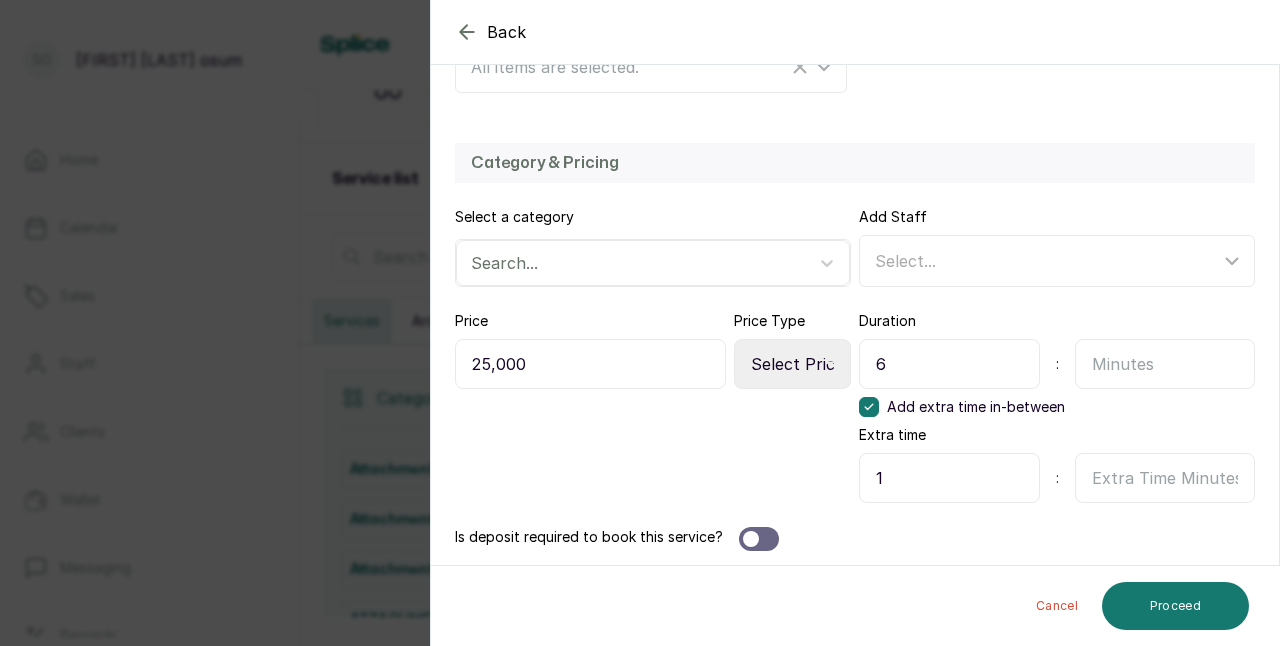 type on "1" 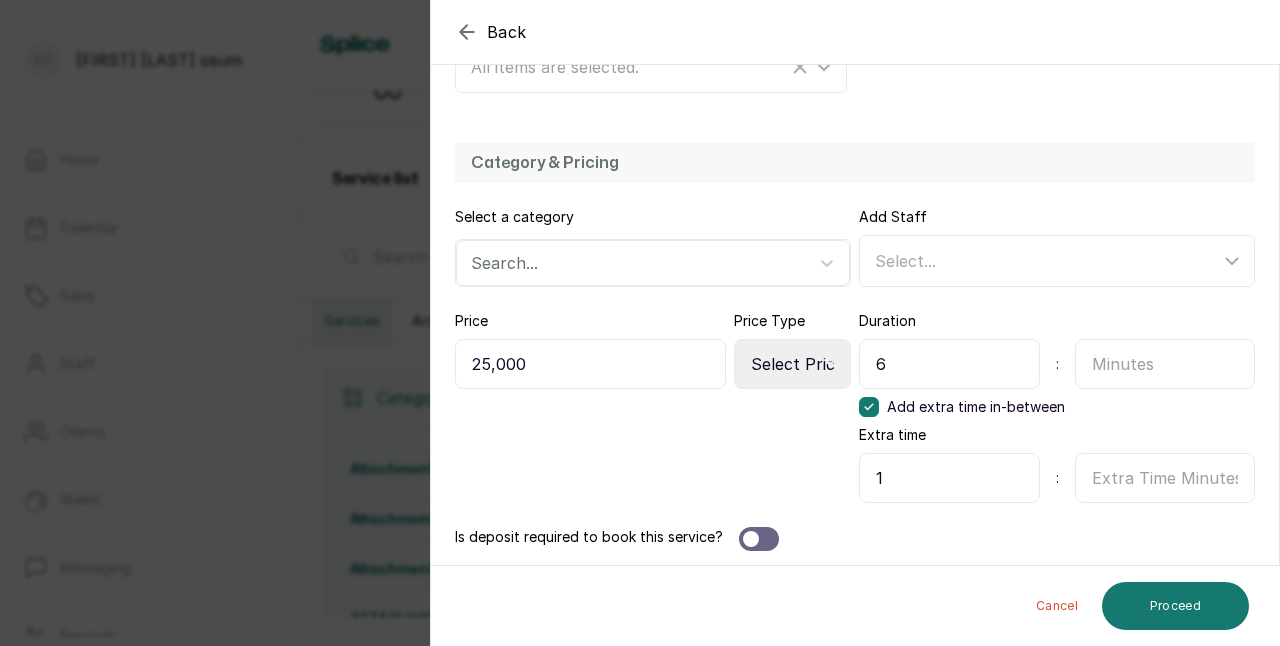 click at bounding box center [759, 539] 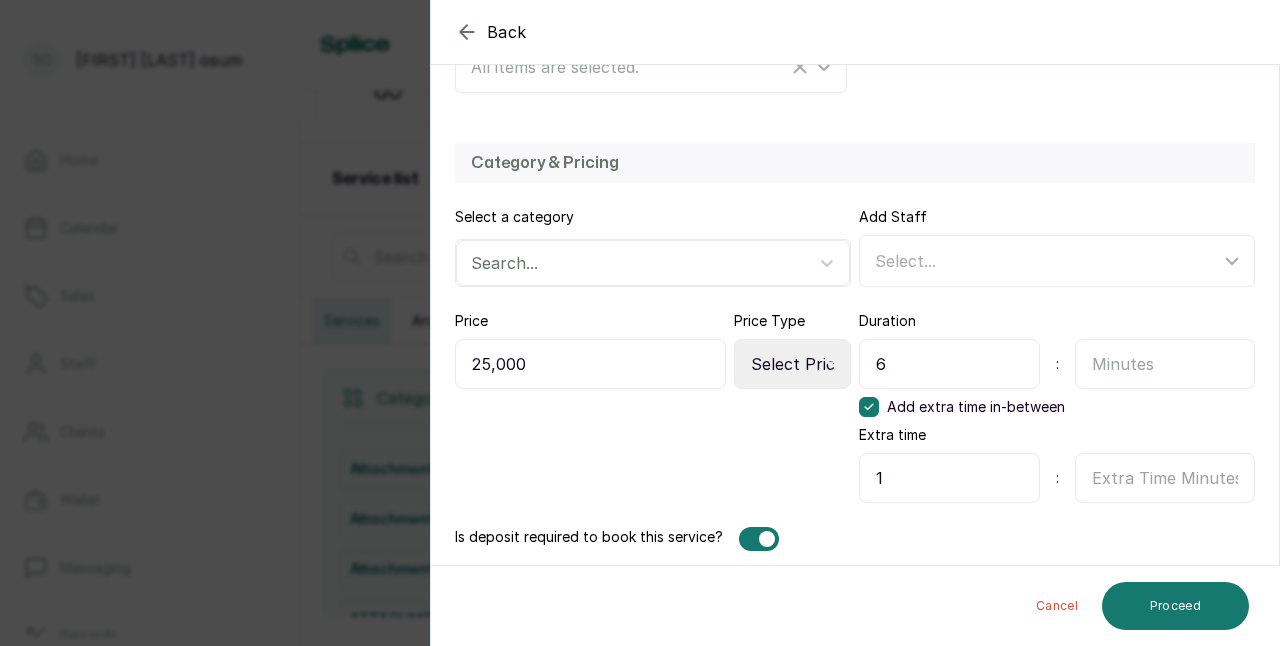 scroll, scrollTop: 604, scrollLeft: 0, axis: vertical 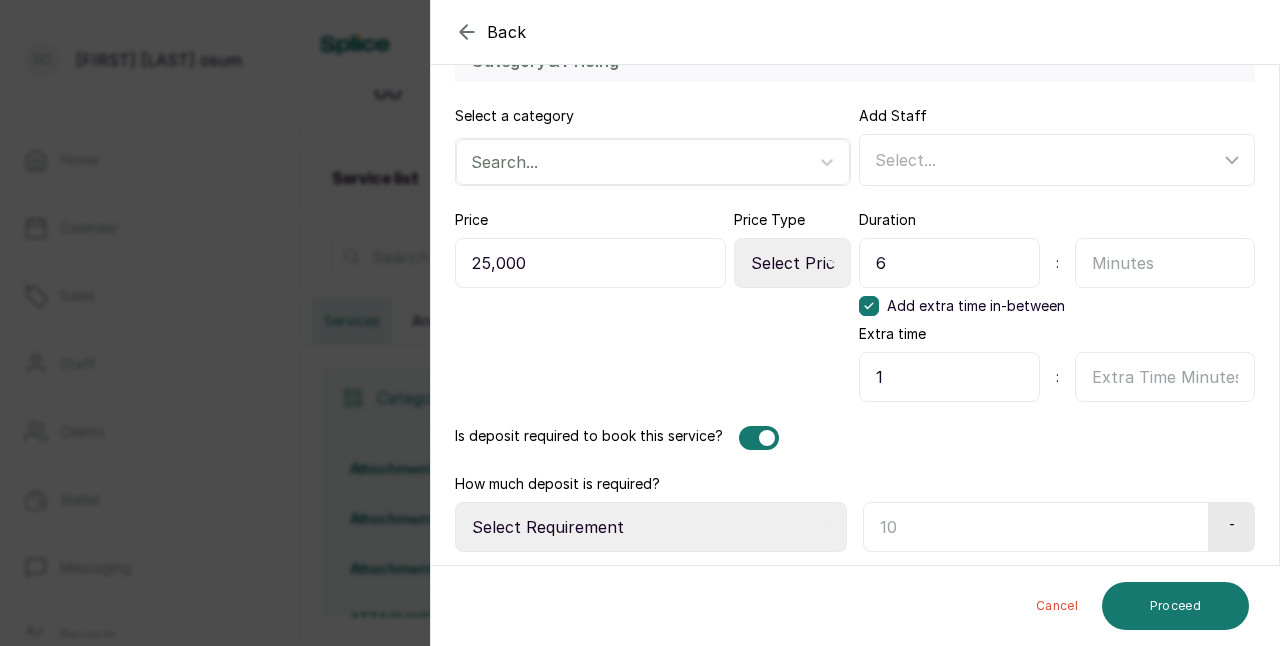 click on "Select Requirement Percentage Fixed Amount" at bounding box center (651, 527) 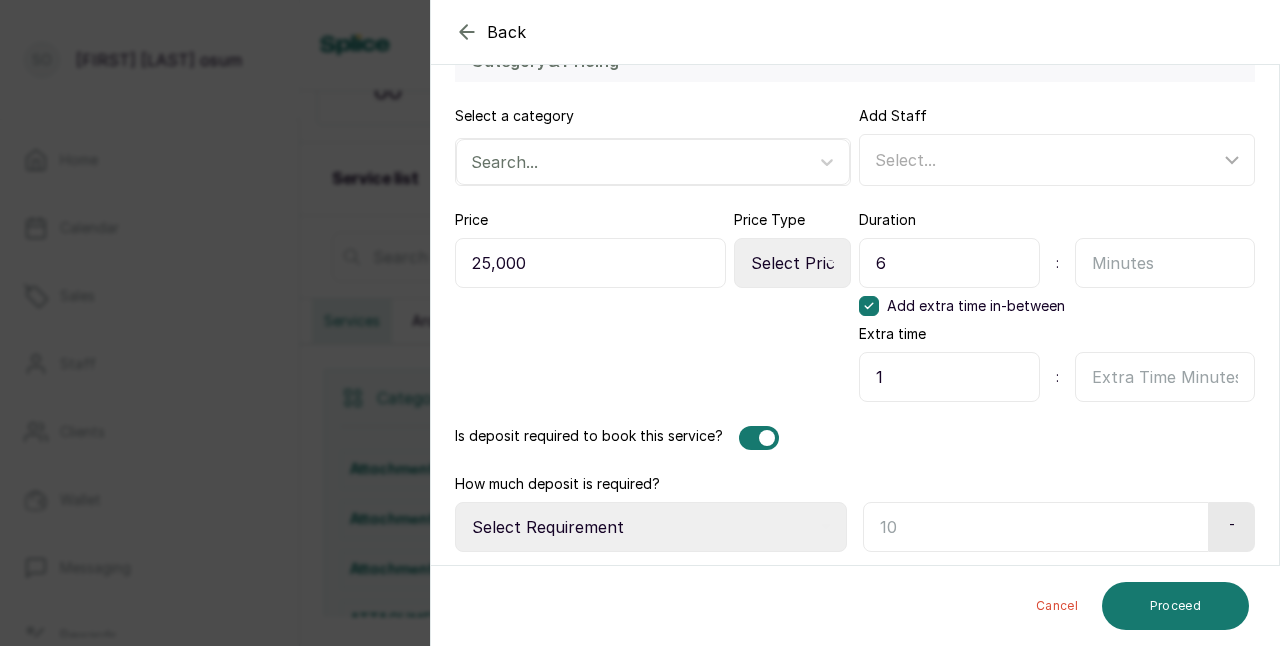 select on "fixed_value" 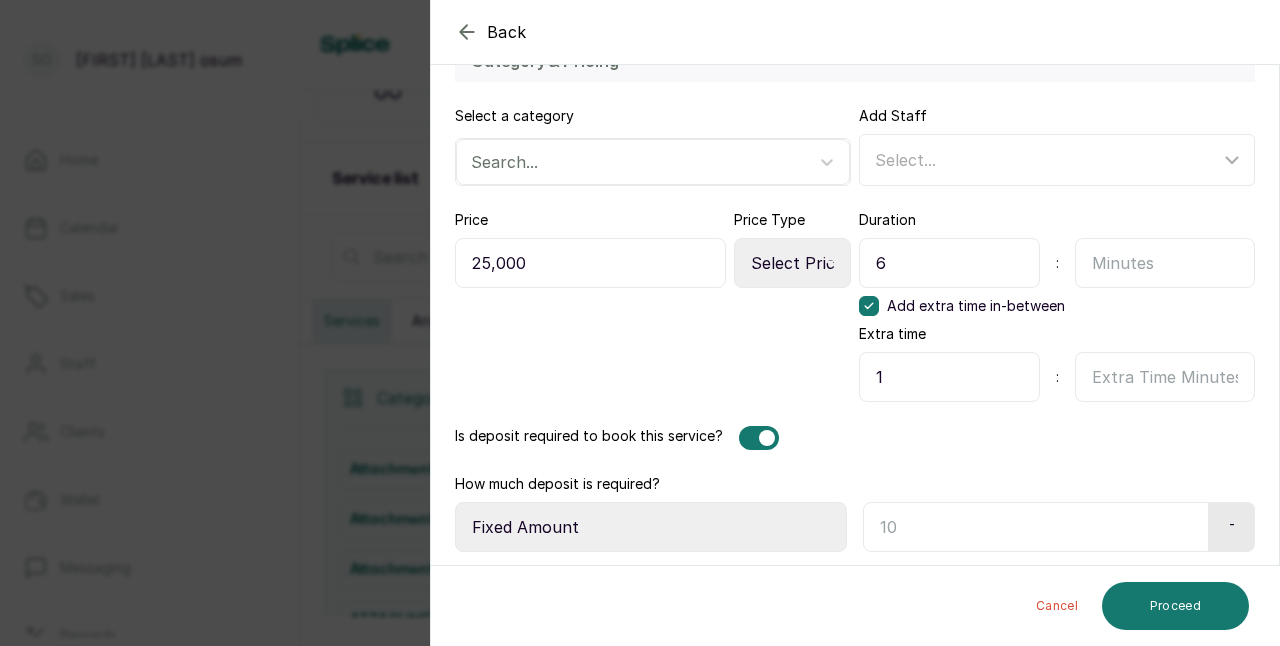 click on "Select Requirement Percentage Fixed Amount" at bounding box center (651, 527) 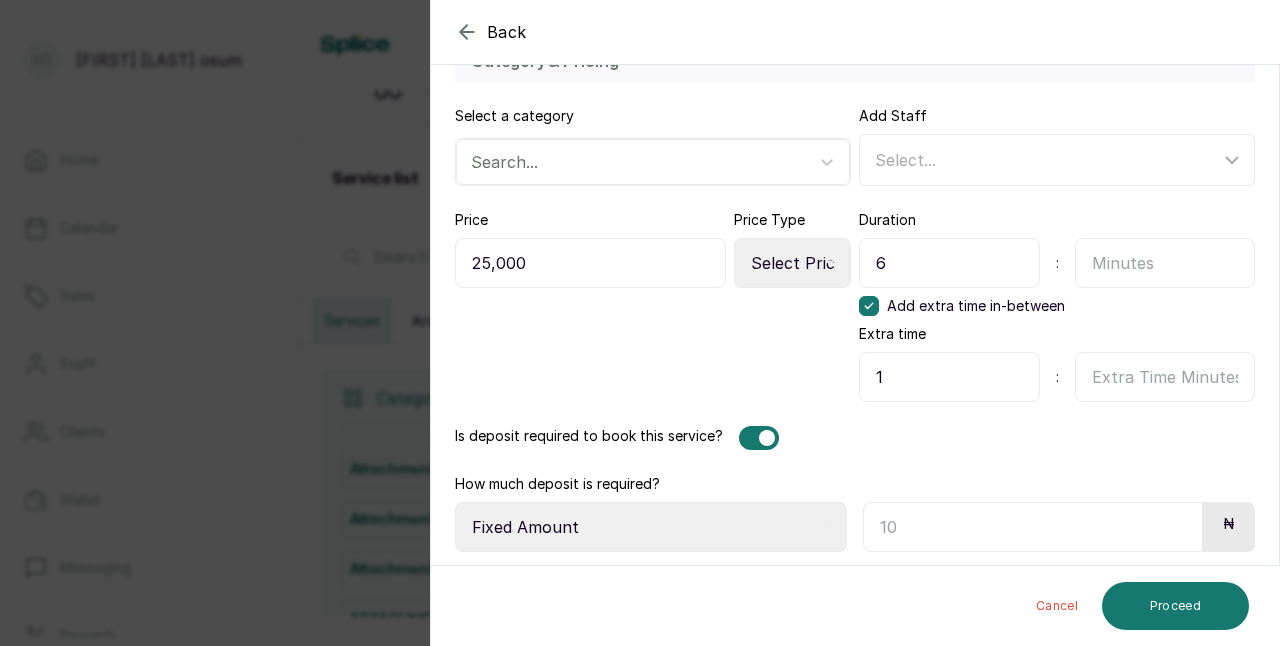 click at bounding box center (1033, 527) 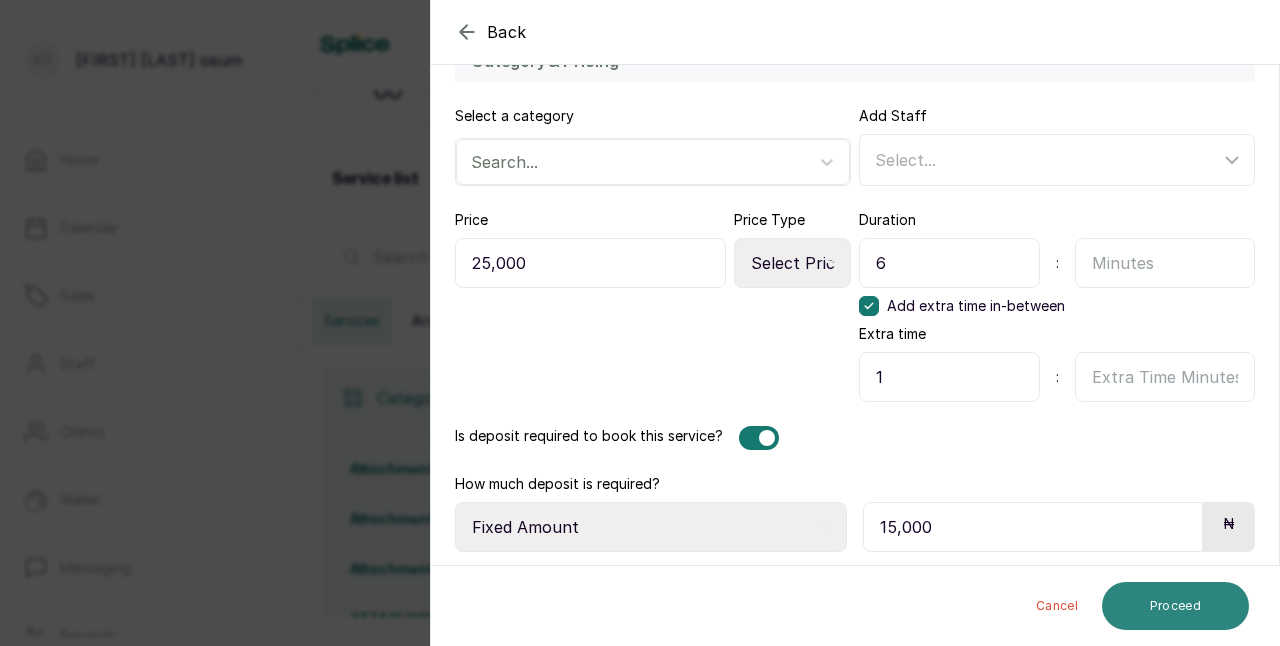 type on "15,000" 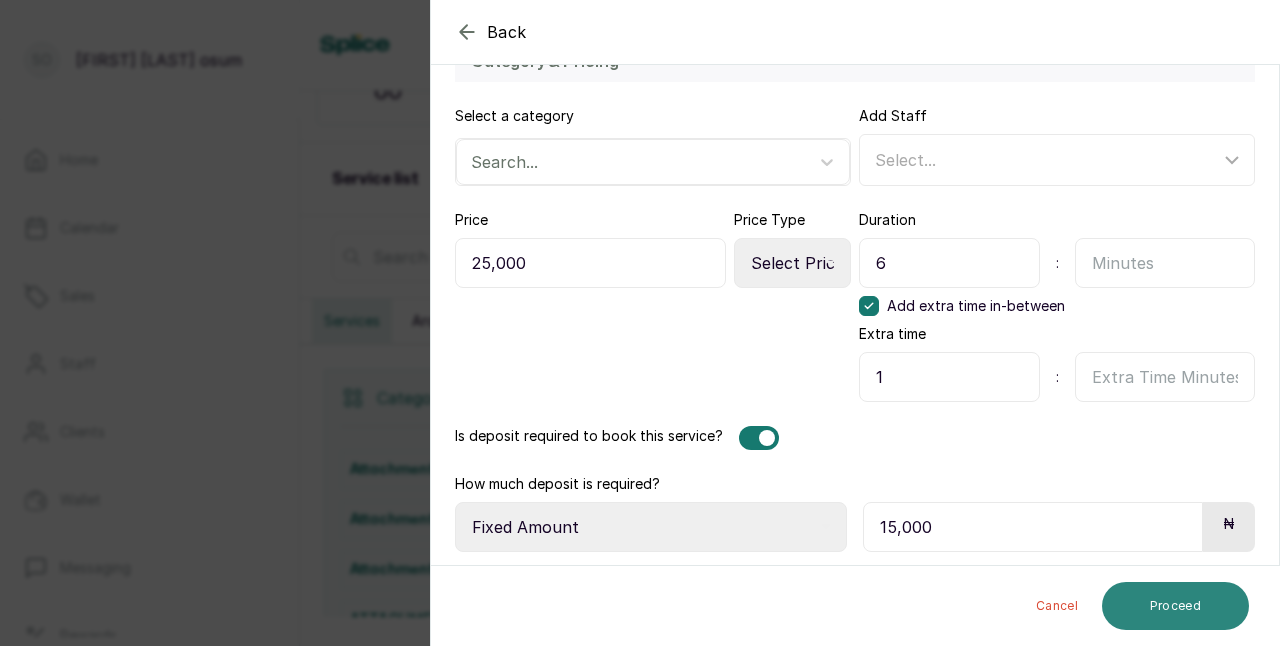 click on "Proceed" at bounding box center [1175, 606] 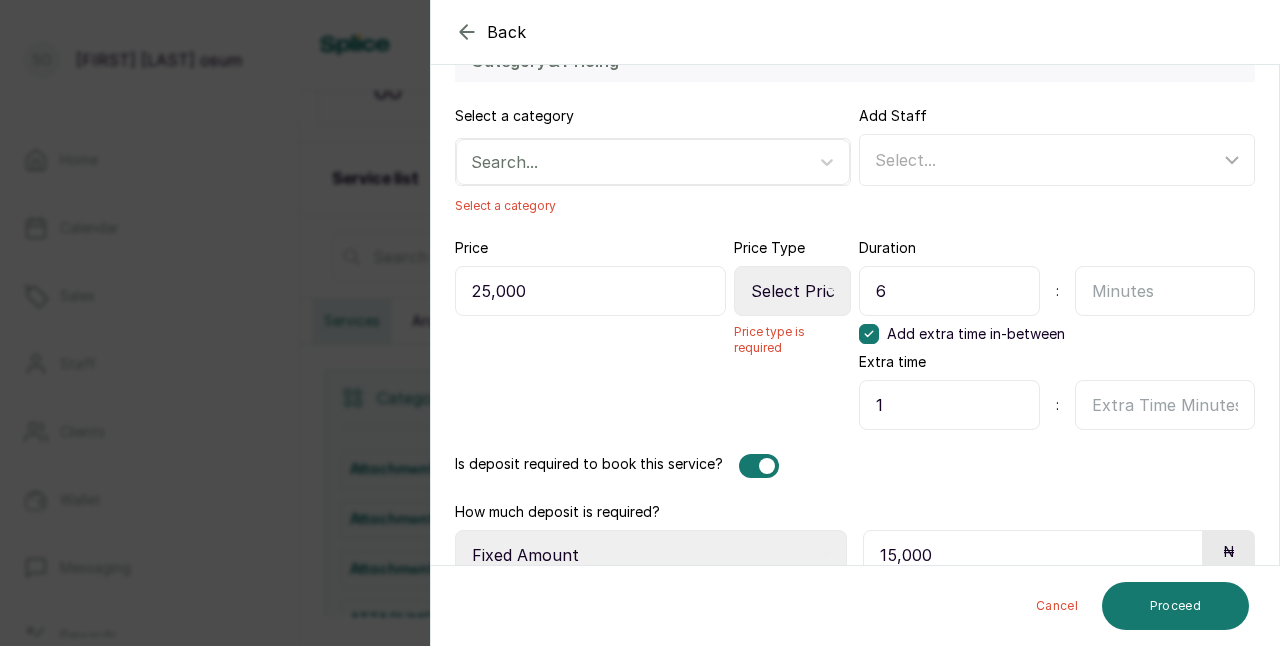 click on "Select Price Type Fixed From" at bounding box center (792, 291) 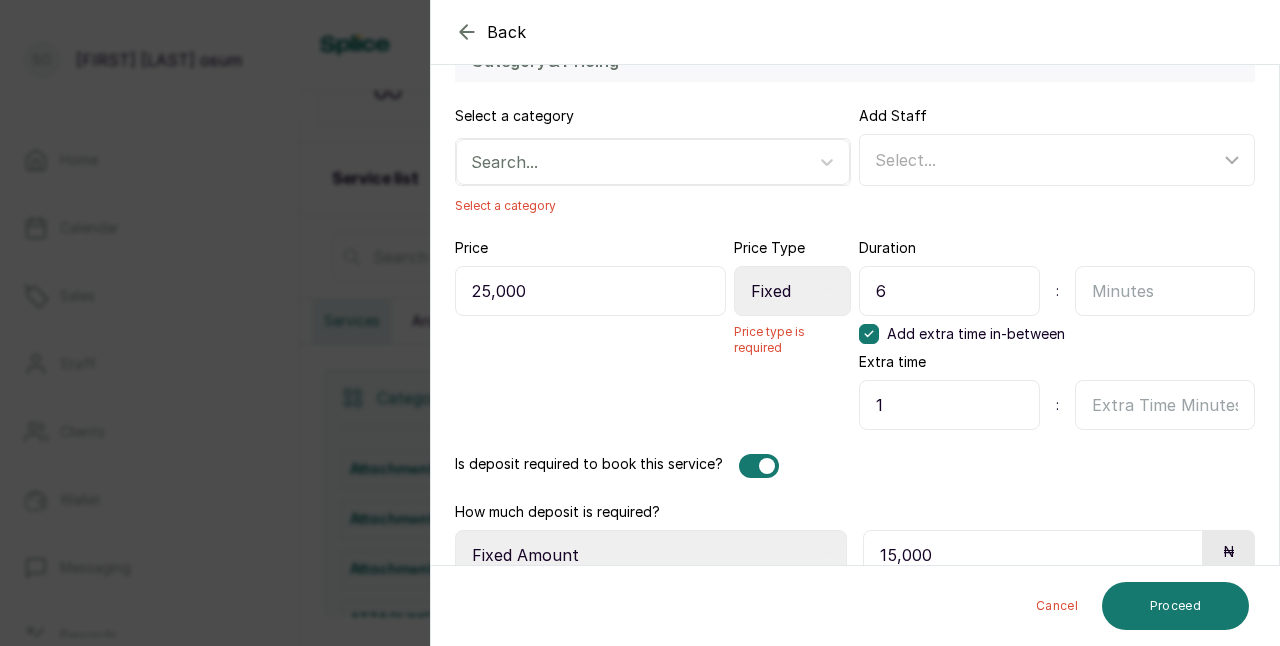 click on "Select Price Type Fixed From" at bounding box center (792, 291) 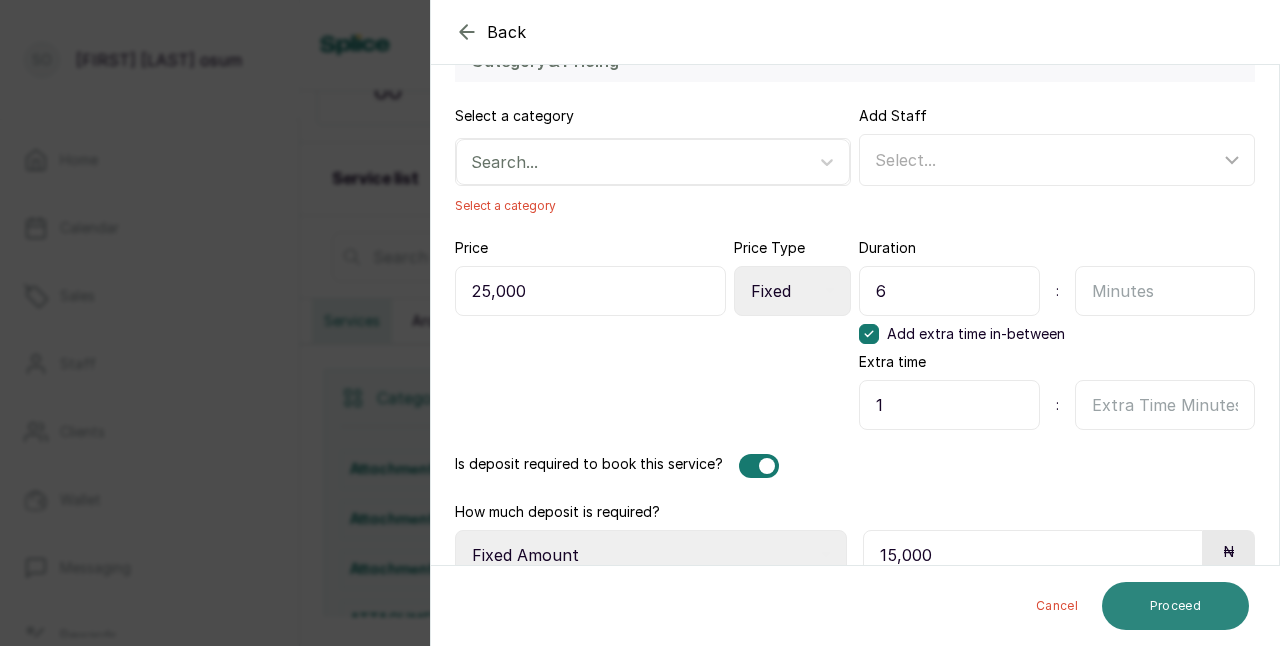 click on "Proceed" at bounding box center (1175, 606) 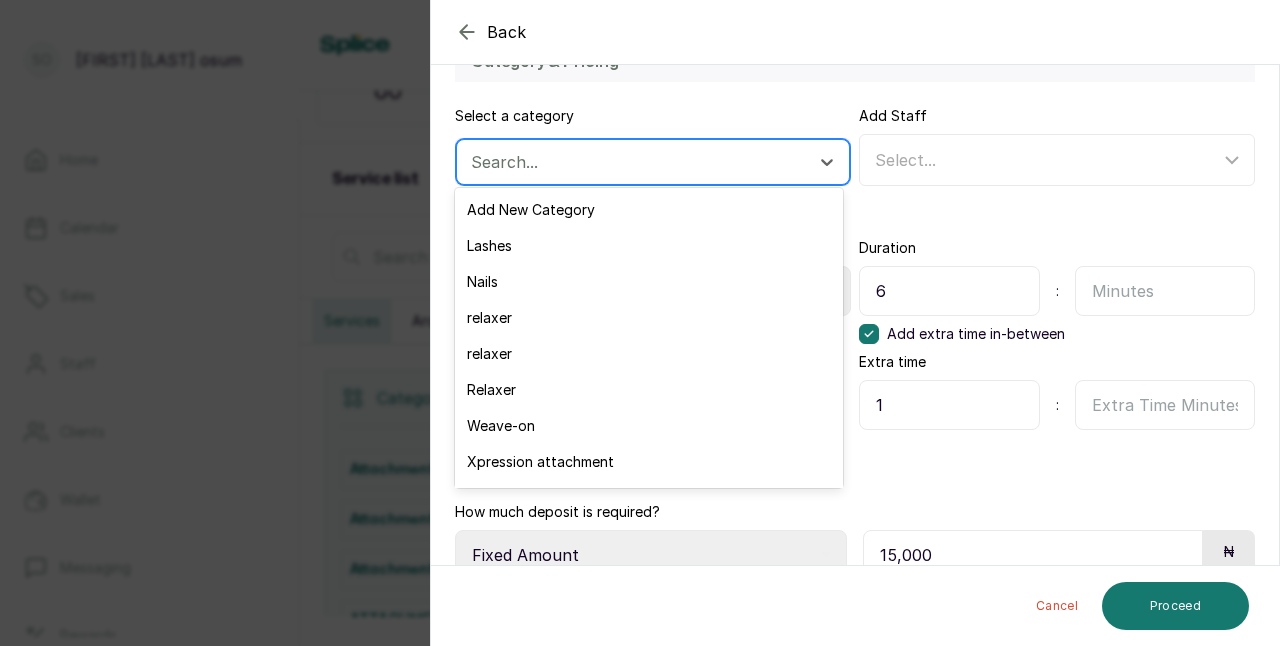 click on "Search..." at bounding box center (635, 162) 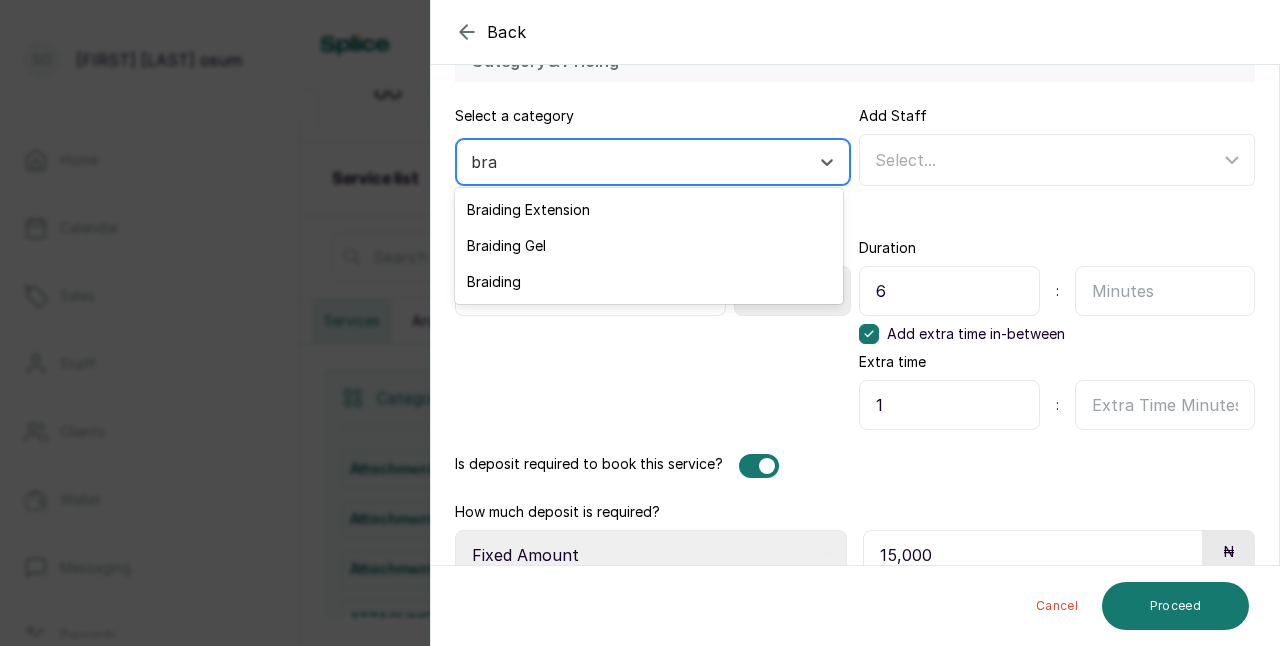 type on "brai" 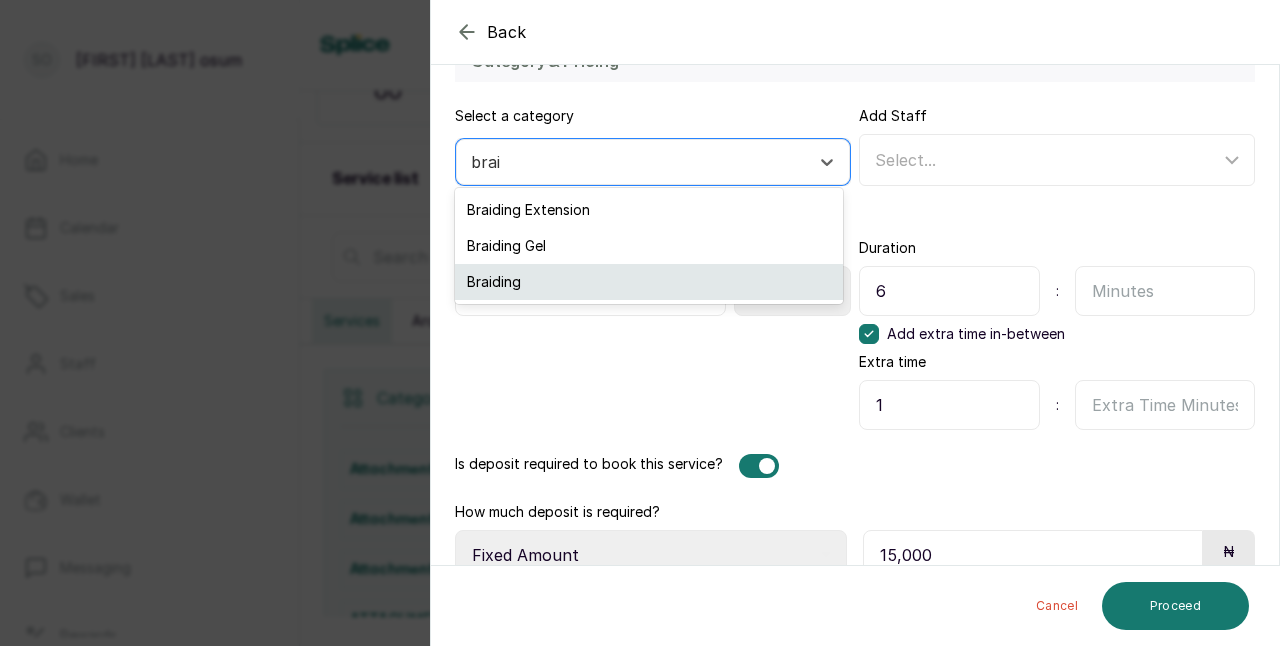 click on "Braiding" at bounding box center [648, 282] 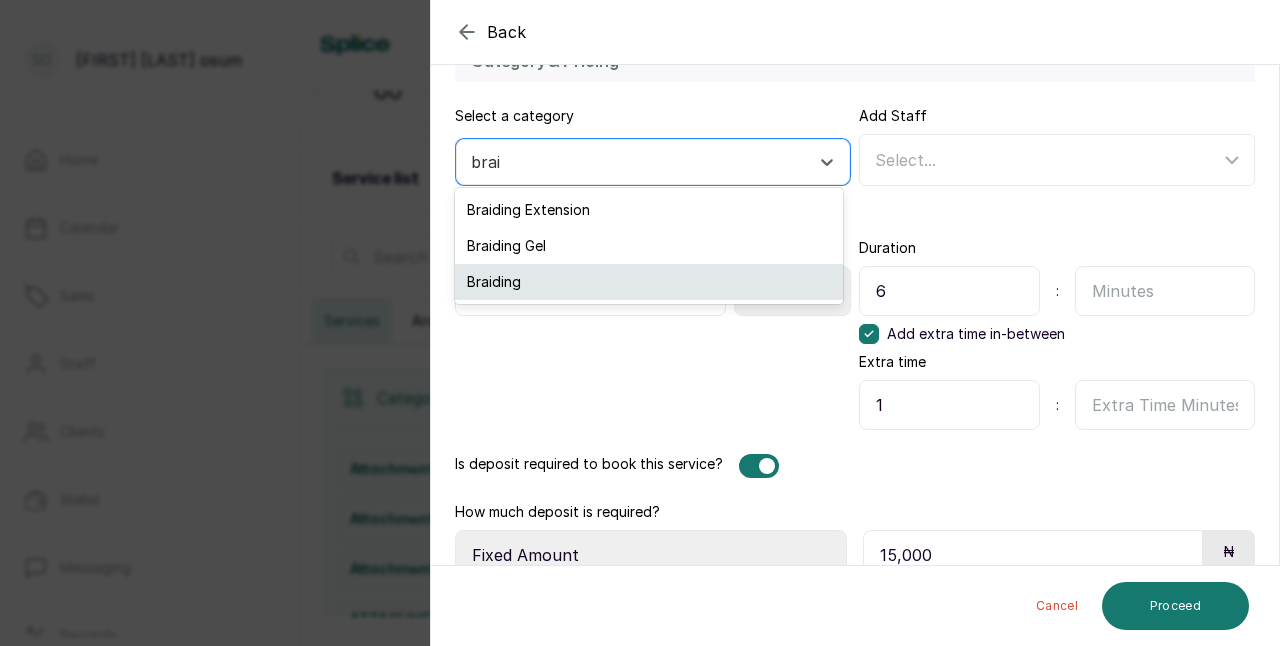 type 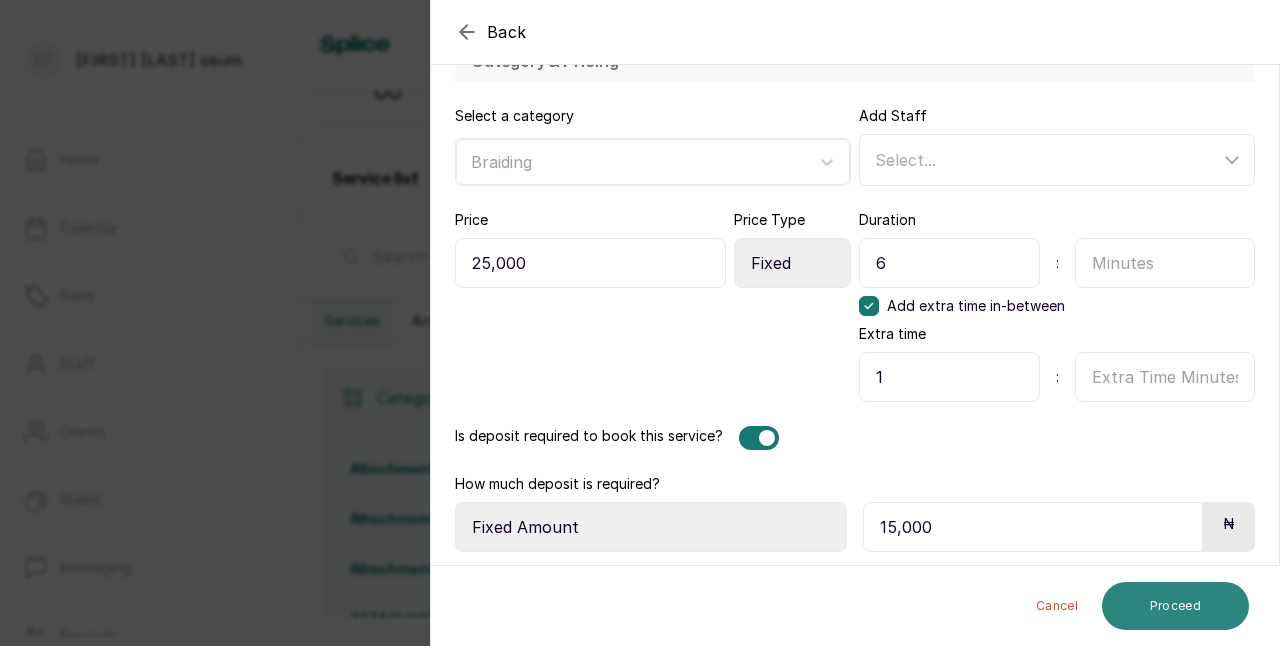 click on "Proceed" at bounding box center (1175, 606) 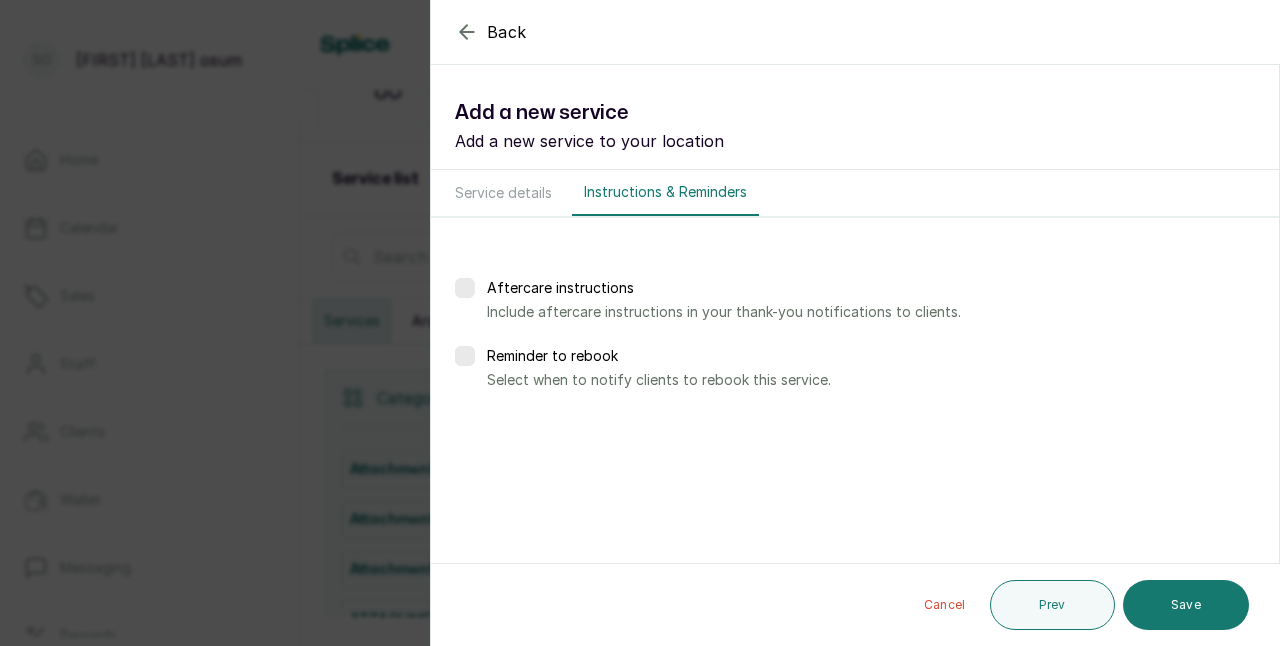 scroll, scrollTop: 0, scrollLeft: 0, axis: both 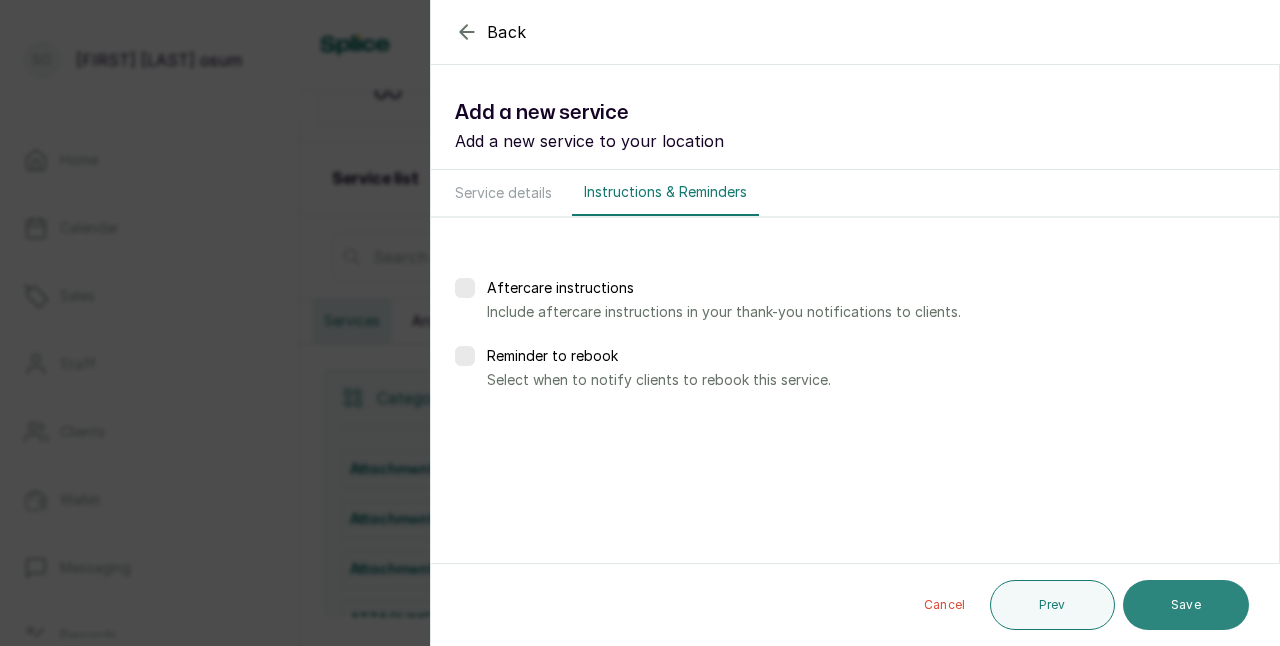 click on "Save" at bounding box center [1186, 605] 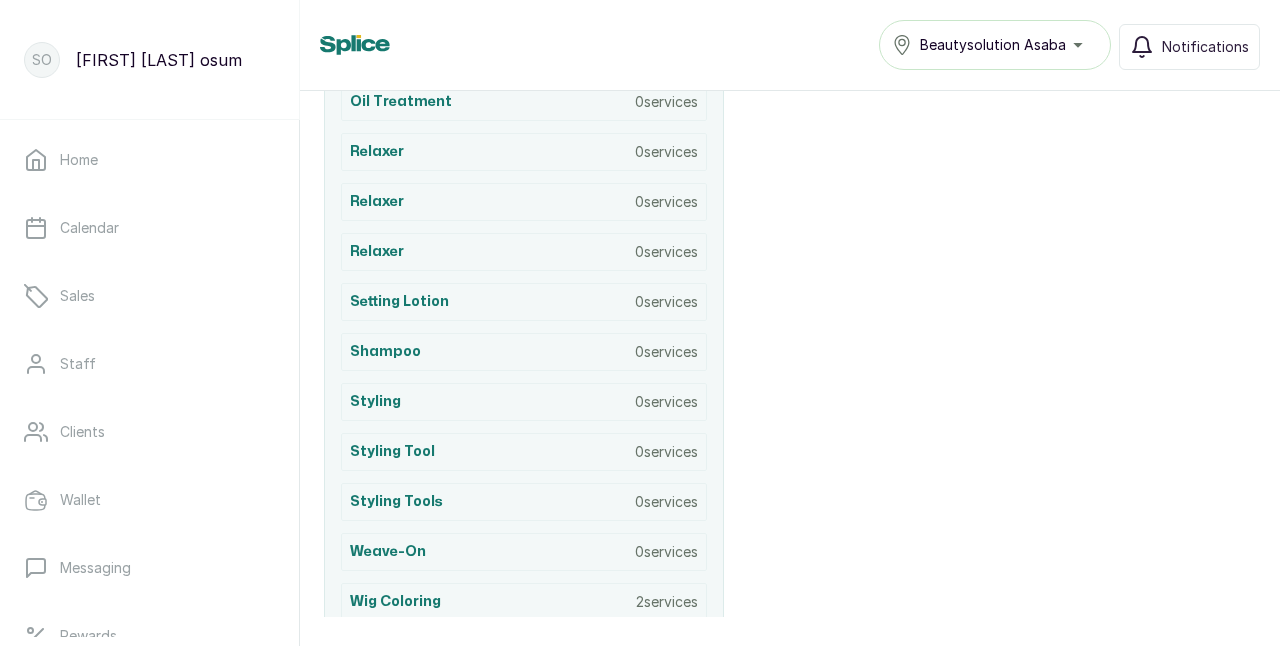 scroll, scrollTop: 3598, scrollLeft: 0, axis: vertical 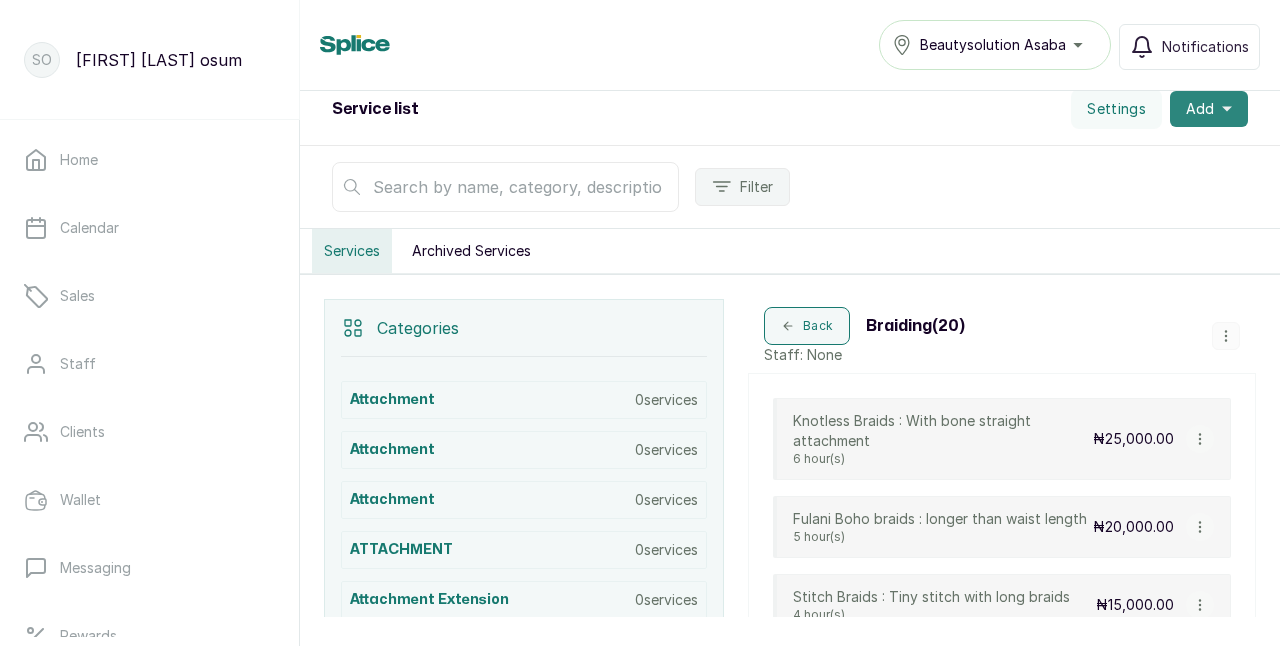 click 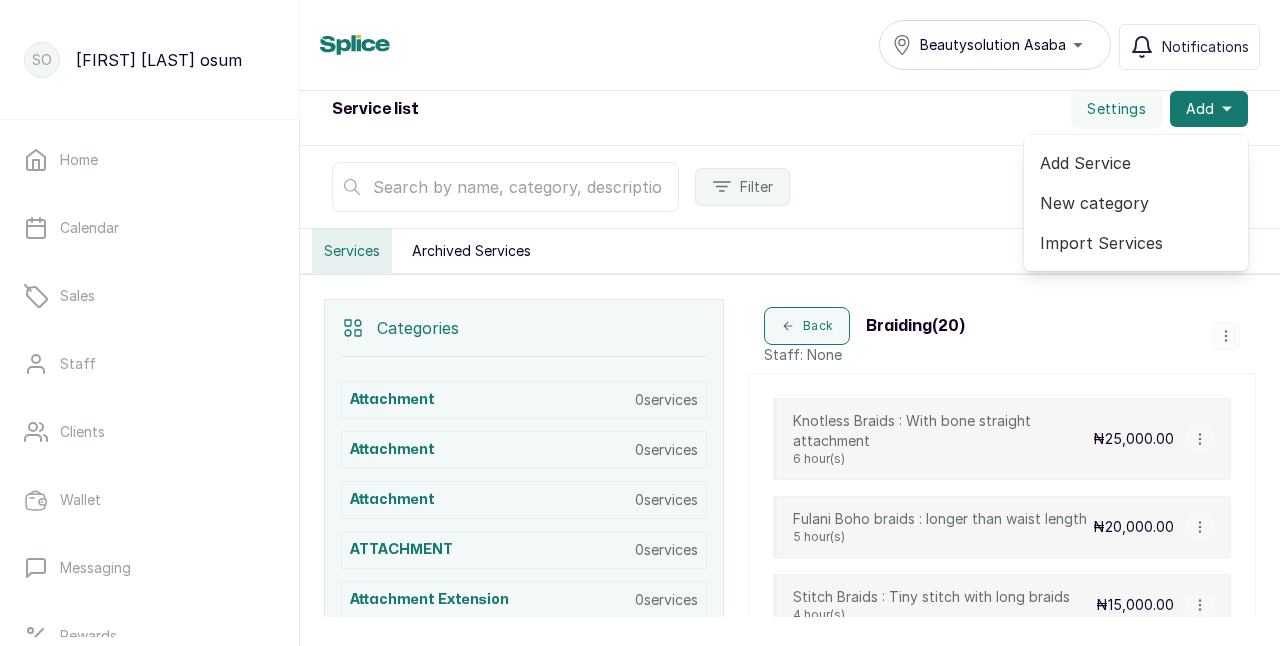 click on "Add Service" at bounding box center (1136, 163) 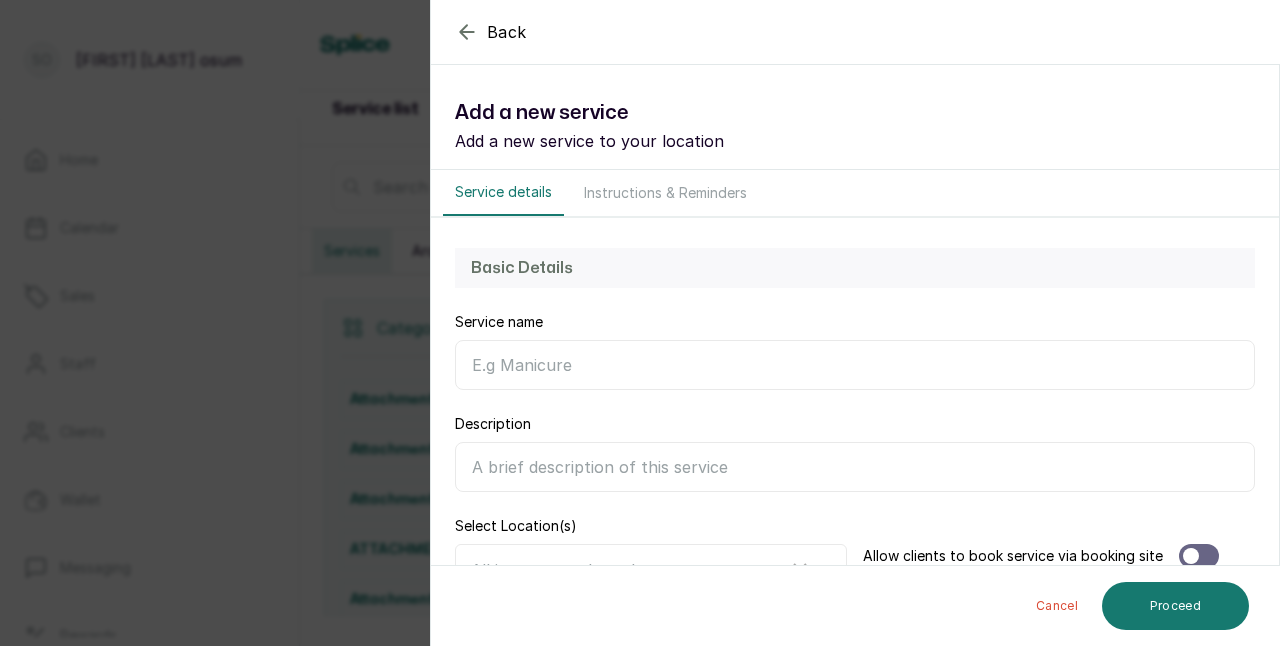 click on "Service name" at bounding box center (855, 365) 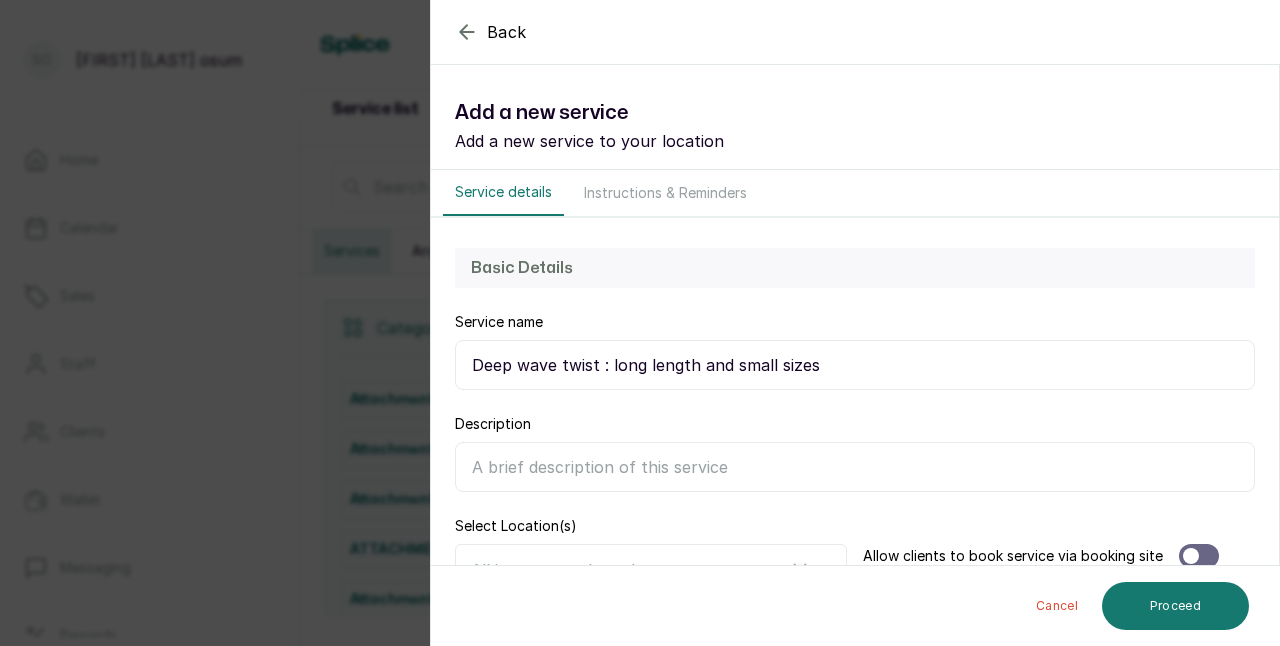 type on "Deep wave twist : long length and small sizes" 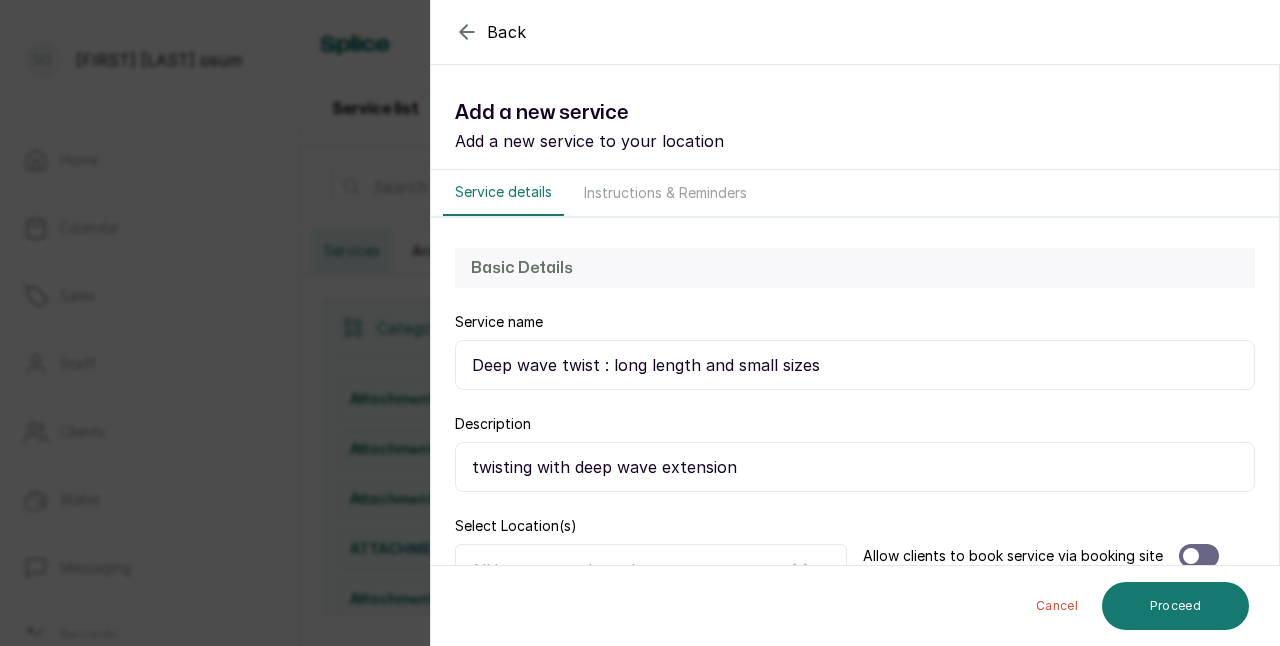type on "twisting with deep wave extension" 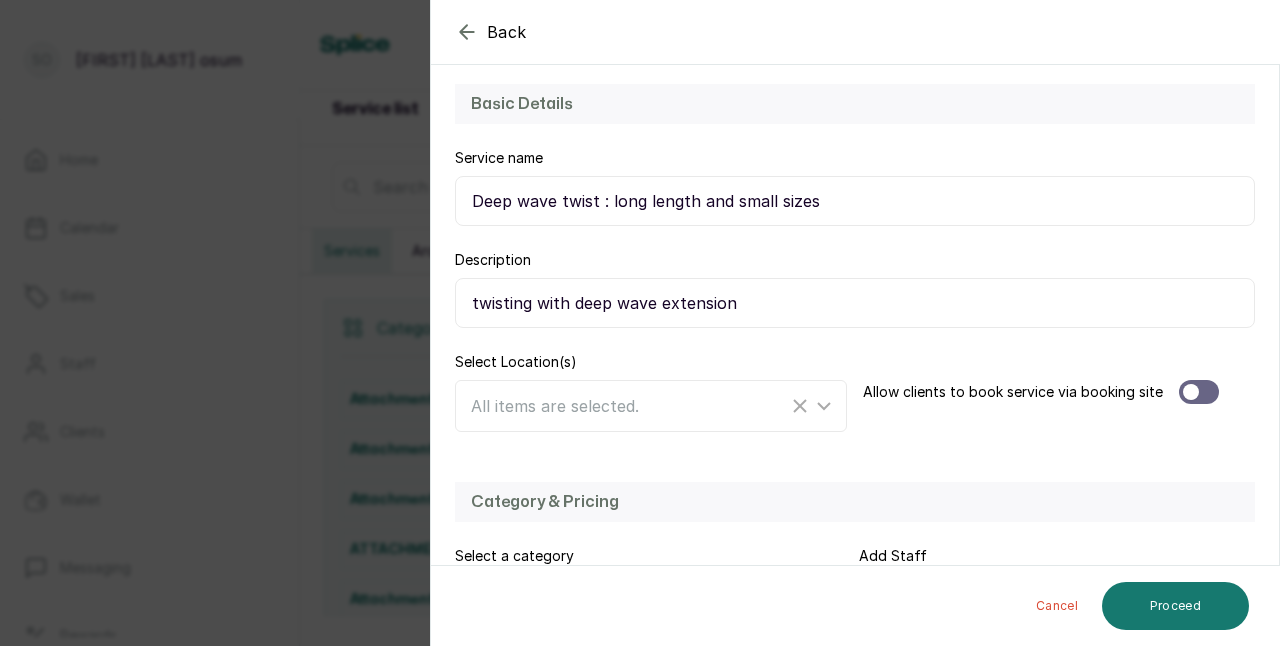 scroll, scrollTop: 163, scrollLeft: 0, axis: vertical 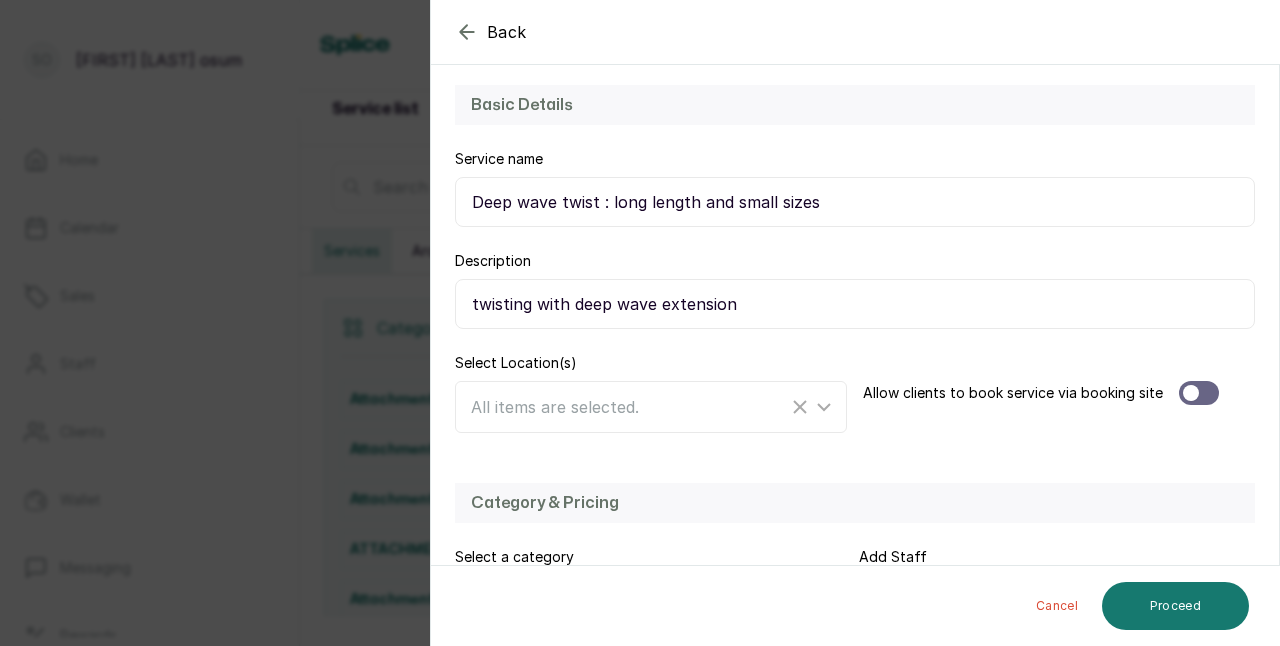click at bounding box center [1191, 393] 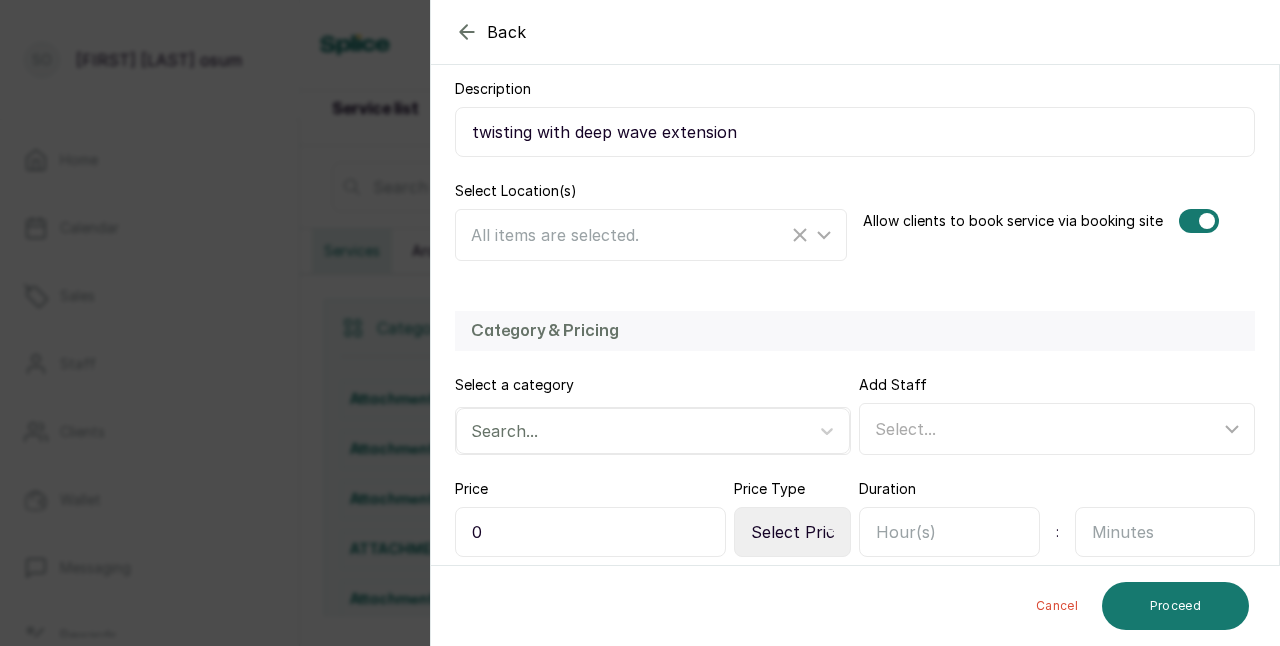 scroll, scrollTop: 336, scrollLeft: 0, axis: vertical 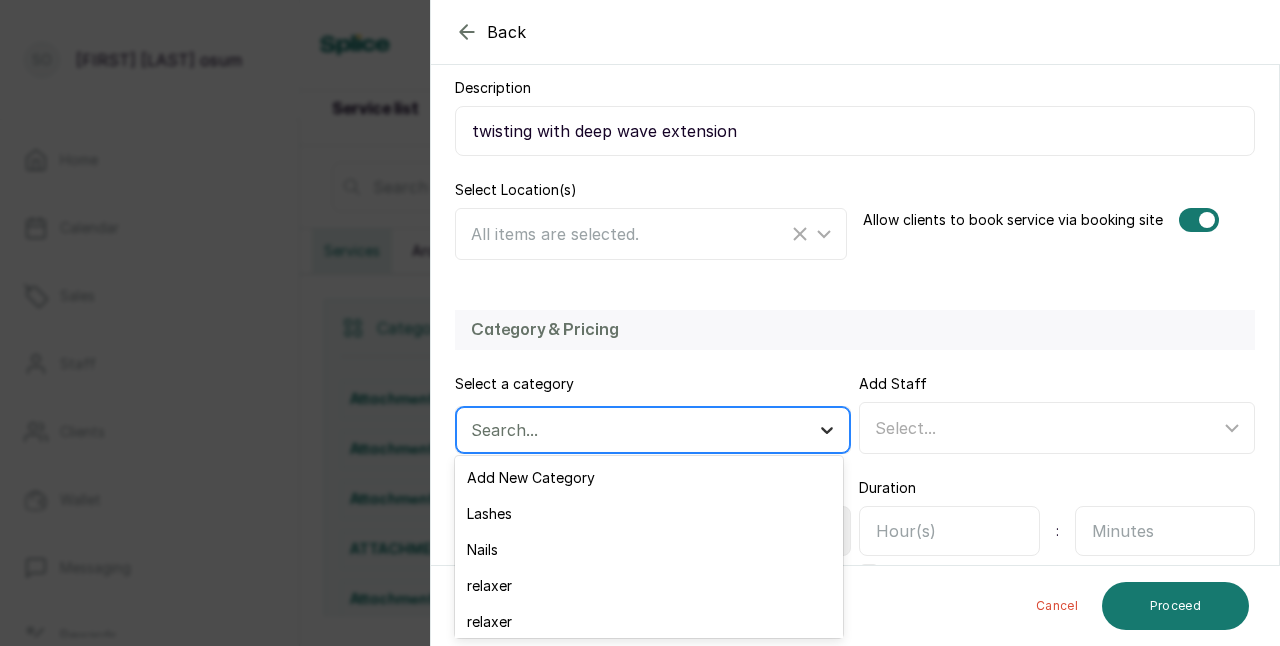 click at bounding box center [827, 430] 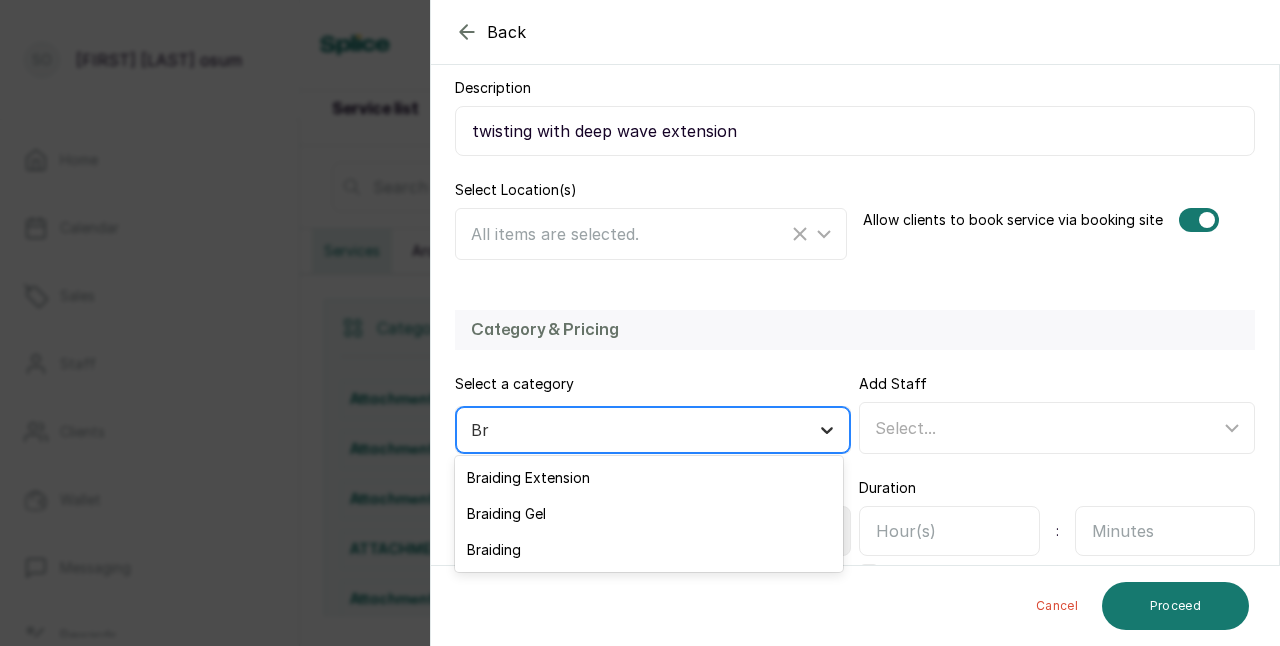 type on "Bra" 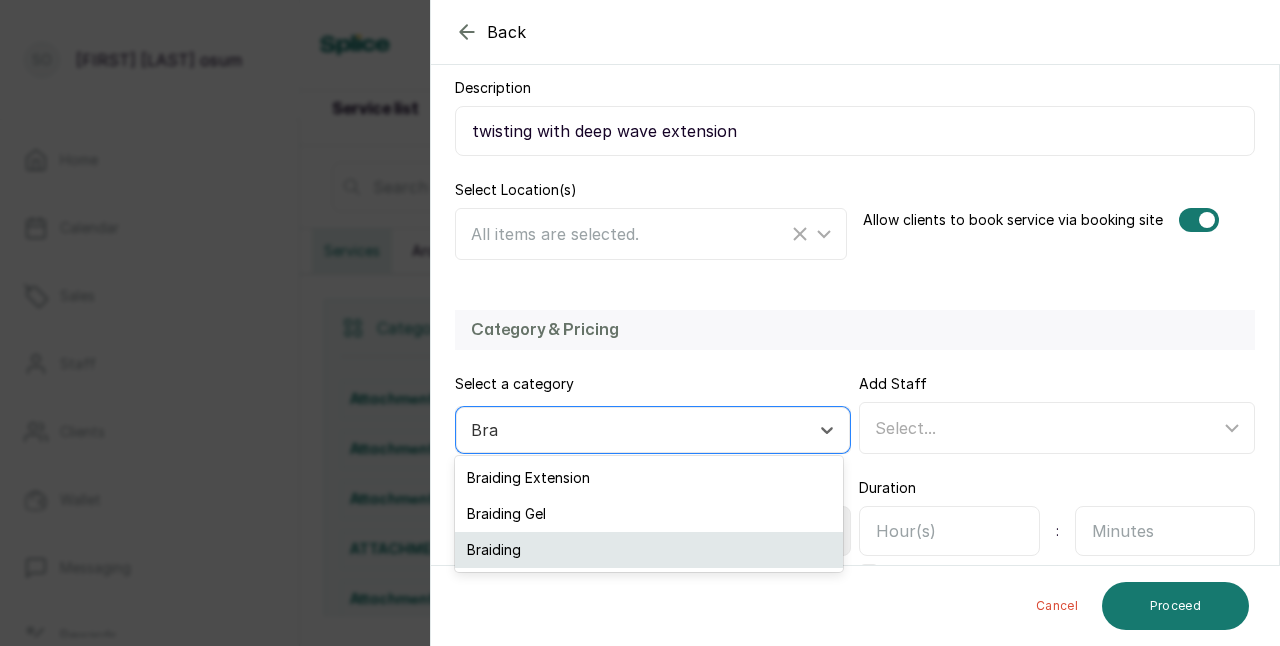 click on "Braiding" at bounding box center [648, 550] 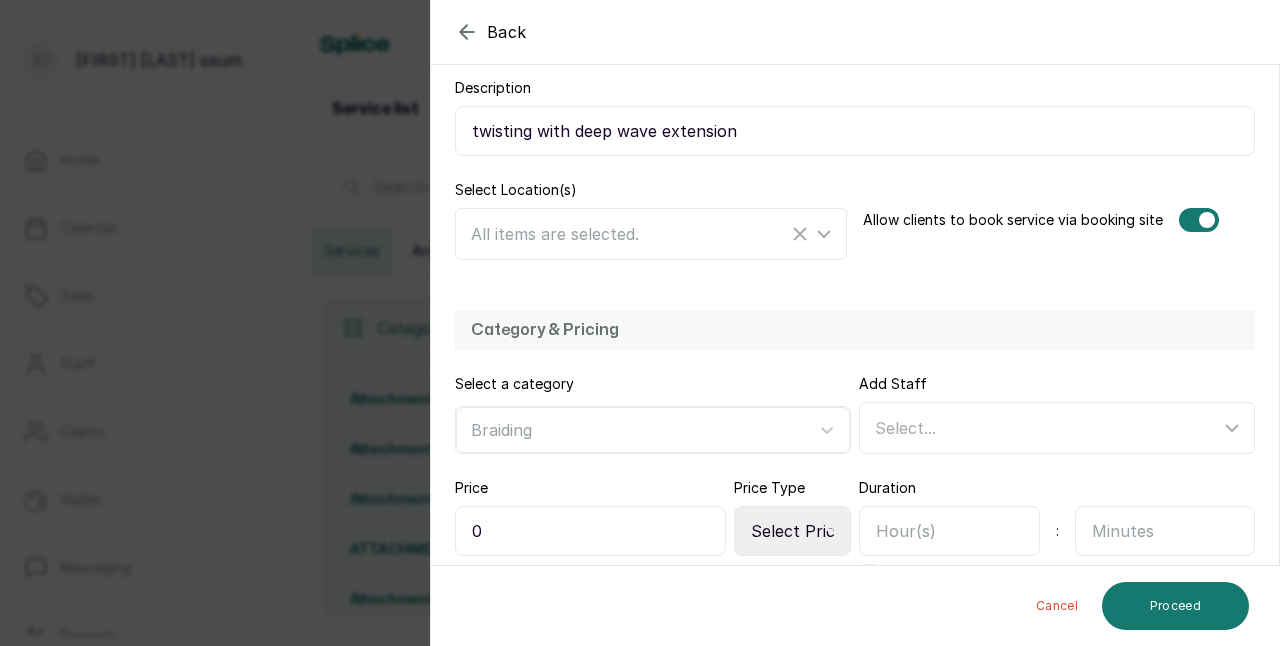 scroll, scrollTop: 418, scrollLeft: 0, axis: vertical 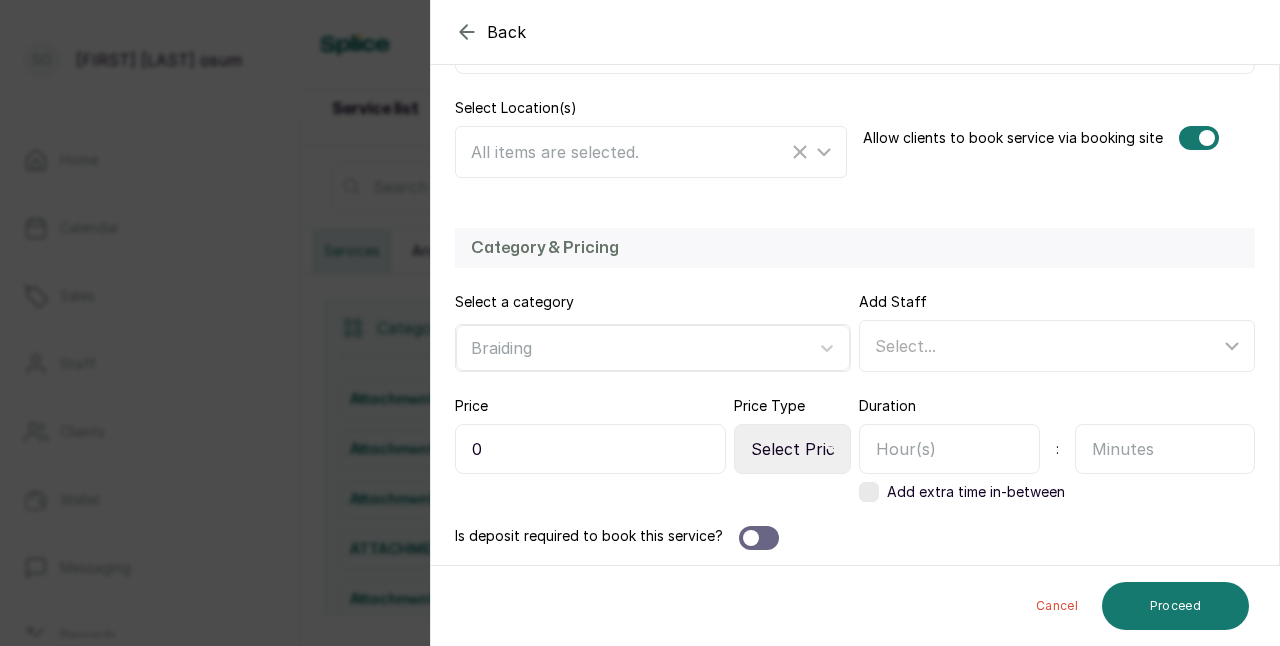 click on "0" at bounding box center (590, 449) 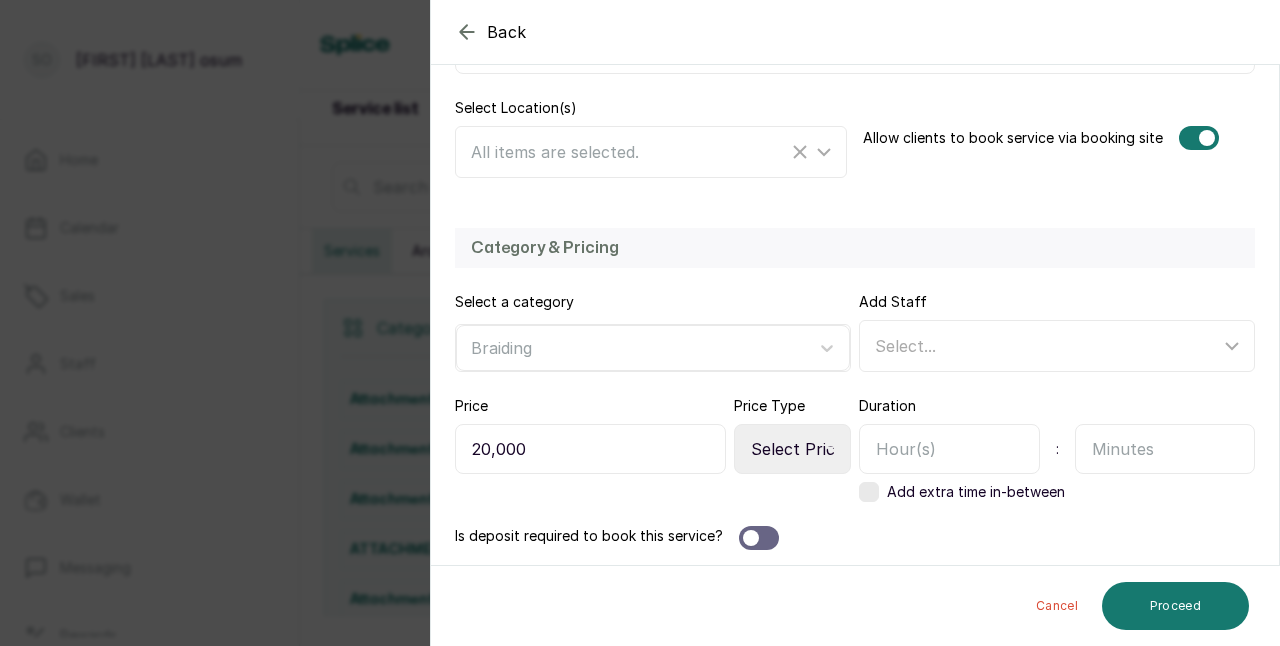 type on "20,000" 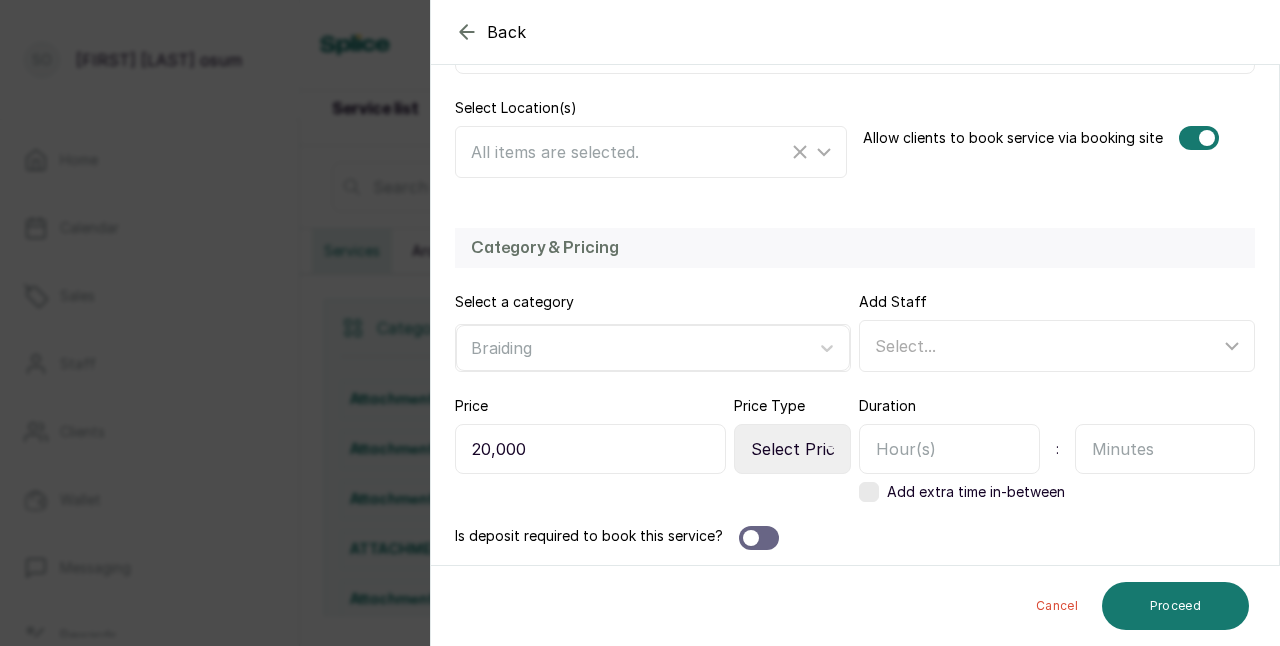 click on "Select Price Type Fixed From" at bounding box center [792, 449] 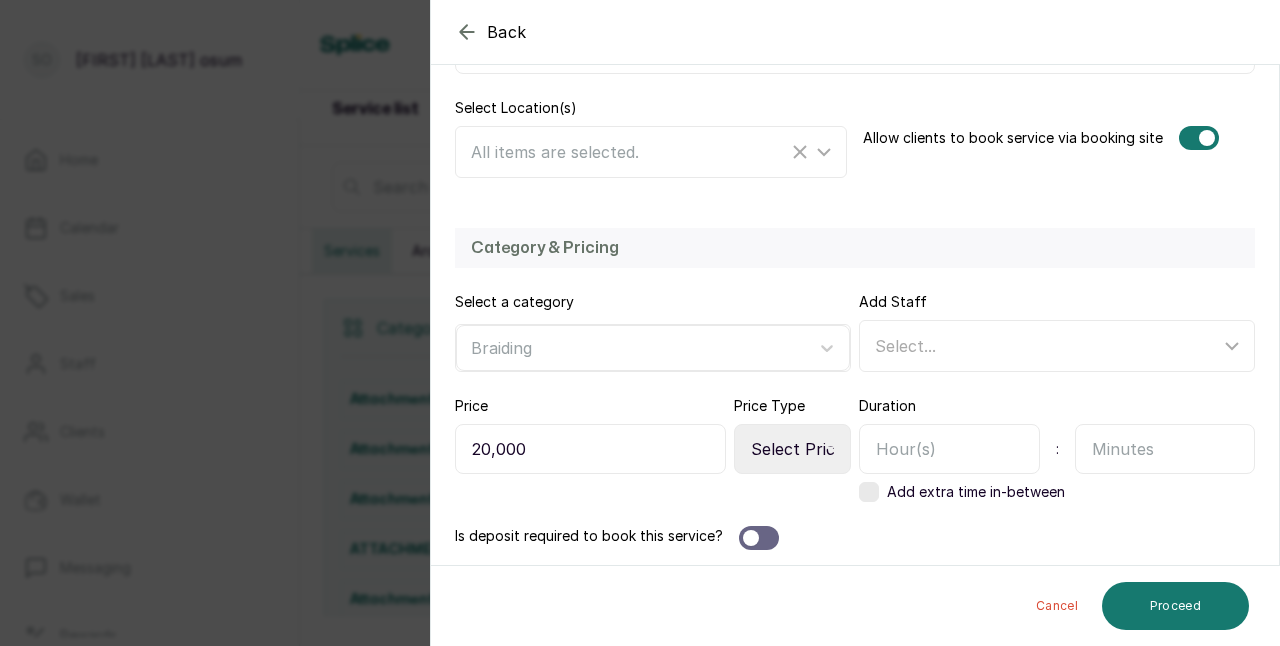 select on "starting_at" 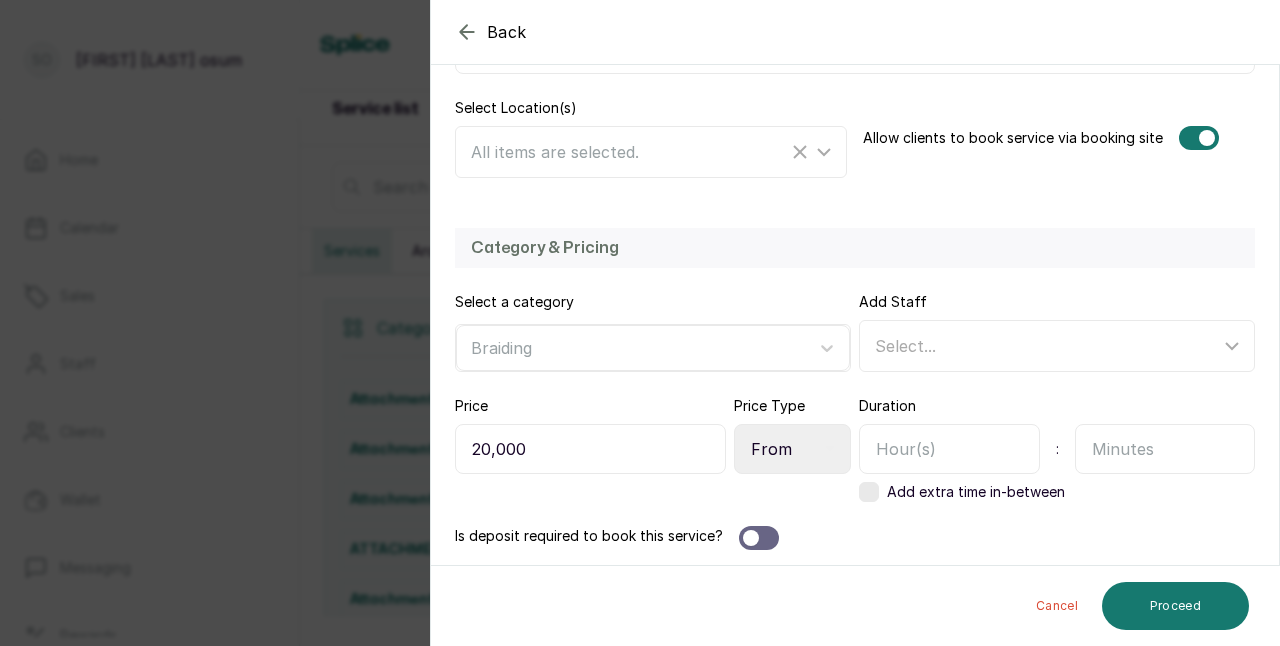 click on "Select Price Type Fixed From" at bounding box center [792, 449] 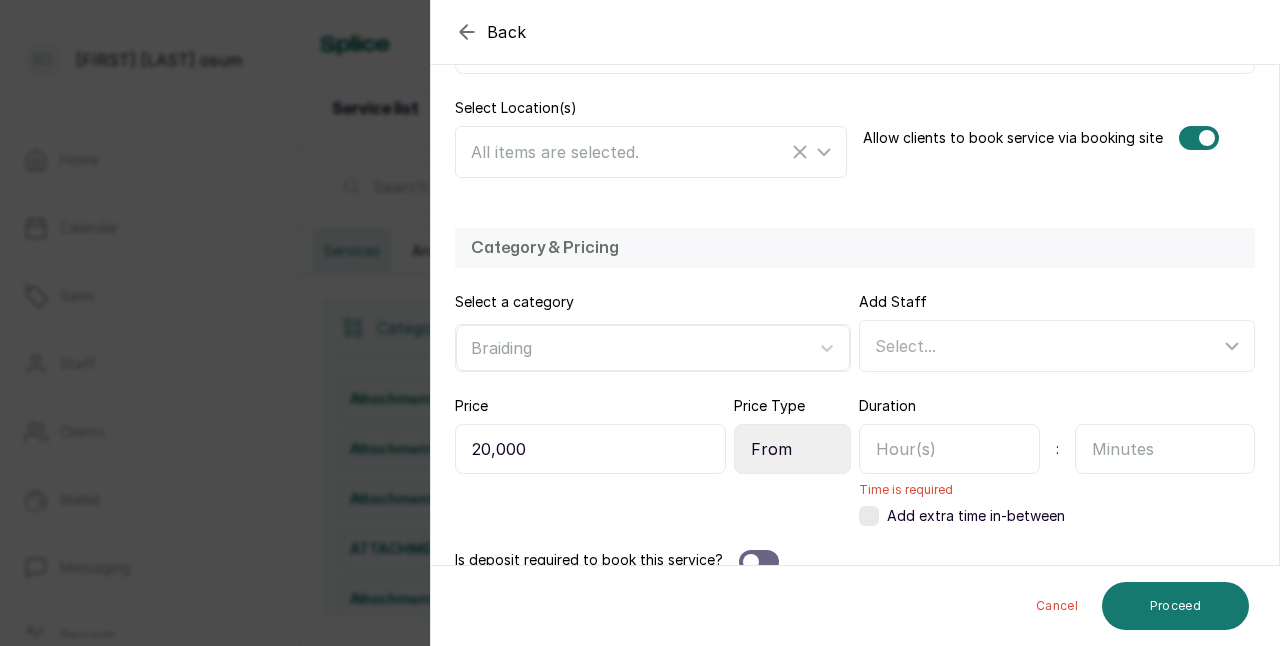 type on "6" 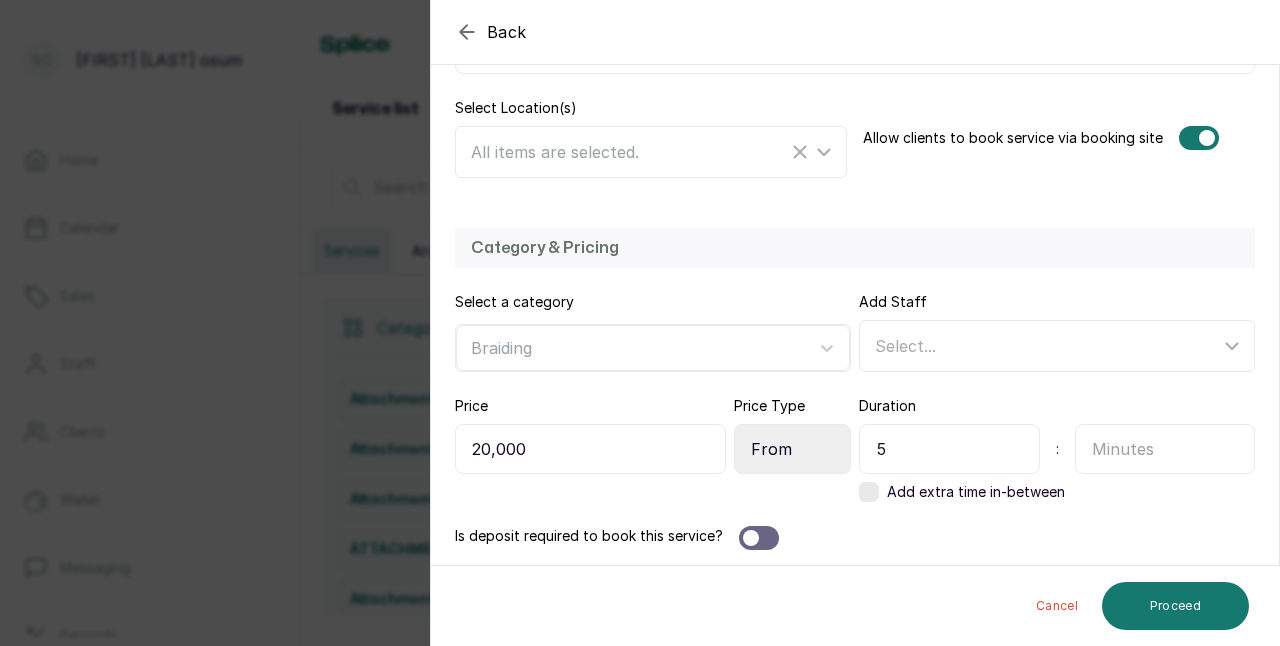 type on "5" 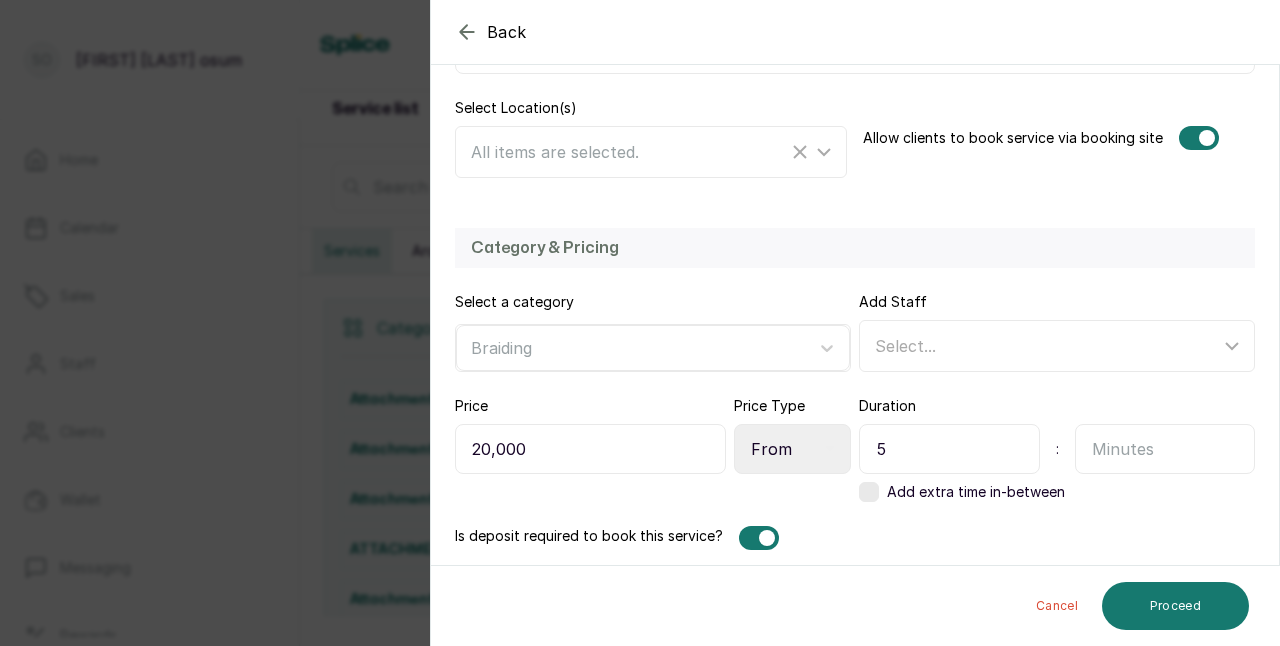 scroll, scrollTop: 519, scrollLeft: 0, axis: vertical 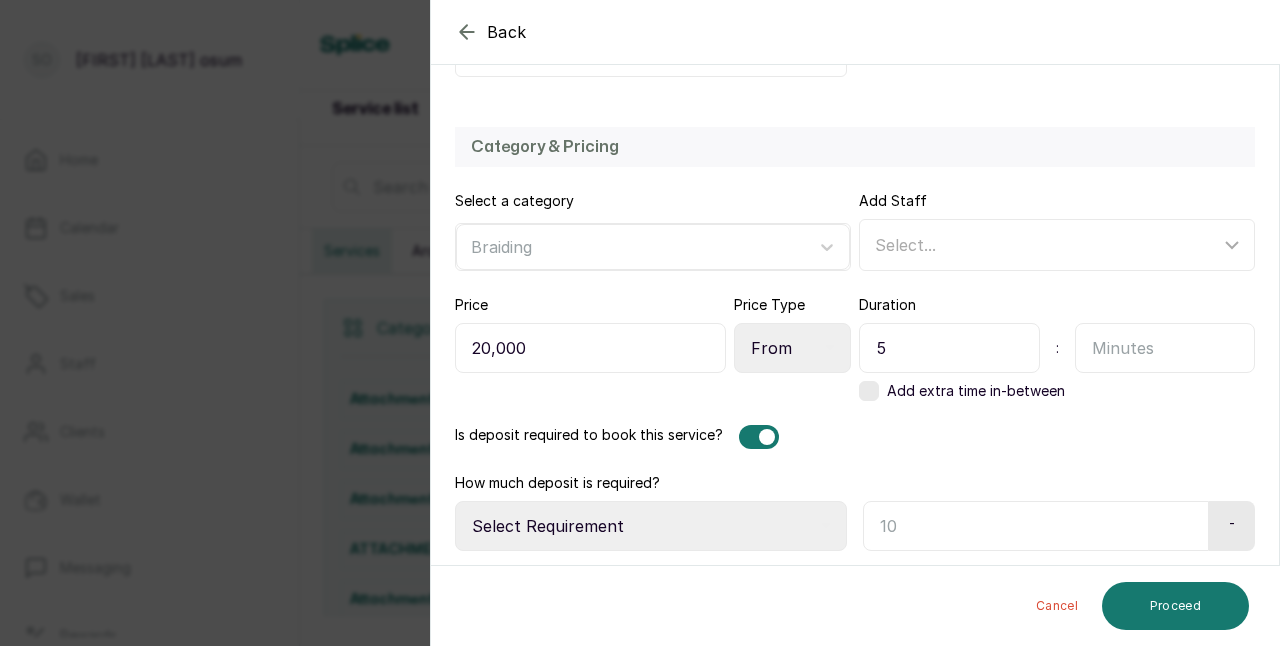 click on "Select Requirement Percentage Fixed Amount" at bounding box center (651, 526) 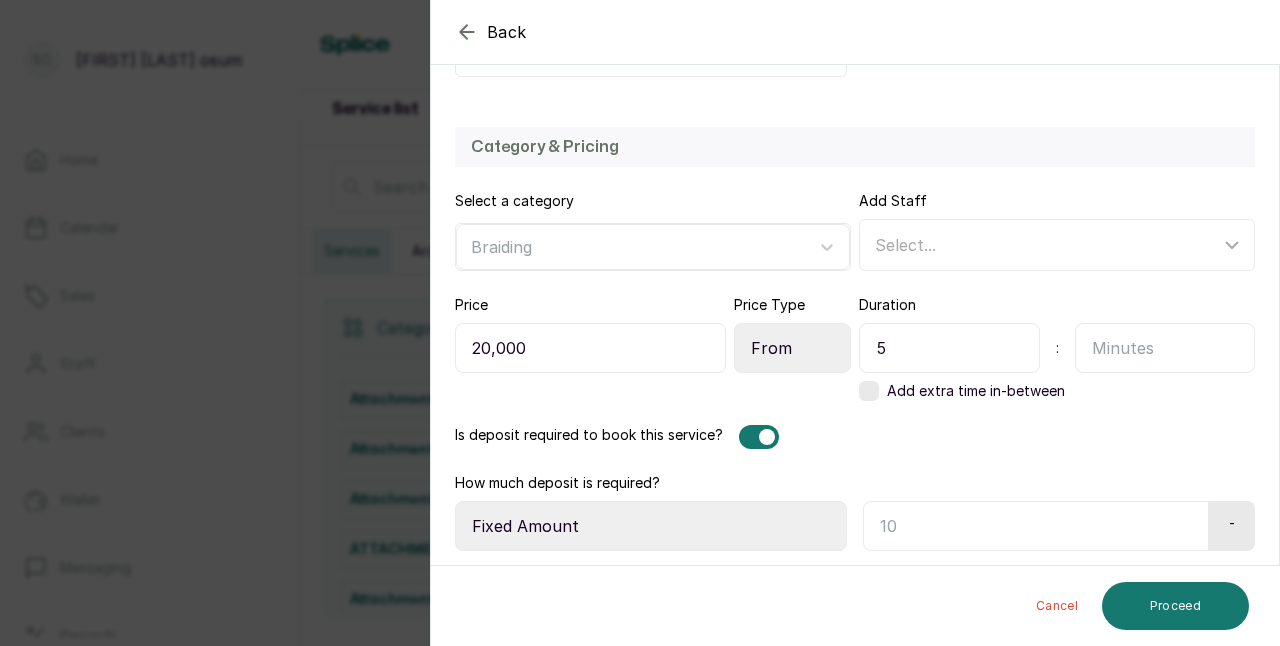 click on "Select Requirement Percentage Fixed Amount" at bounding box center (651, 526) 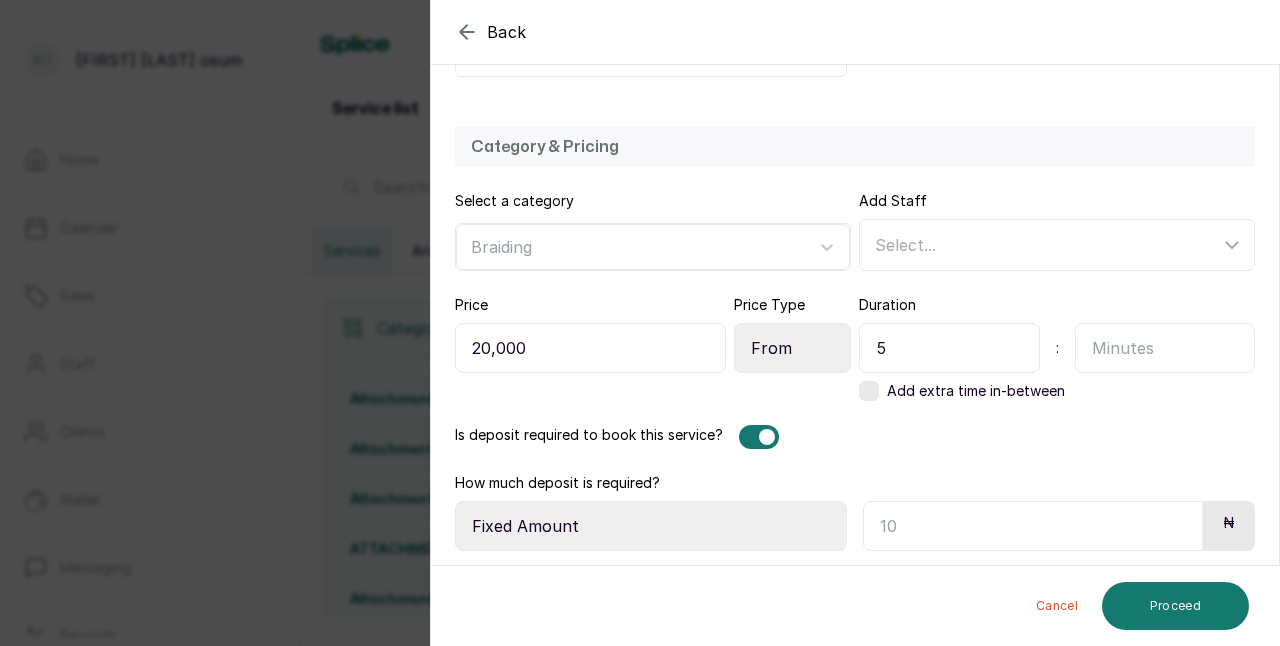 click at bounding box center [1033, 526] 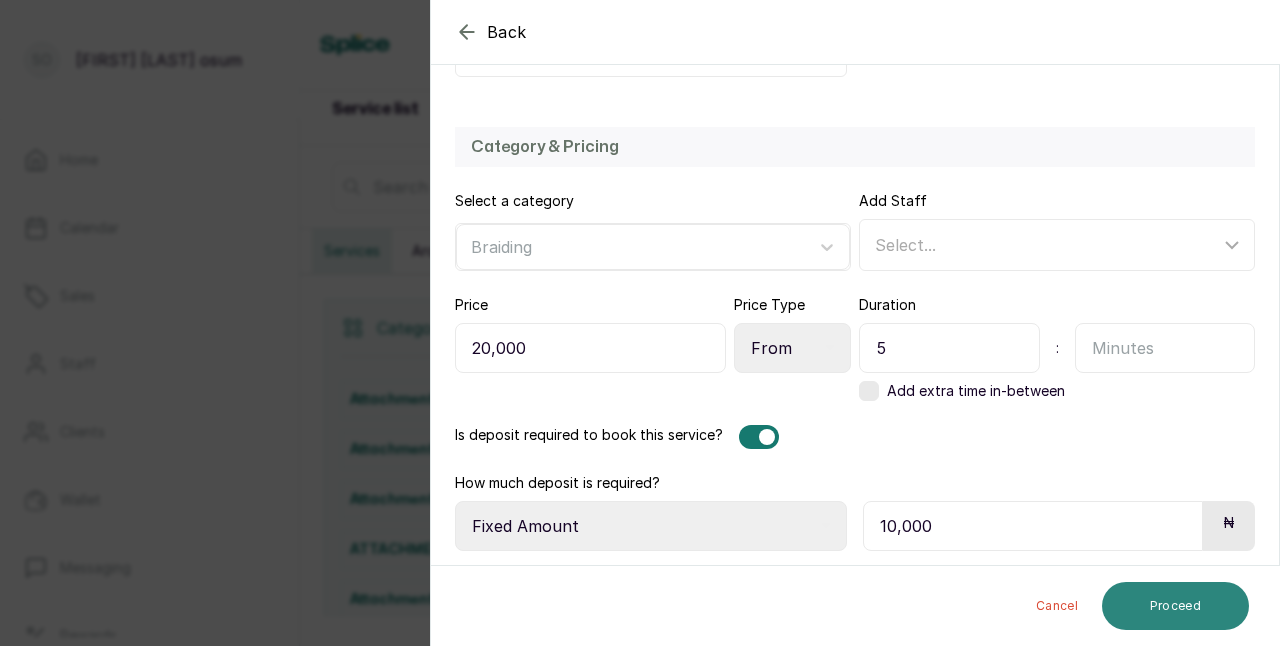 type on "10,000" 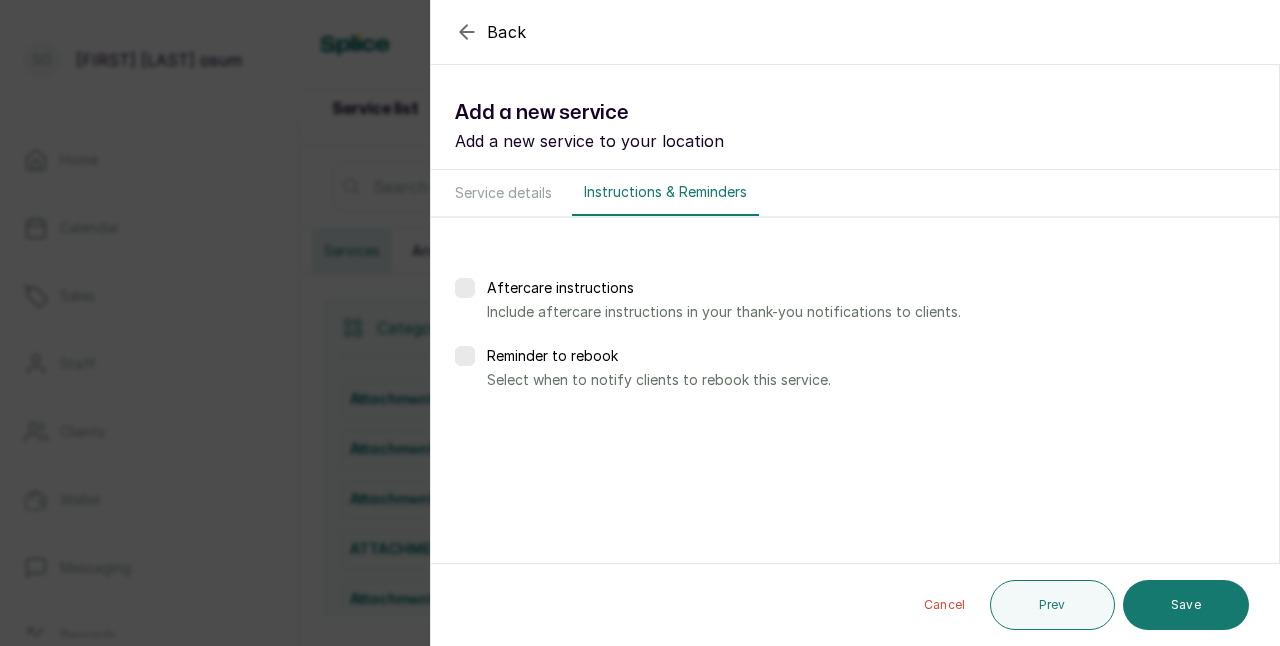 scroll, scrollTop: 0, scrollLeft: 0, axis: both 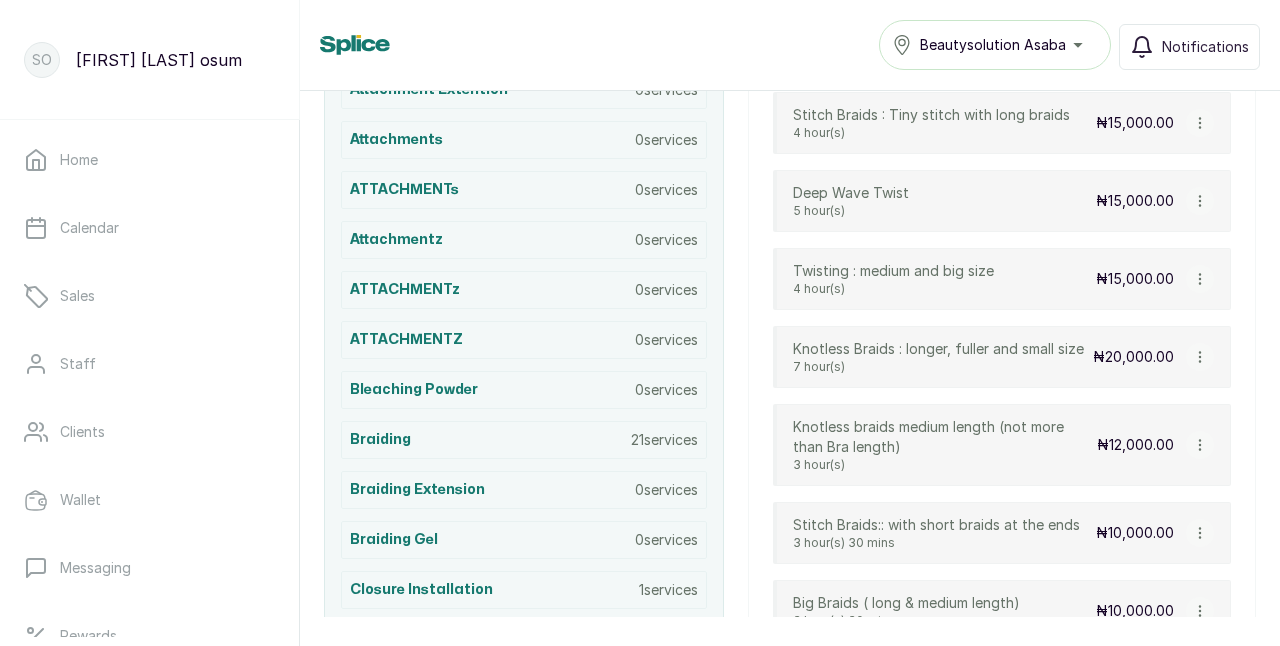 click 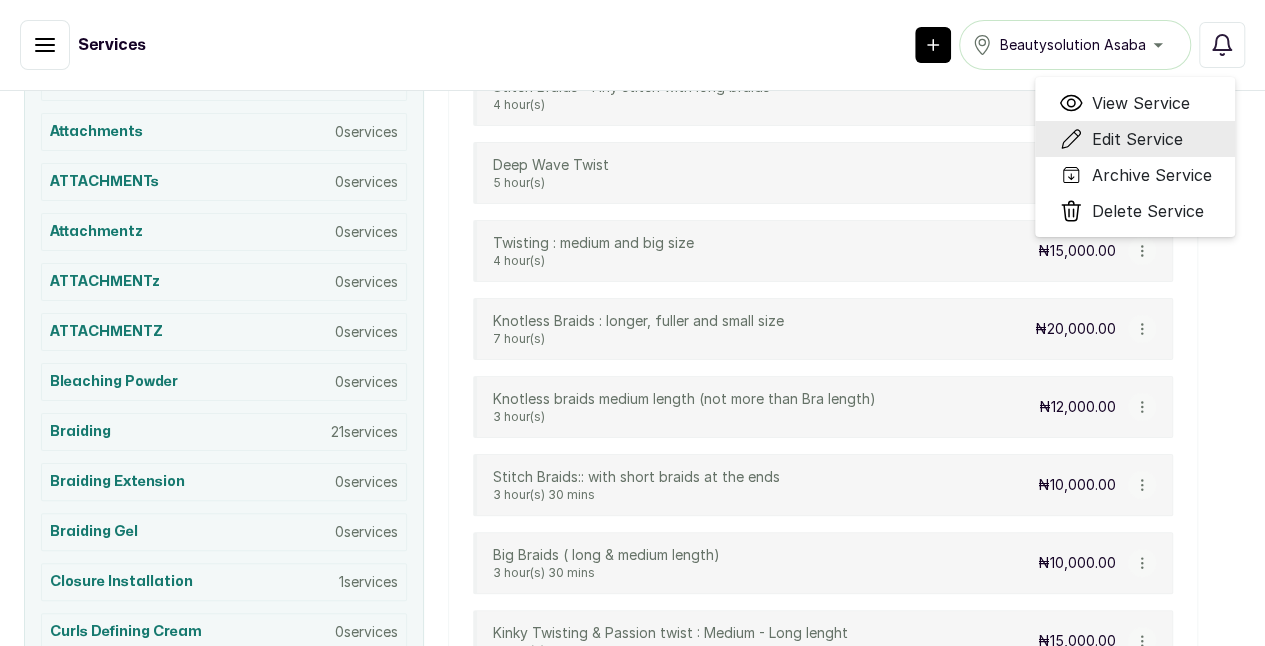 click on "Edit Service" at bounding box center [1136, 139] 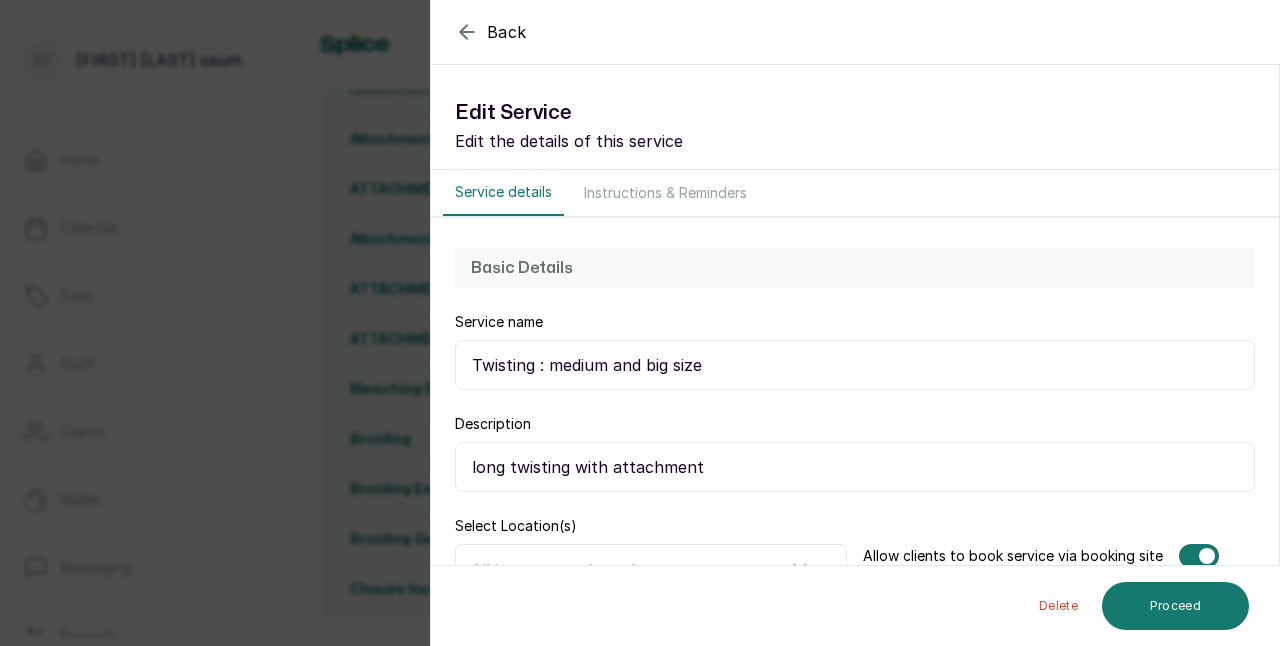 click on "Twisting : medium and big size" at bounding box center (855, 365) 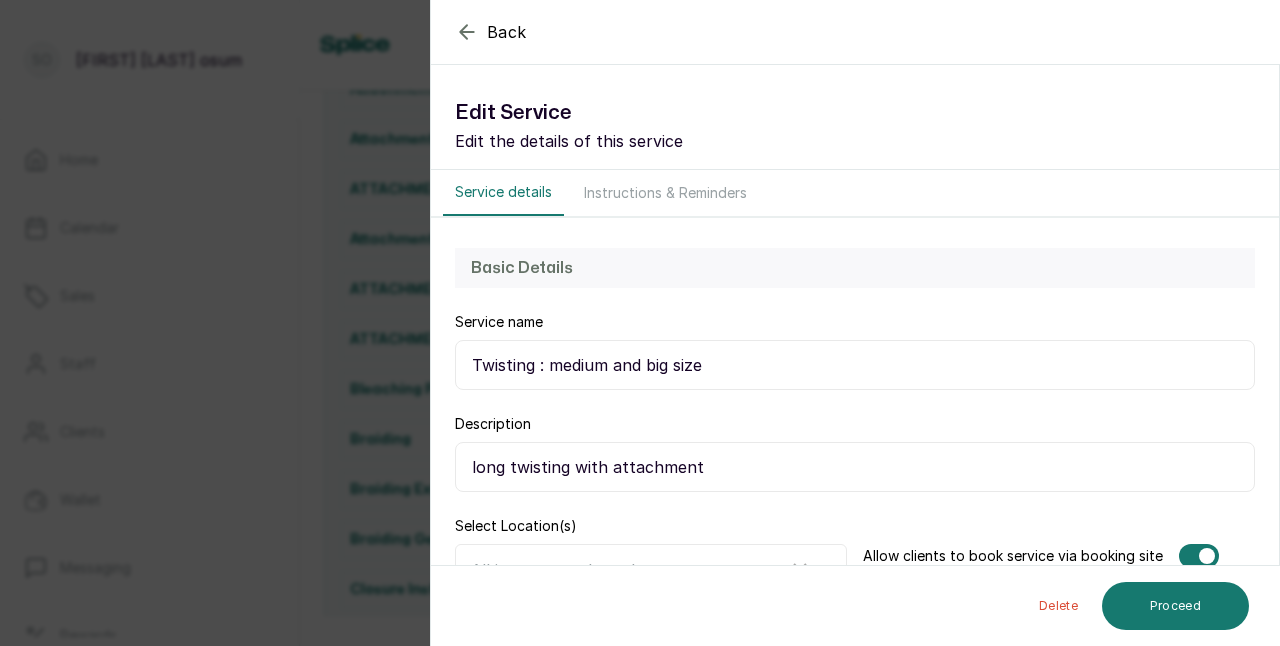 click on "Twisting : medium and big size" at bounding box center (855, 365) 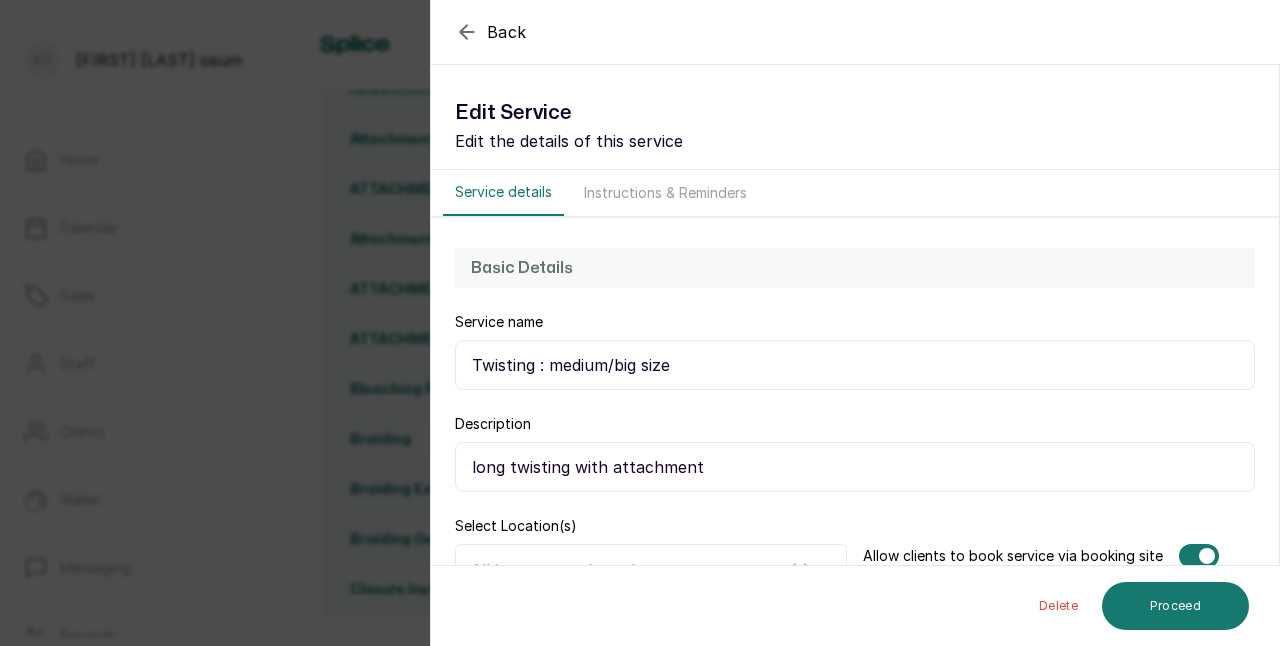 click on "Twisting : medium/big size" at bounding box center [855, 365] 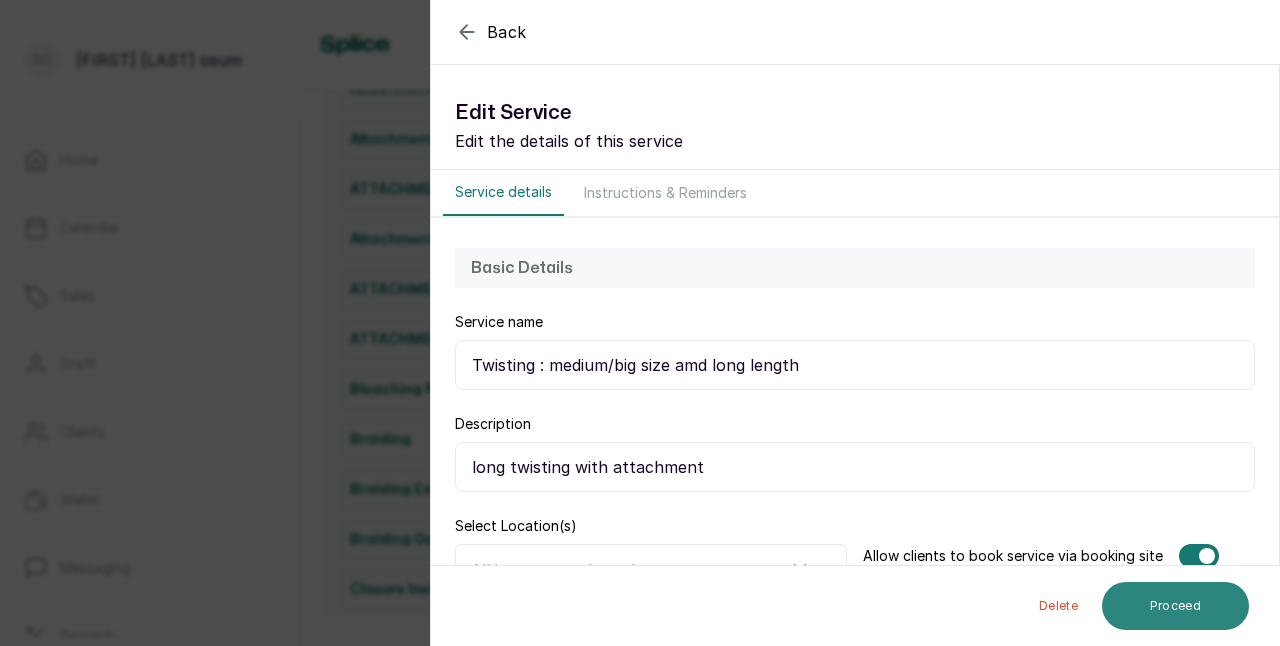 type on "Twisting : medium/big size amd long length" 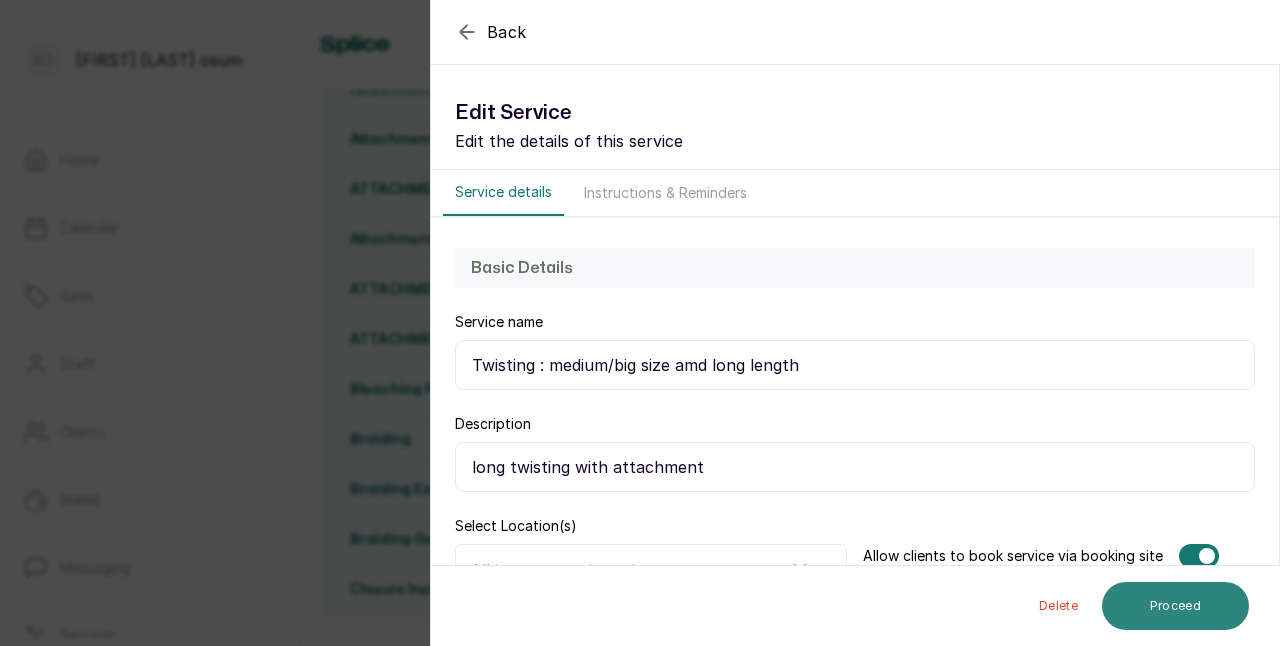 click on "Proceed" at bounding box center [1175, 606] 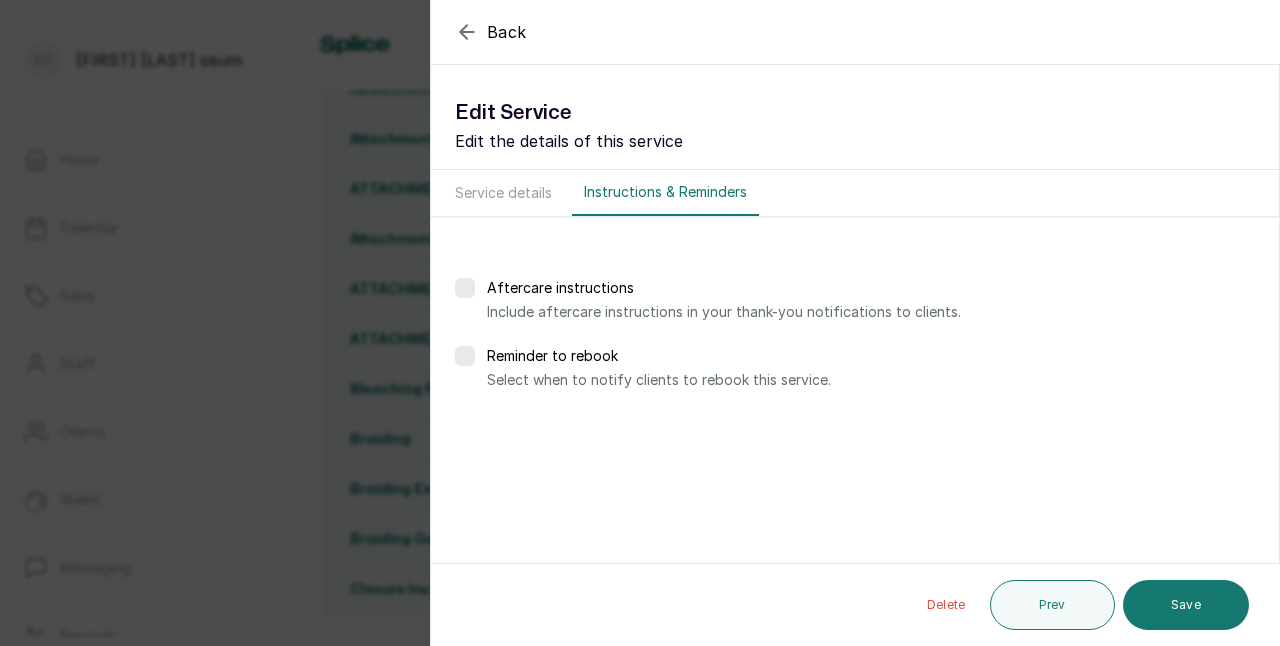 click on "Save" at bounding box center (1186, 605) 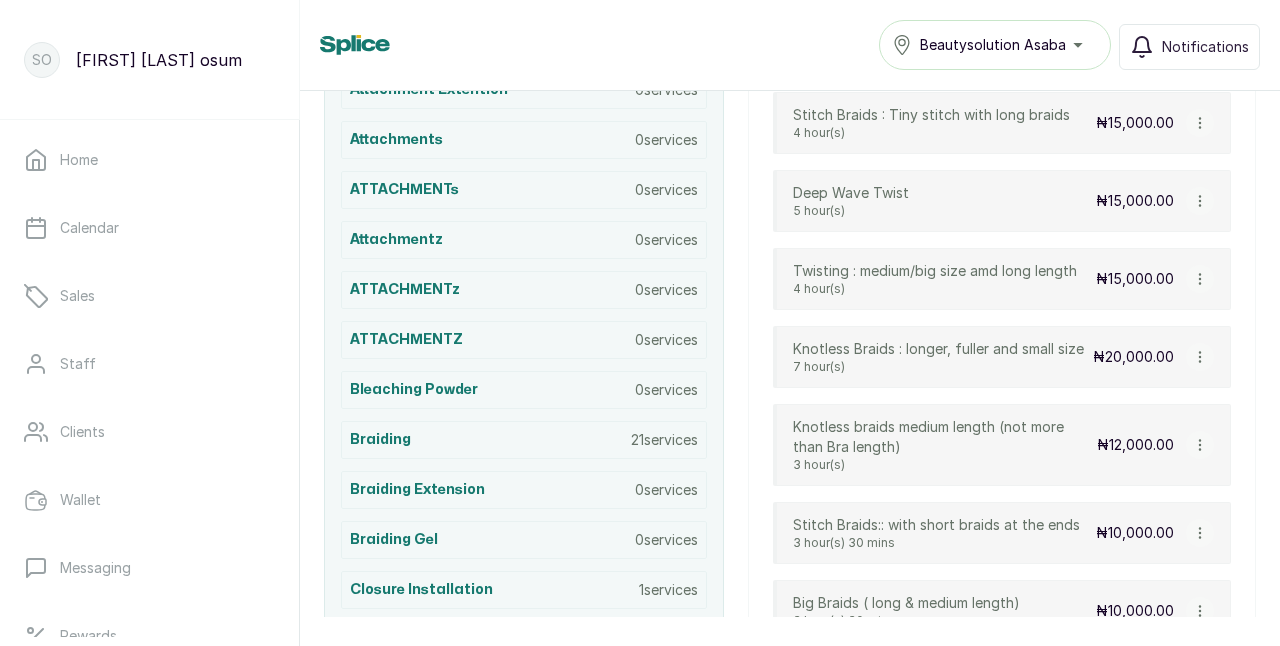 click 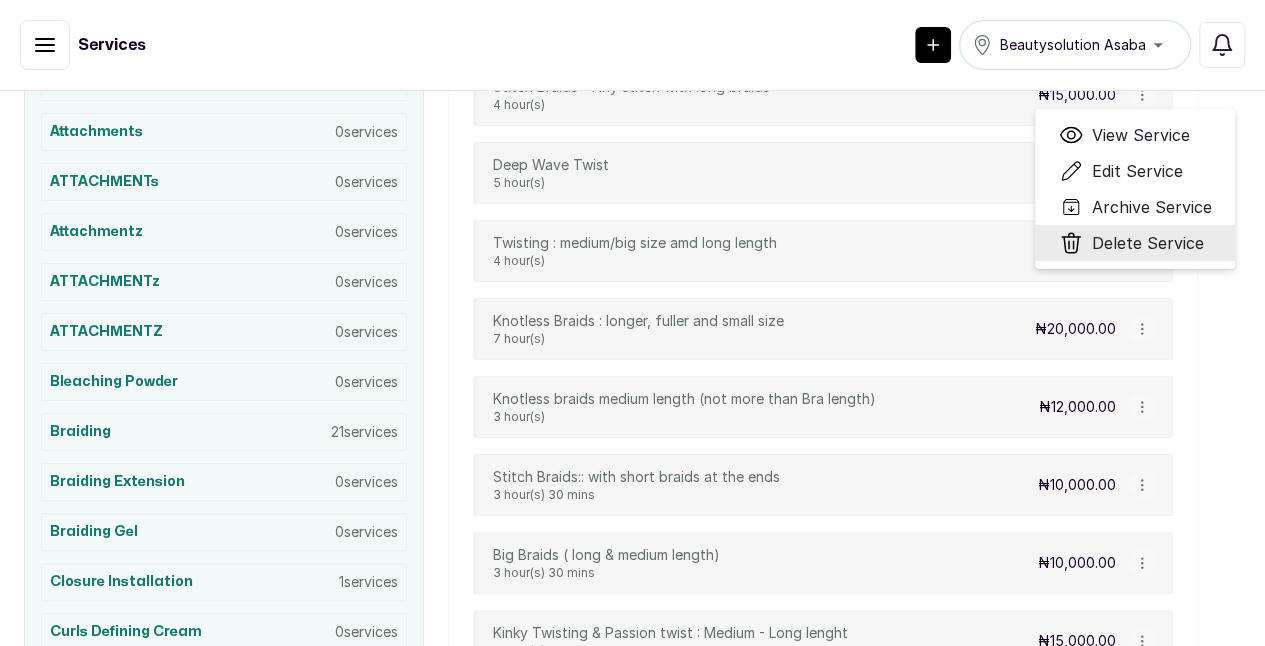 click on "Delete Service" at bounding box center [1147, 243] 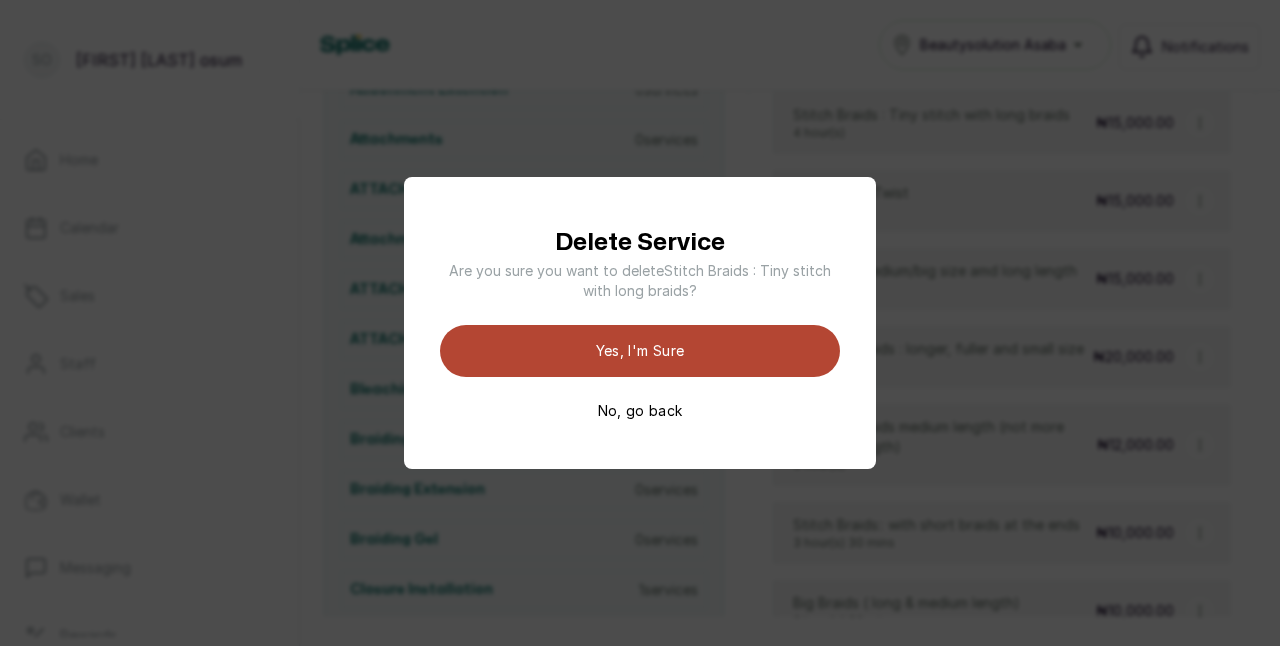 click on "Yes, I'm sure" at bounding box center [640, 351] 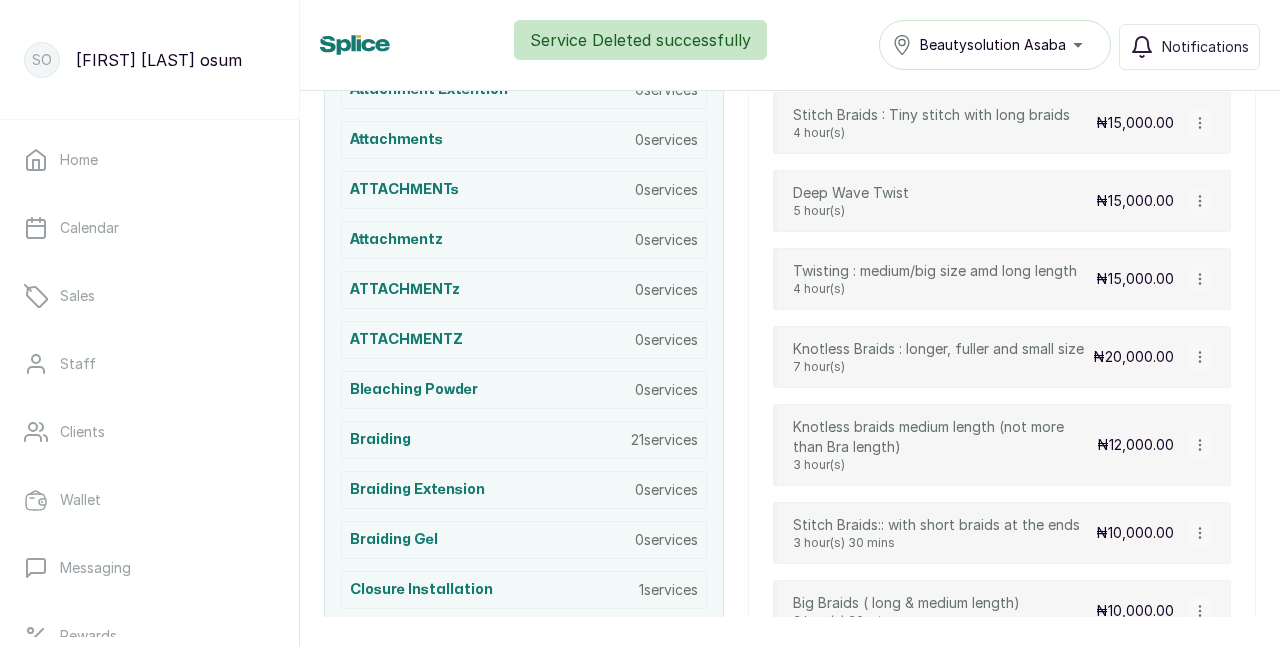 scroll, scrollTop: 319, scrollLeft: 0, axis: vertical 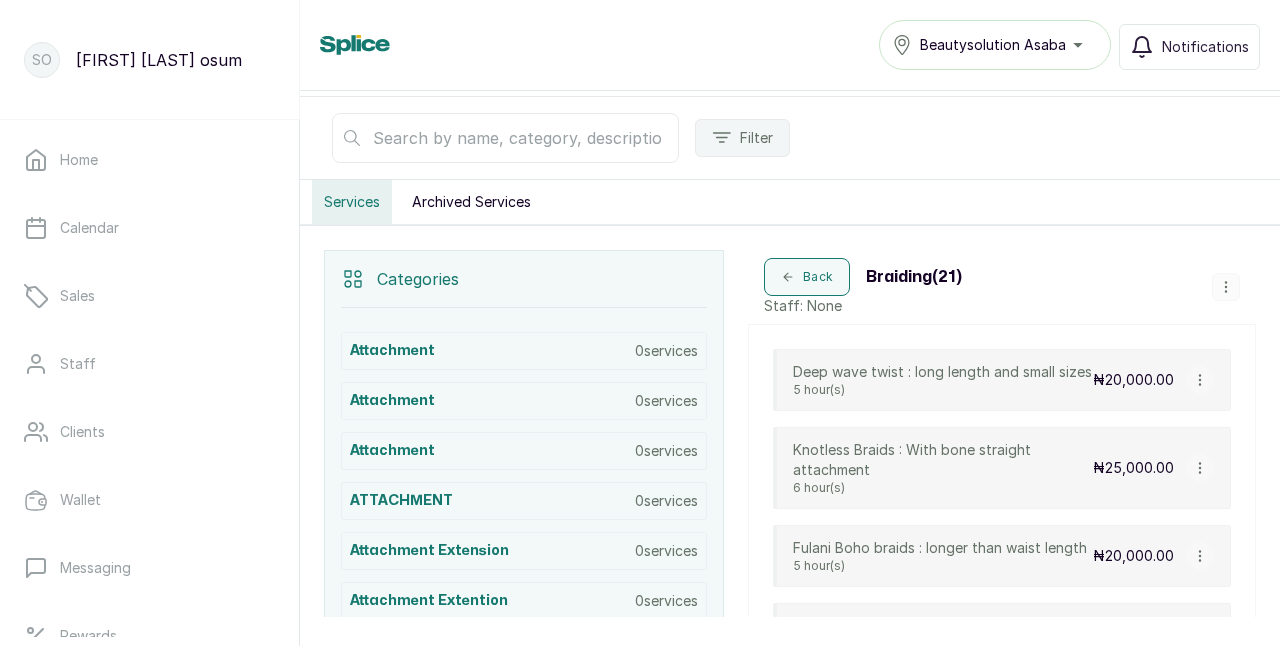 drag, startPoint x: 1263, startPoint y: 144, endPoint x: 1264, endPoint y: 103, distance: 41.01219 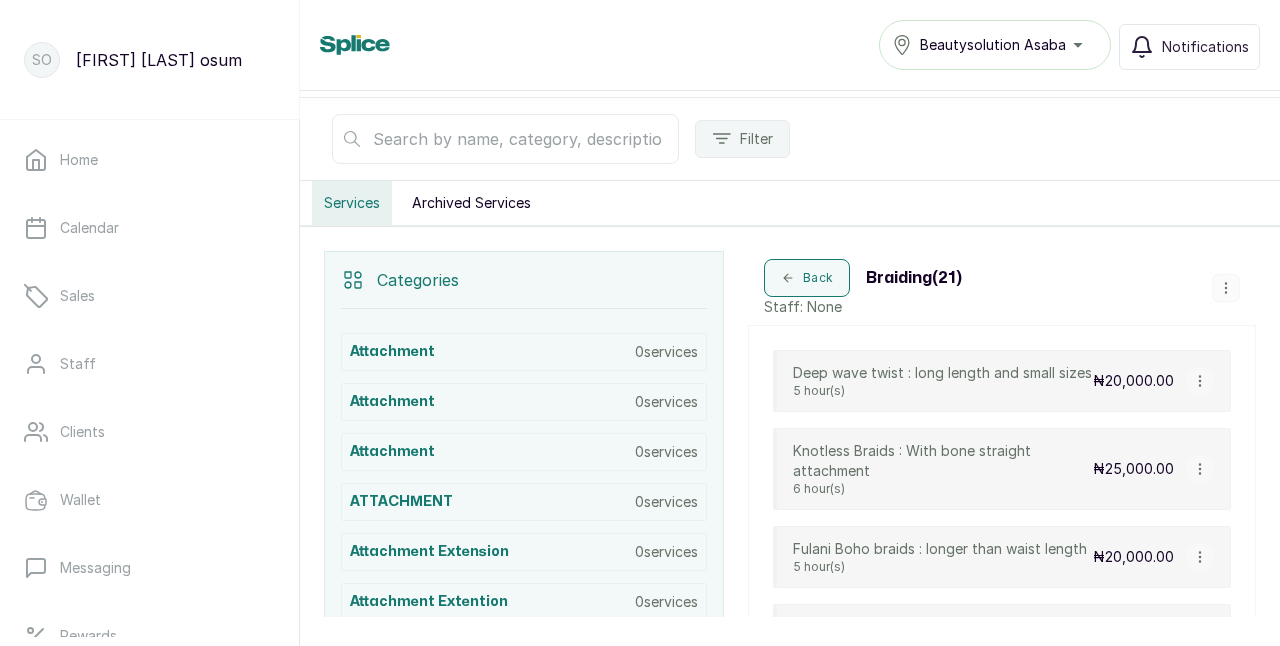 scroll, scrollTop: 0, scrollLeft: 0, axis: both 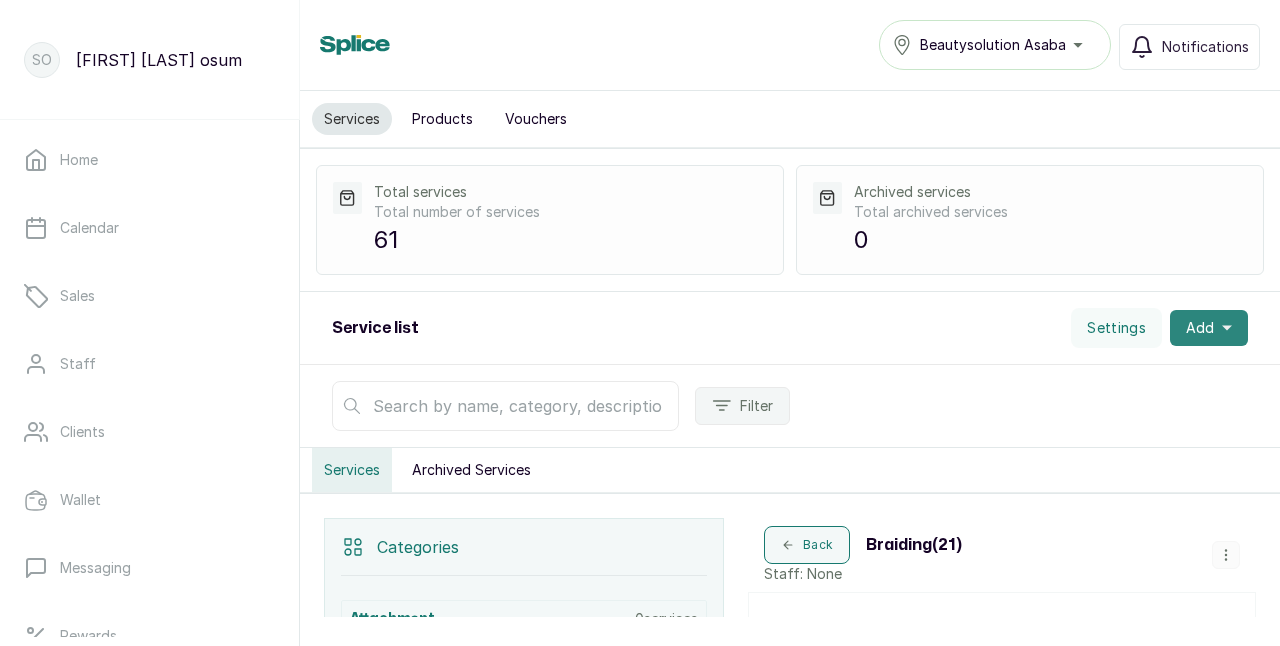 click on "Add" at bounding box center [1209, 328] 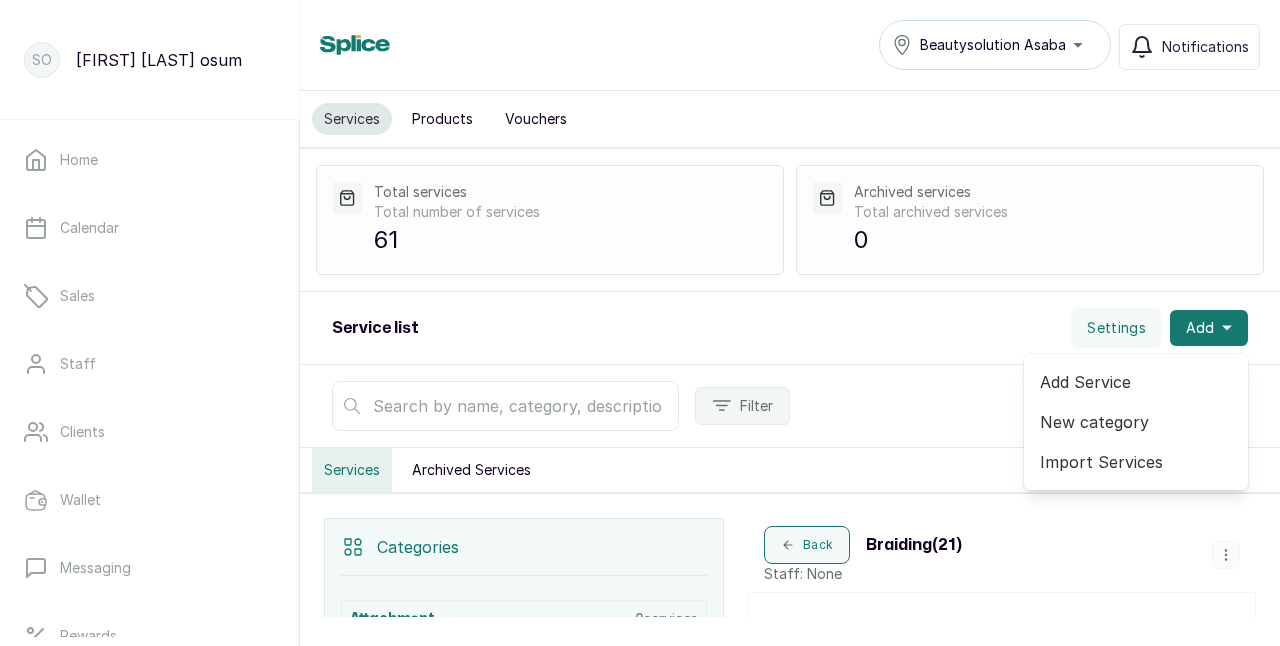 click on "Add Service" at bounding box center [1136, 382] 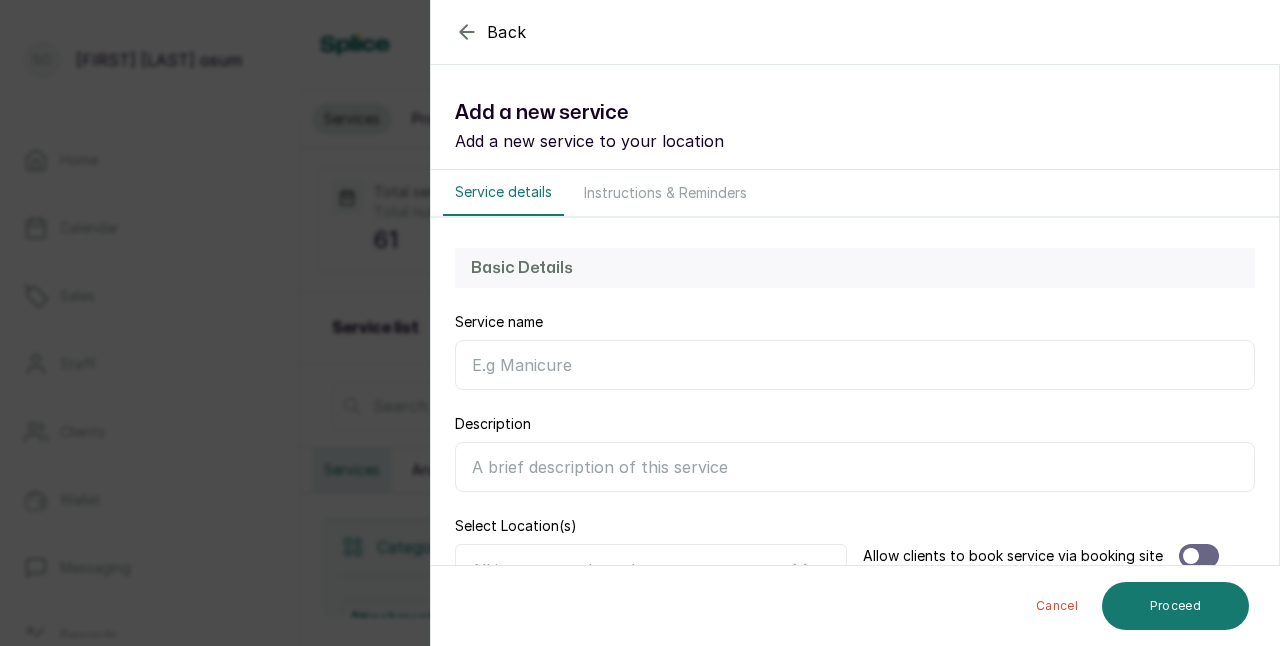 click on "Service name" at bounding box center [855, 365] 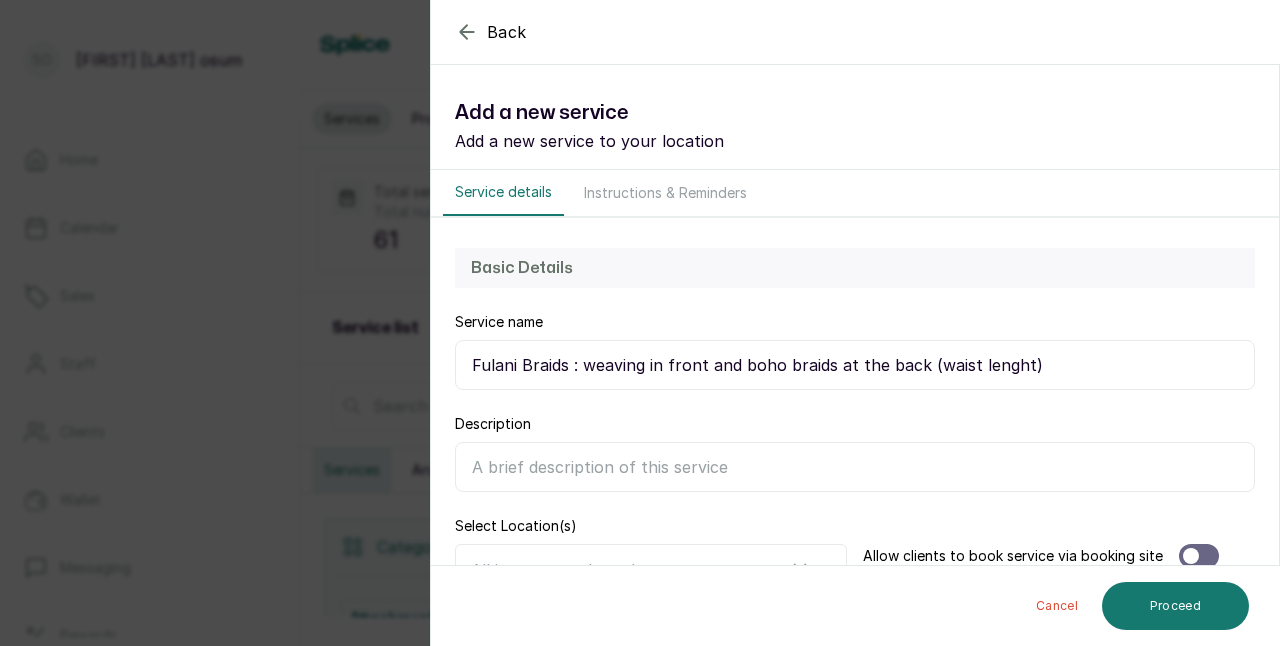 type on "Fulani Braids : weaving in front and boho braids at the back (waist lenght)" 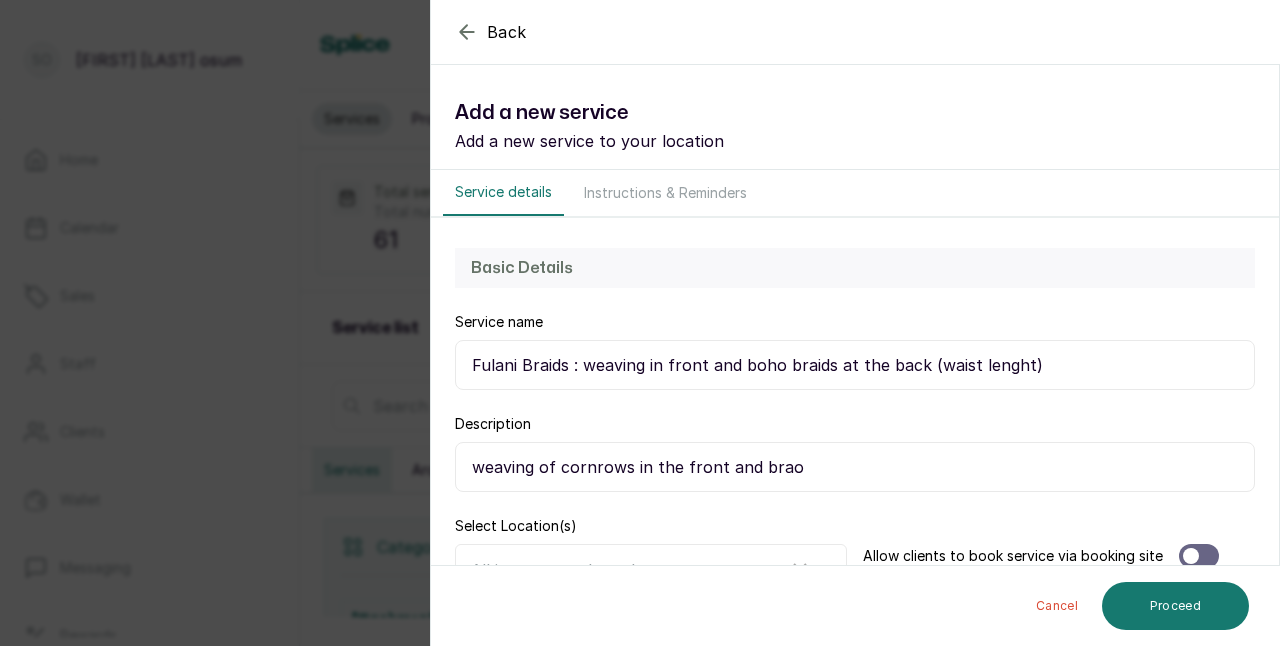 click on "weaving of cornrows in the front and brao" at bounding box center [855, 467] 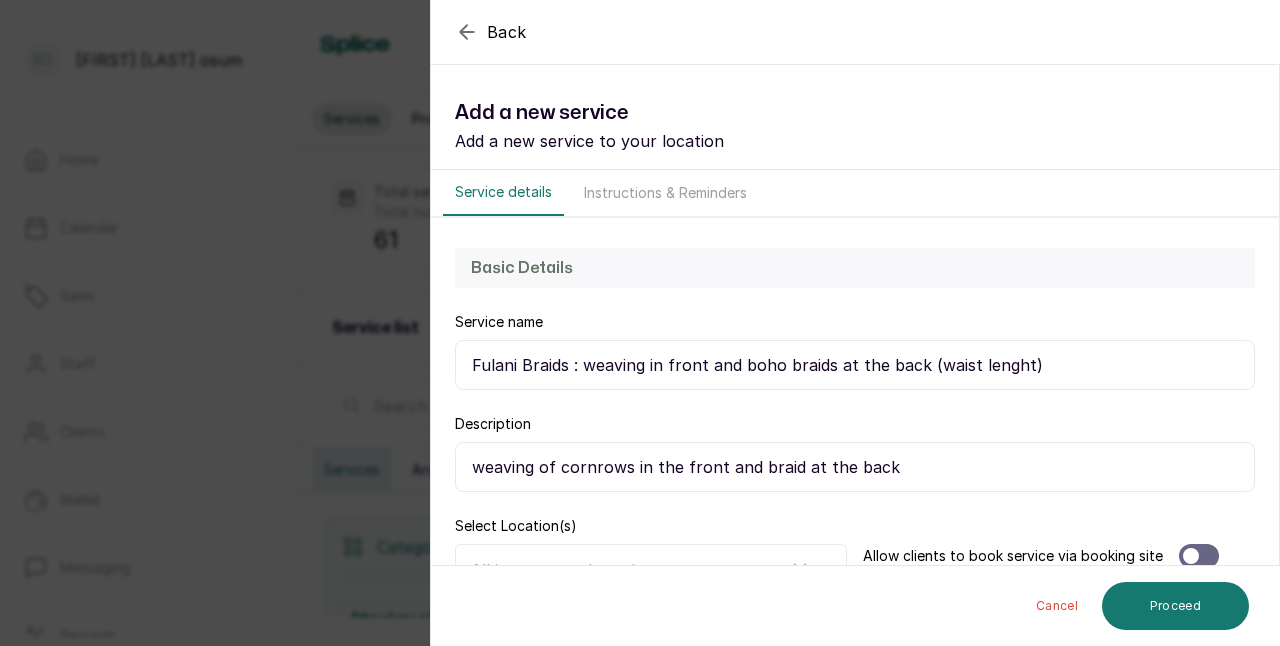 type on "weaving of cornrows in the front and braid at the back" 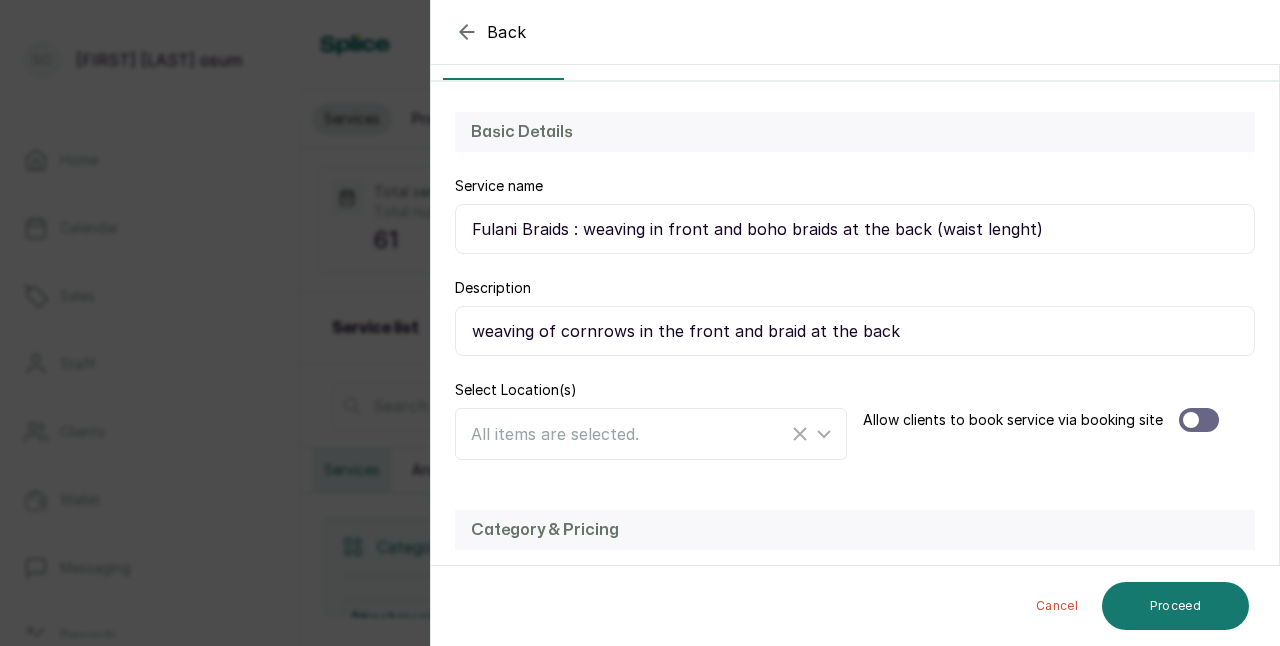 scroll, scrollTop: 163, scrollLeft: 0, axis: vertical 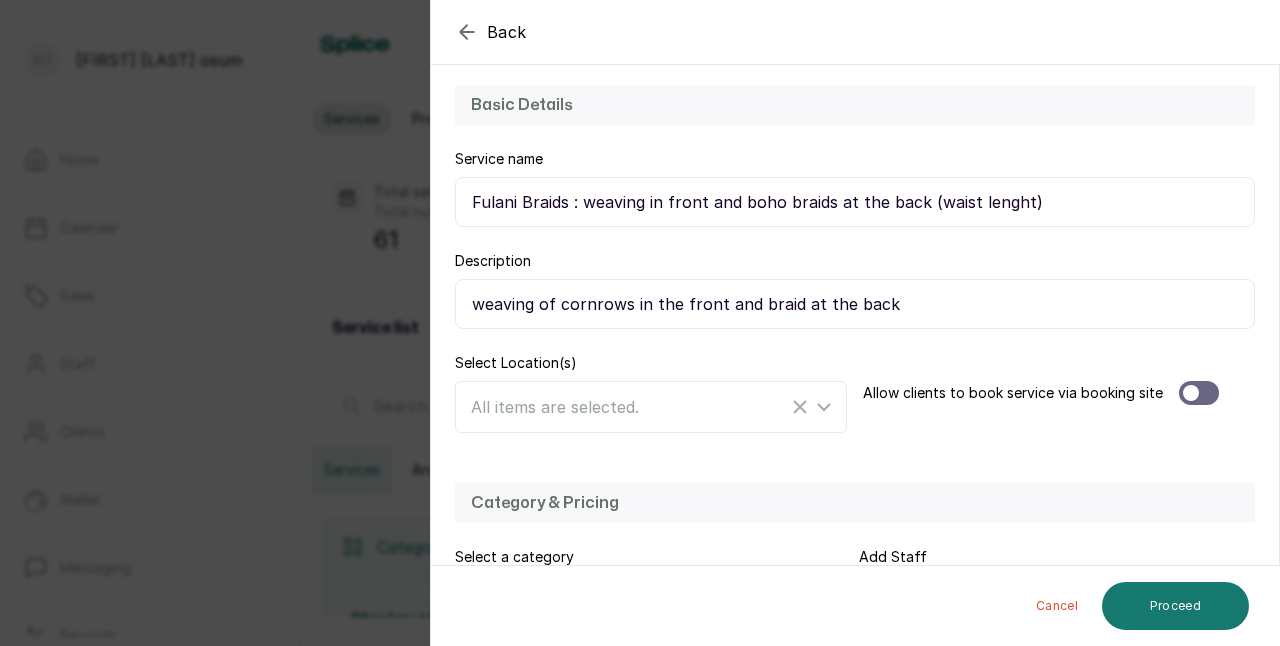 click at bounding box center (1199, 393) 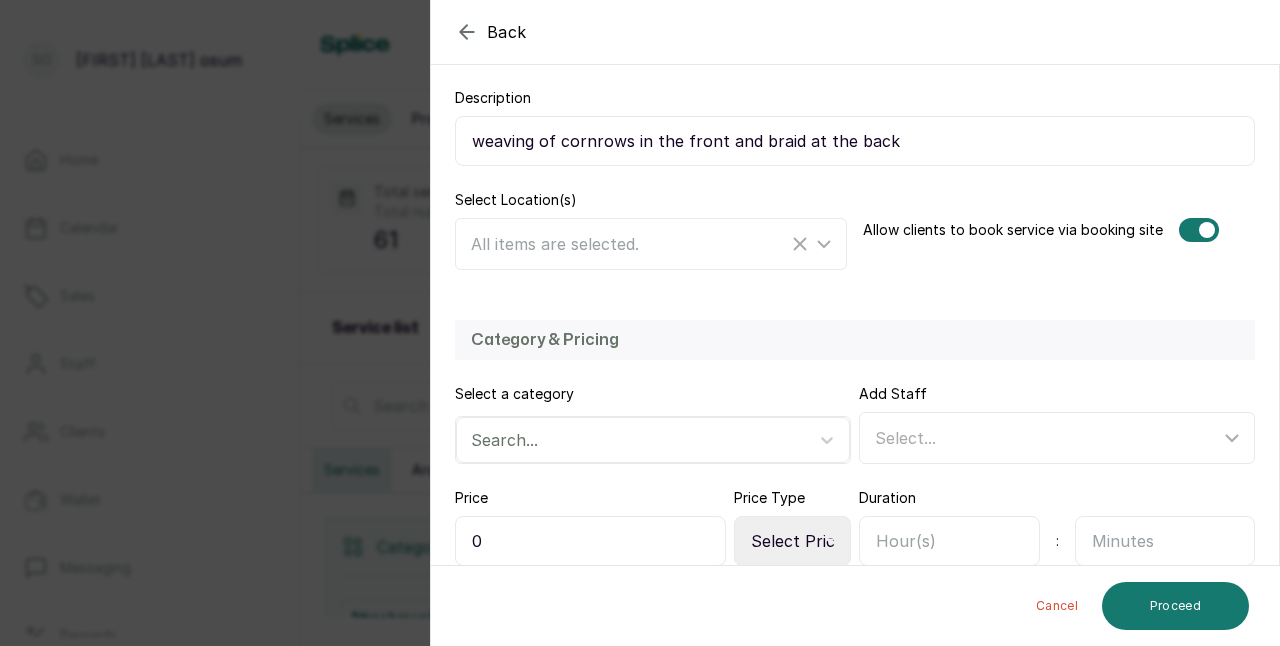 scroll, scrollTop: 354, scrollLeft: 0, axis: vertical 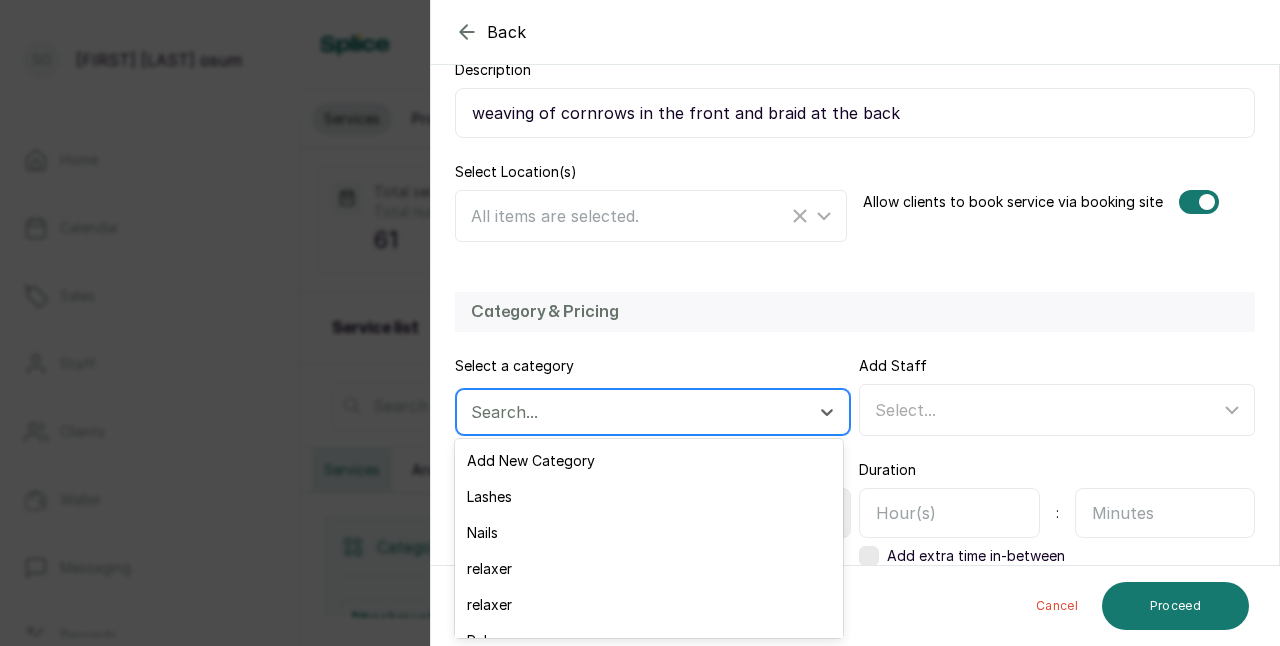 click at bounding box center [635, 412] 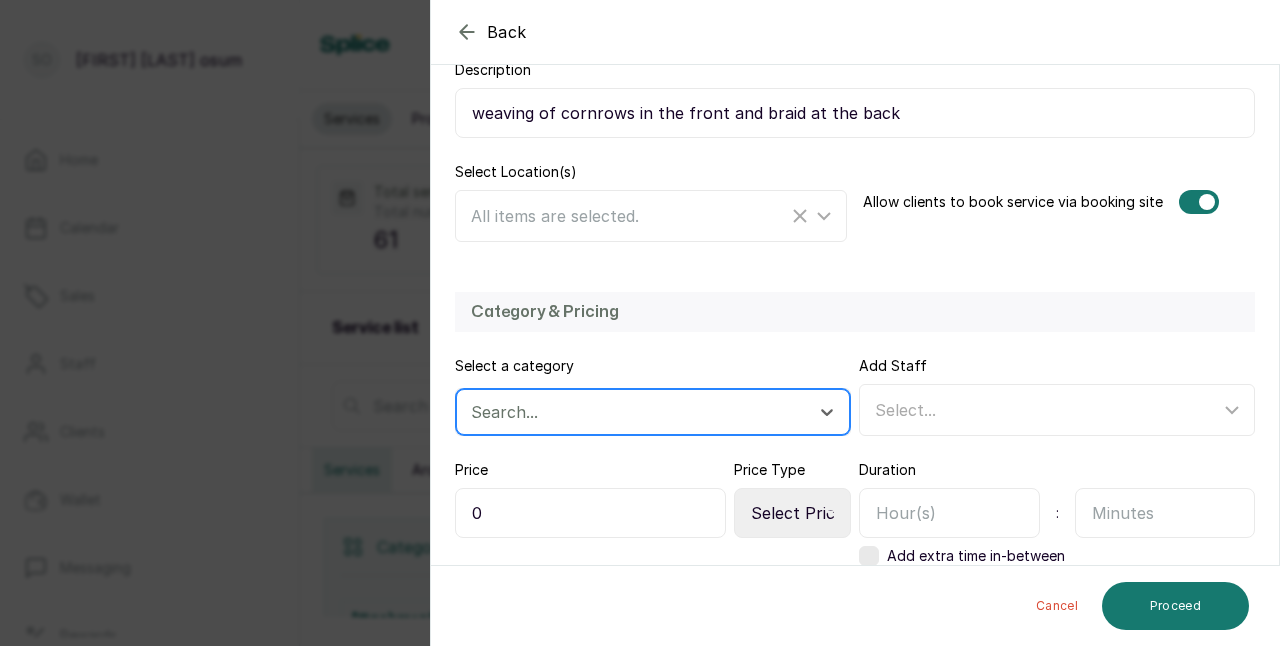 click at bounding box center (635, 412) 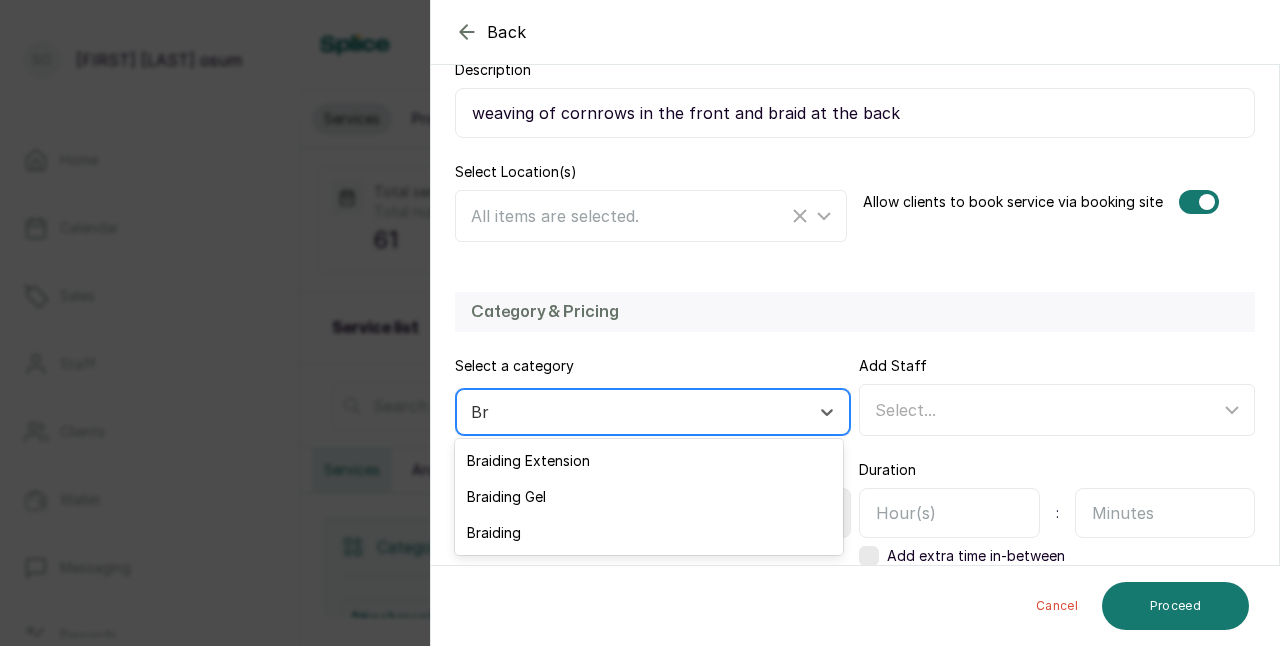 type on "Bra" 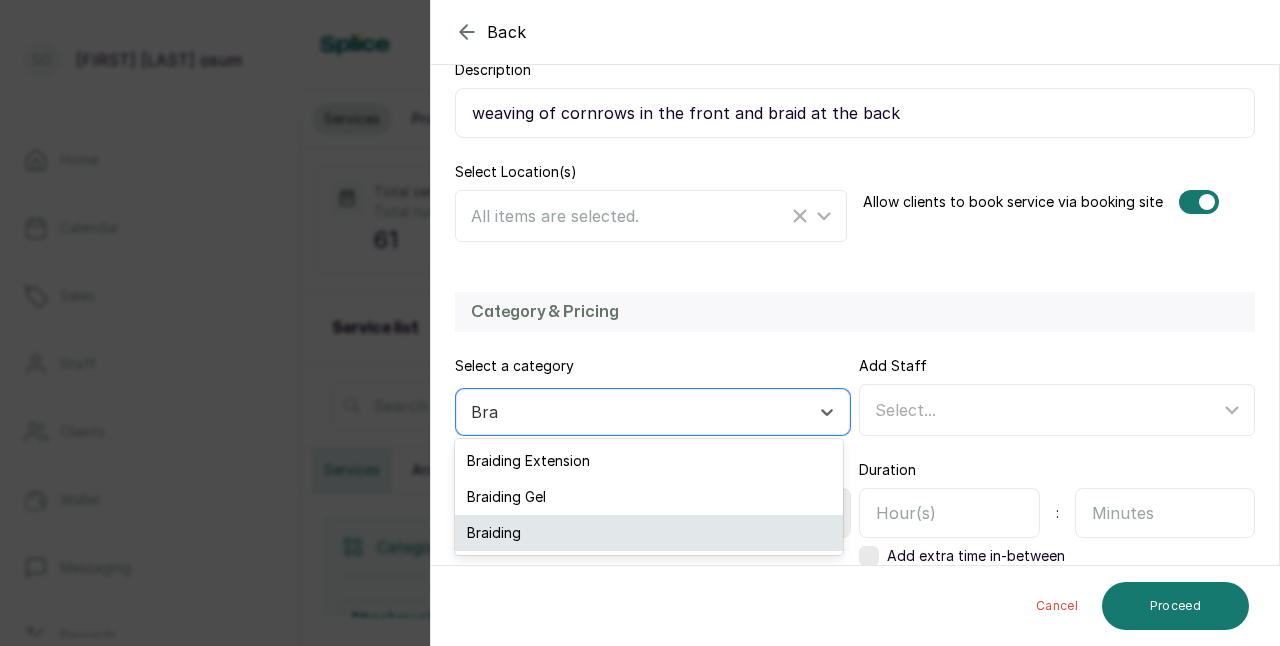 click on "Braiding" at bounding box center (648, 533) 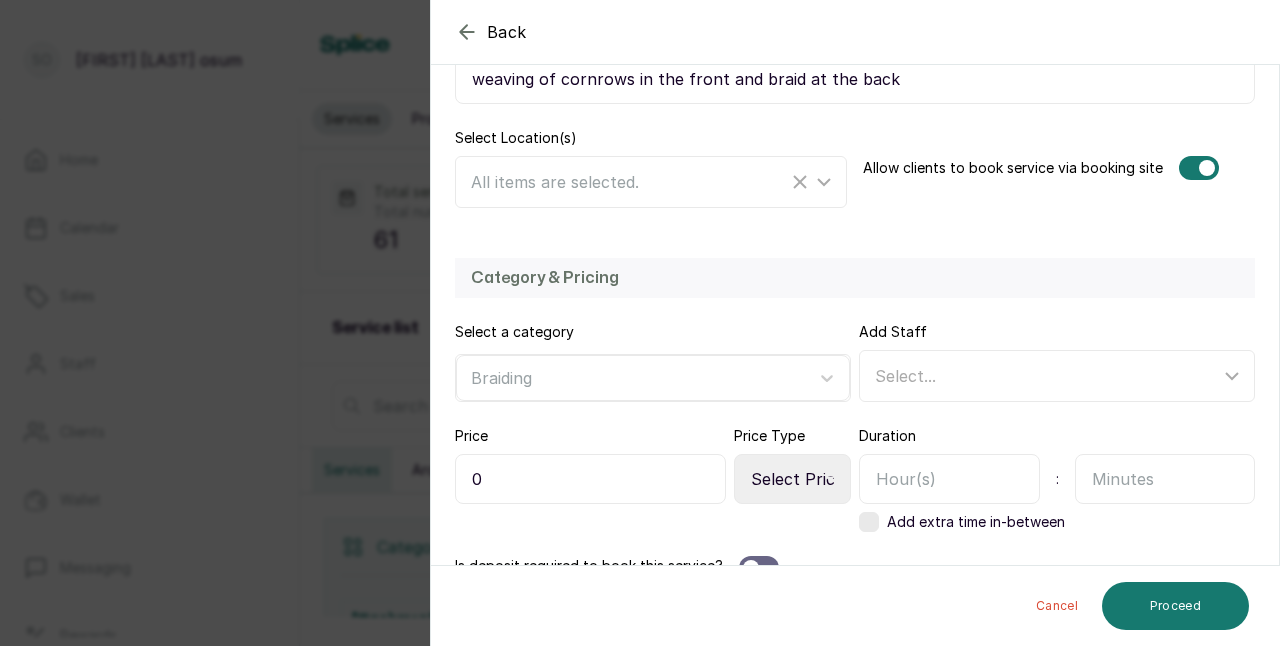 scroll, scrollTop: 418, scrollLeft: 0, axis: vertical 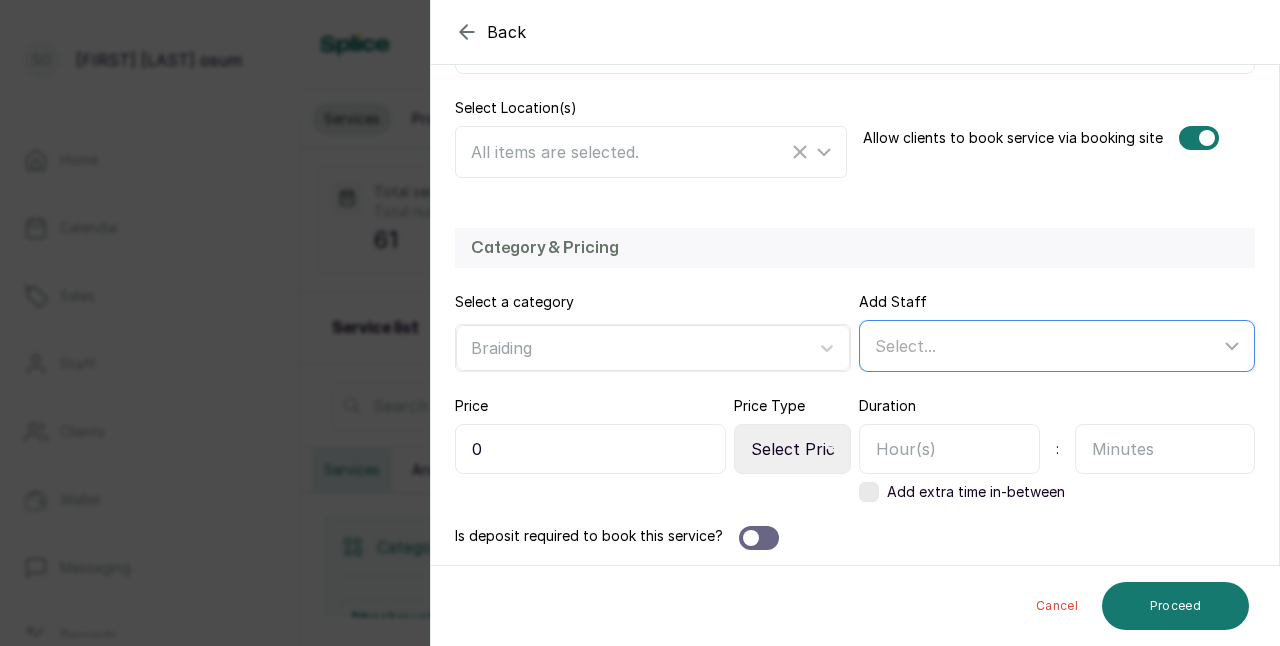 click 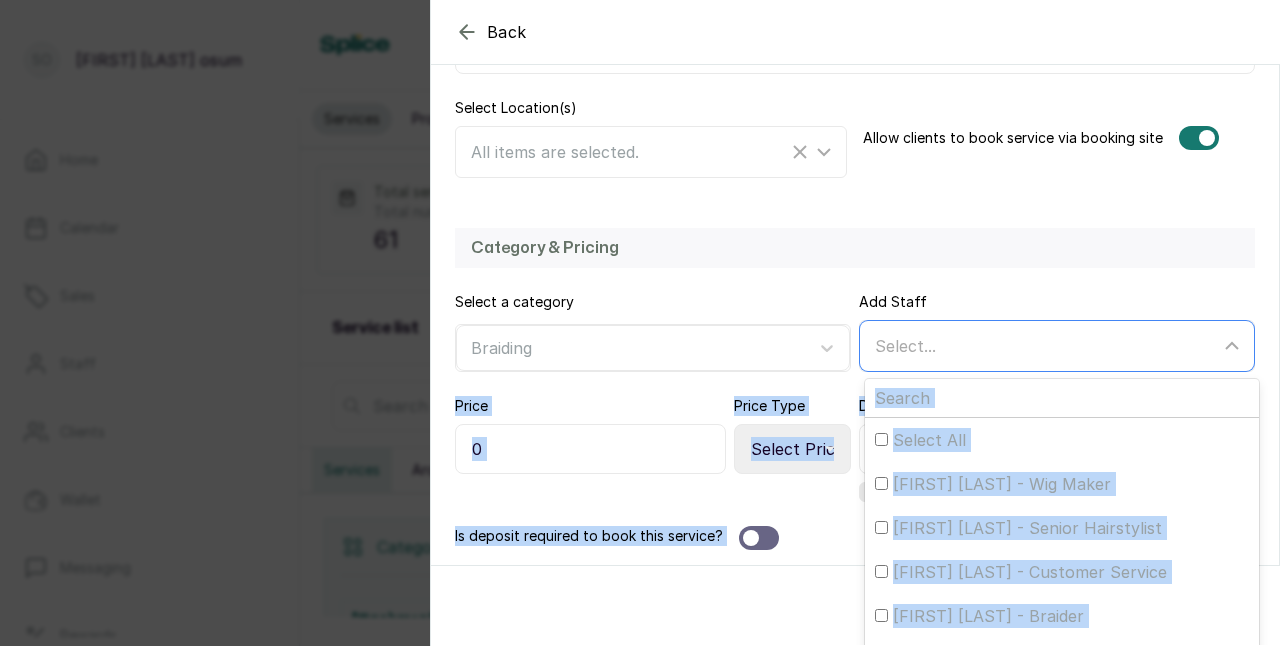 scroll, scrollTop: 446, scrollLeft: 0, axis: vertical 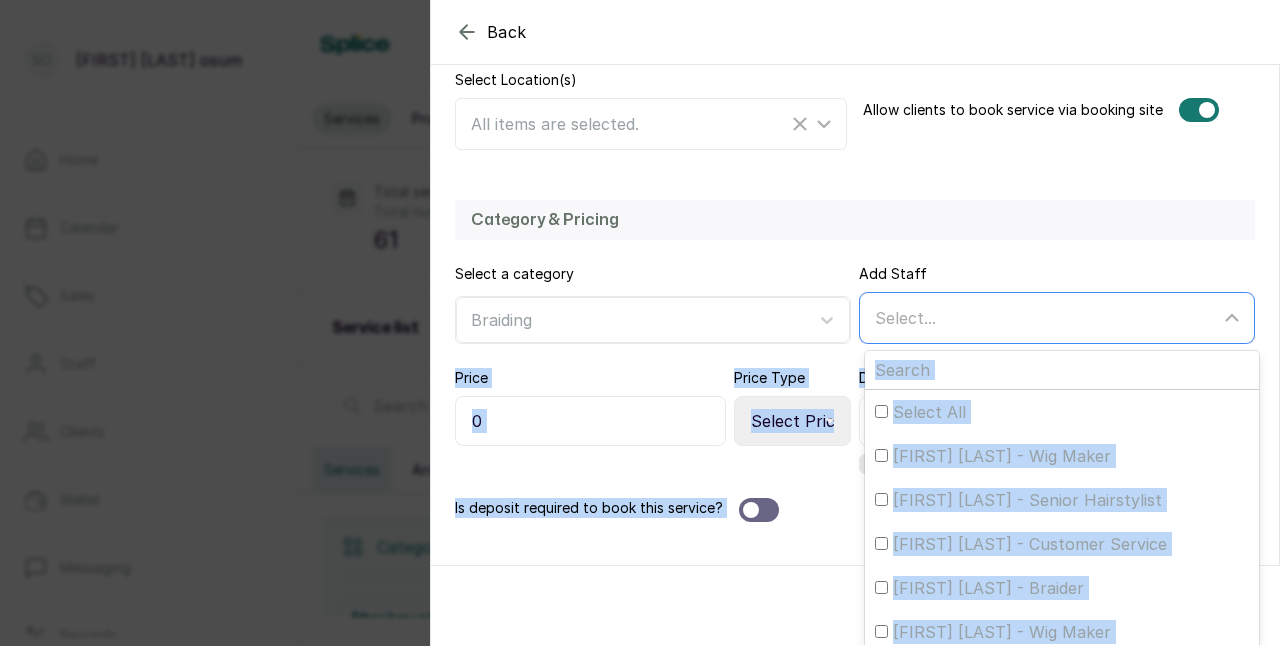 drag, startPoint x: 1218, startPoint y: 335, endPoint x: 1236, endPoint y: 630, distance: 295.54865 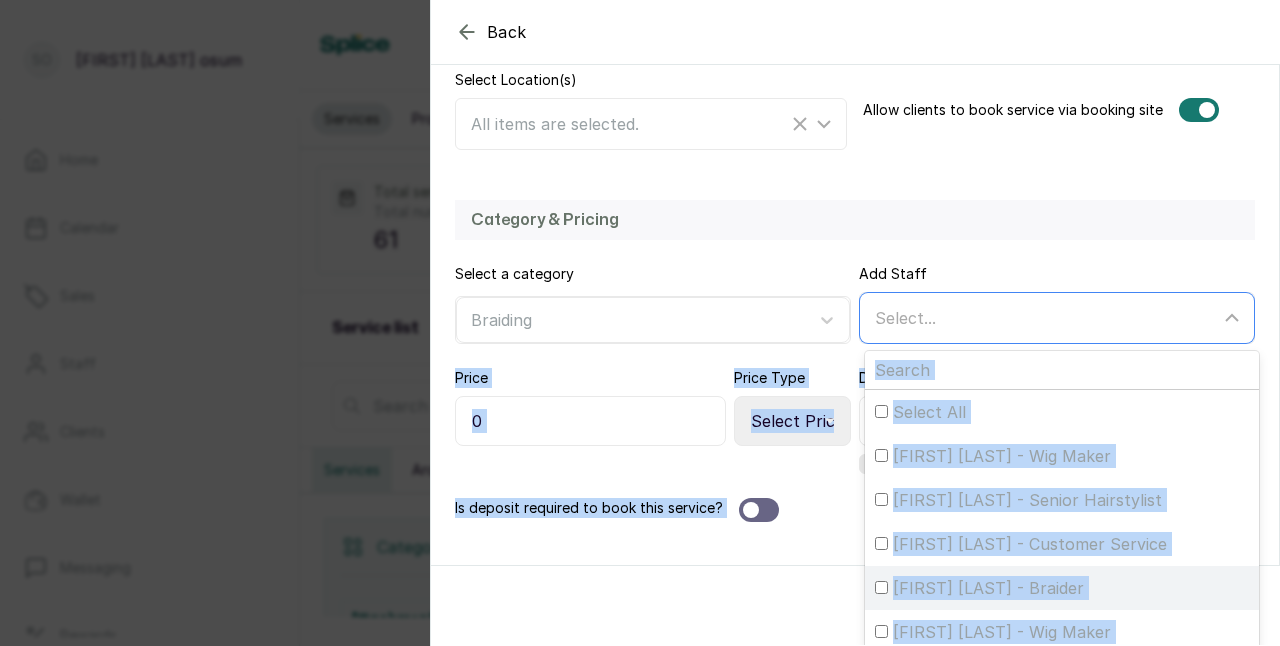 click on "[FIRST] [LAST] - Braider" at bounding box center (881, 587) 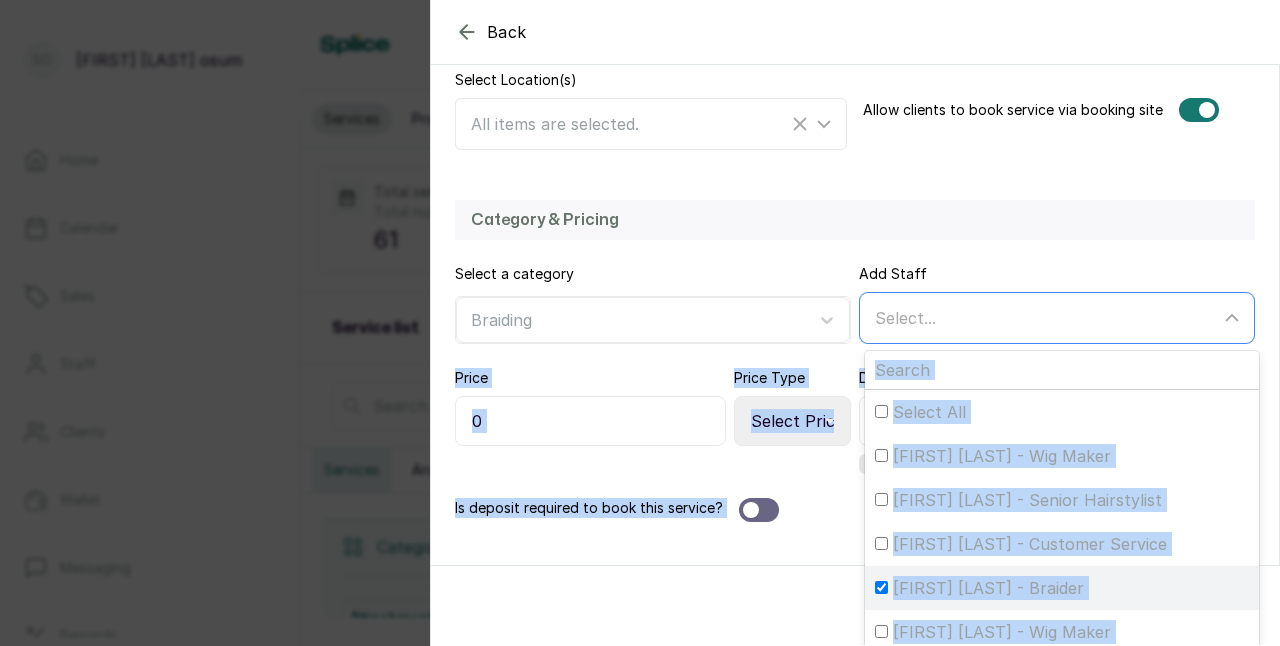 checkbox on "true" 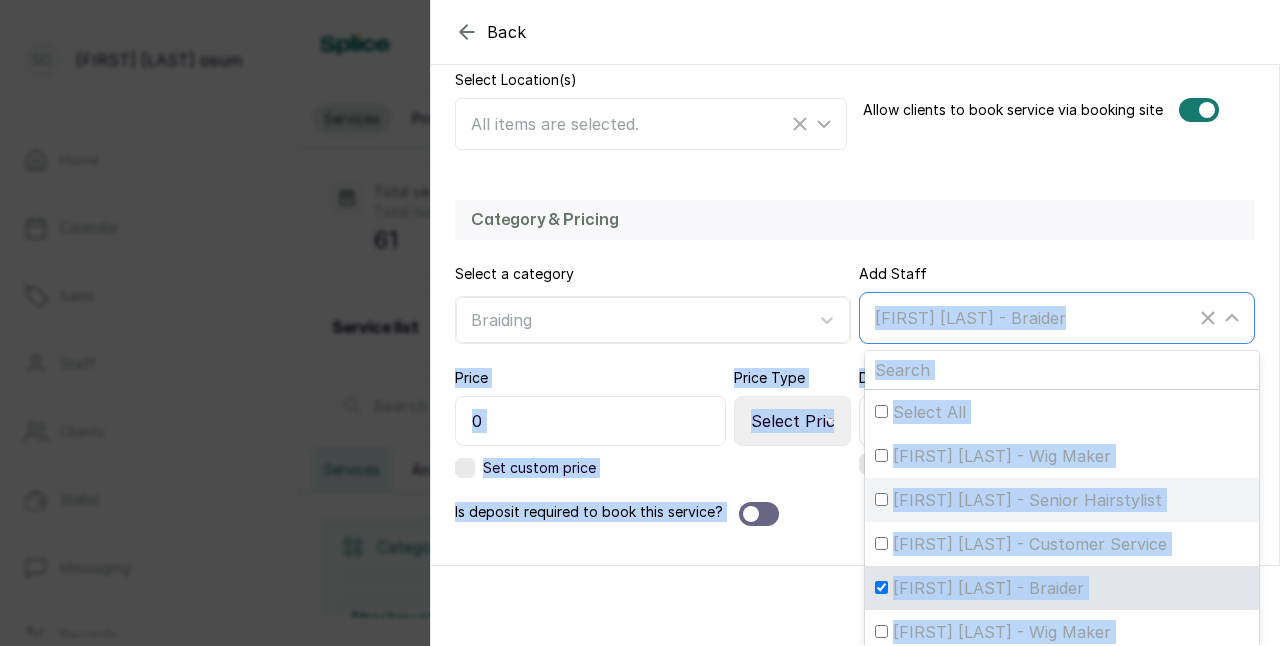 click on "[FIRST] [LAST] - Senior Hairstylist" at bounding box center [881, 499] 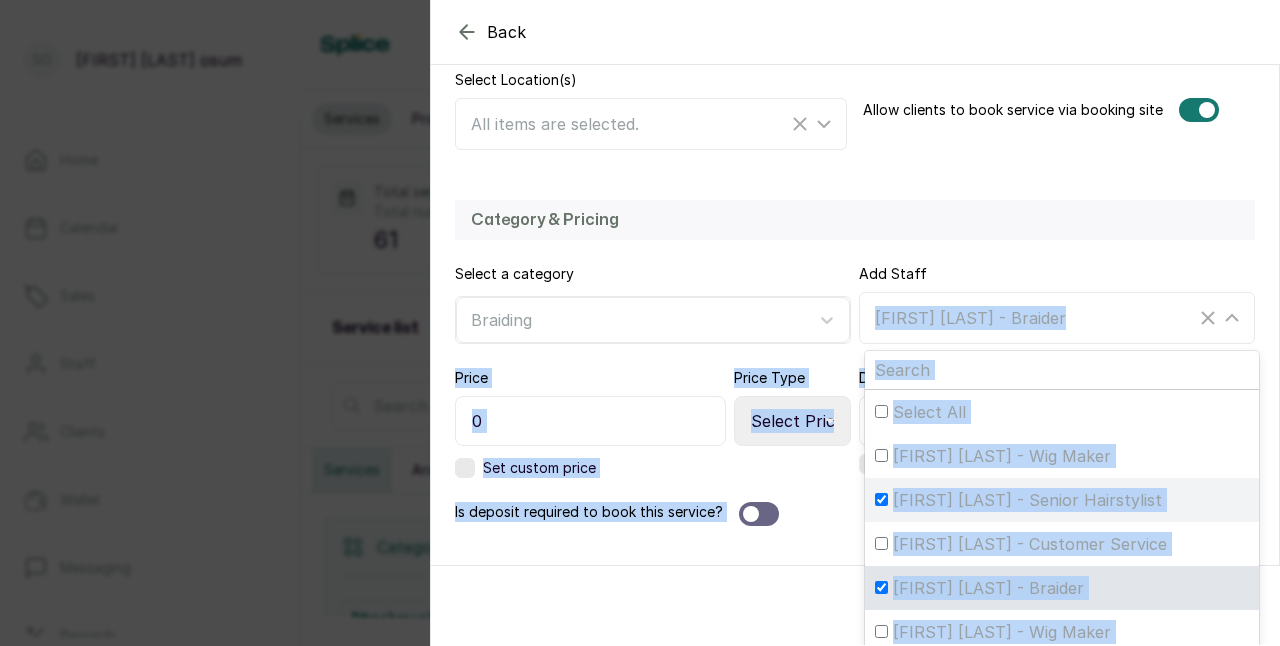 checkbox on "true" 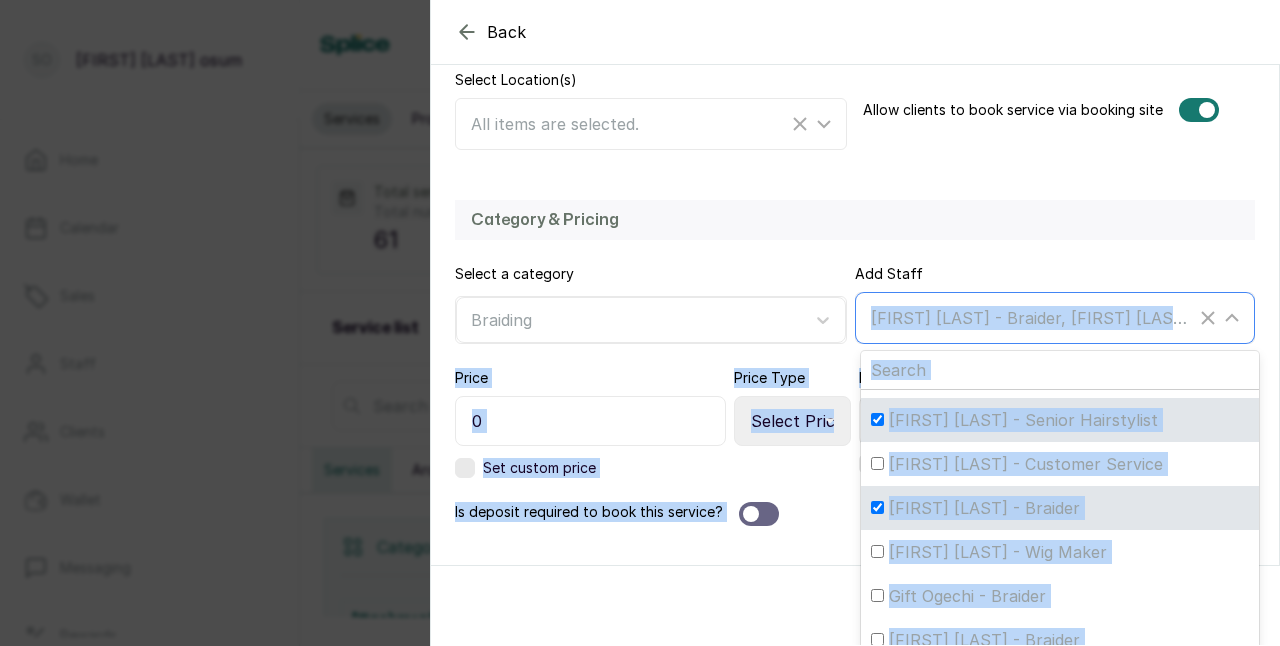 scroll, scrollTop: 120, scrollLeft: 0, axis: vertical 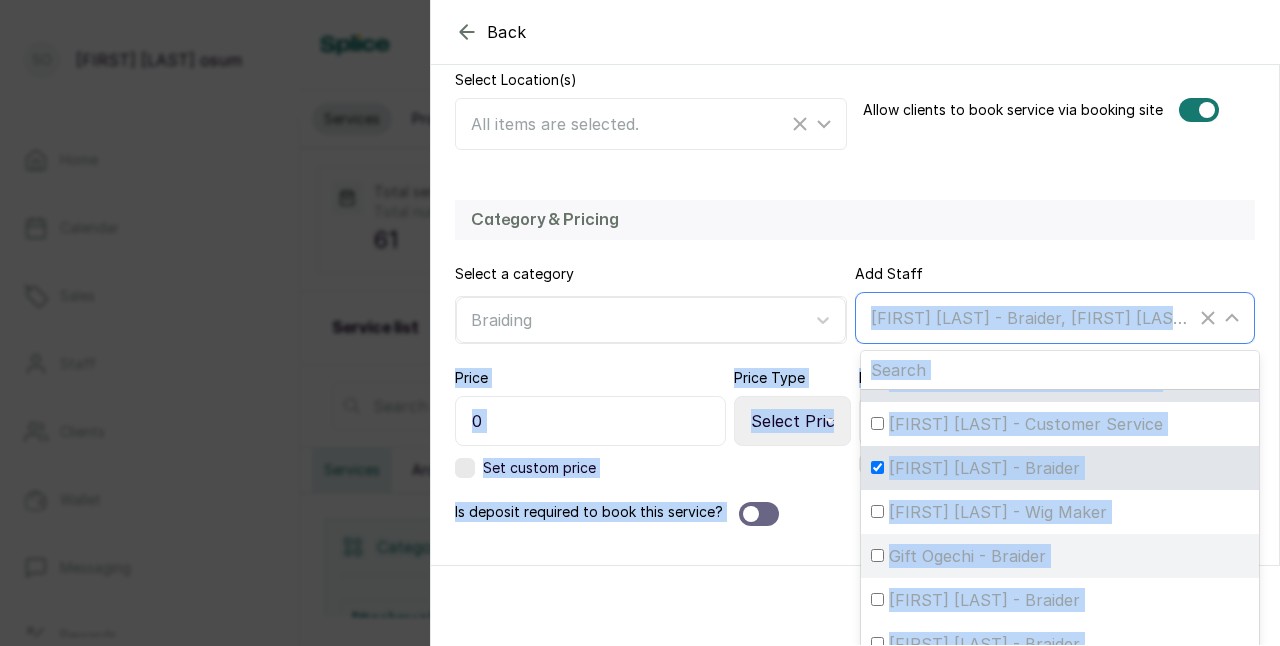 click on "Gift Ogechi - Braider" at bounding box center (877, 555) 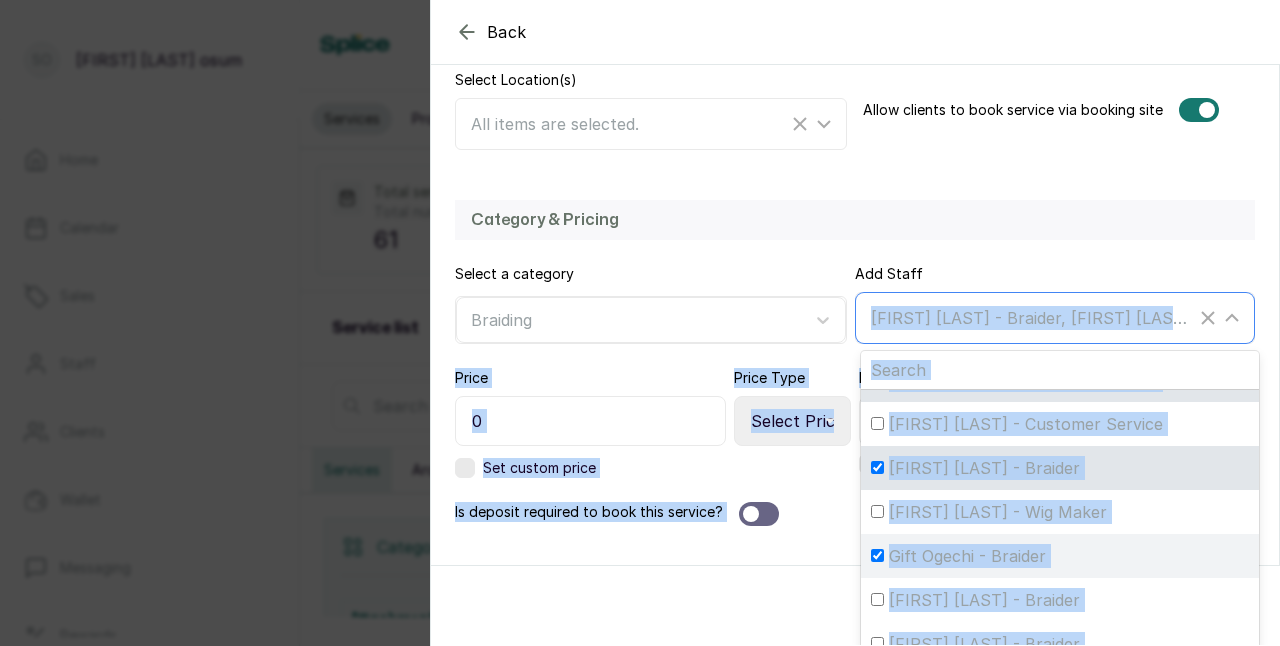 checkbox on "true" 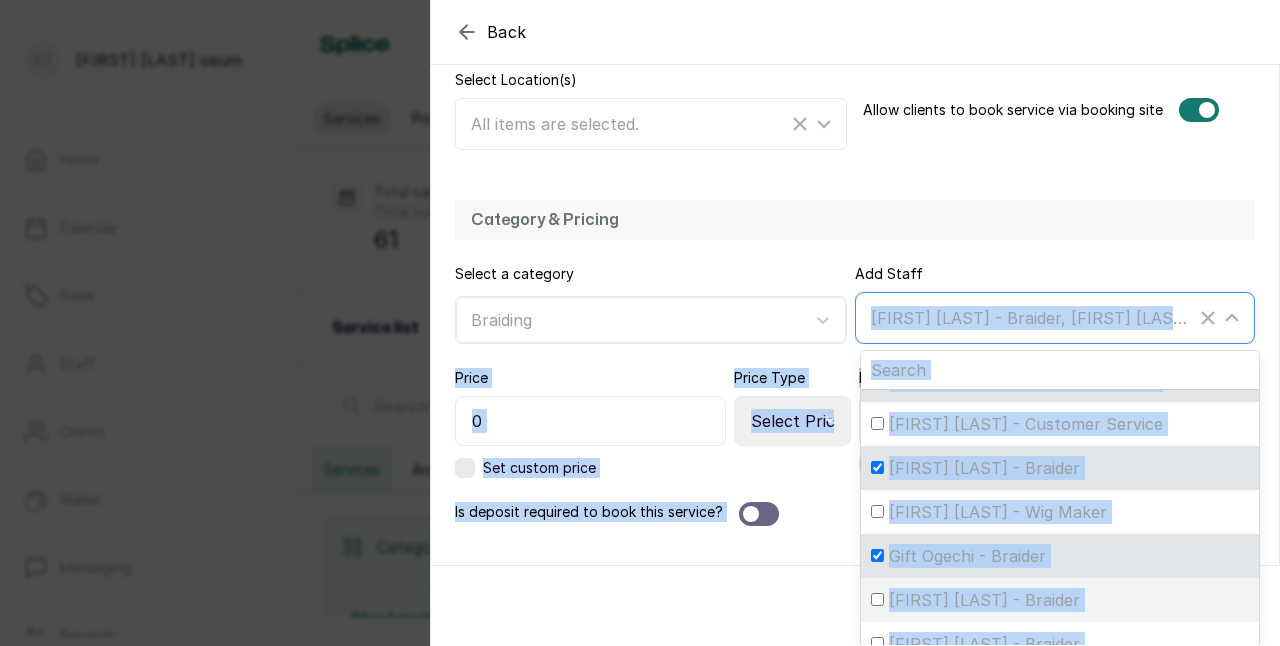click on "[FIRST] [LAST] - Braider" at bounding box center (877, 599) 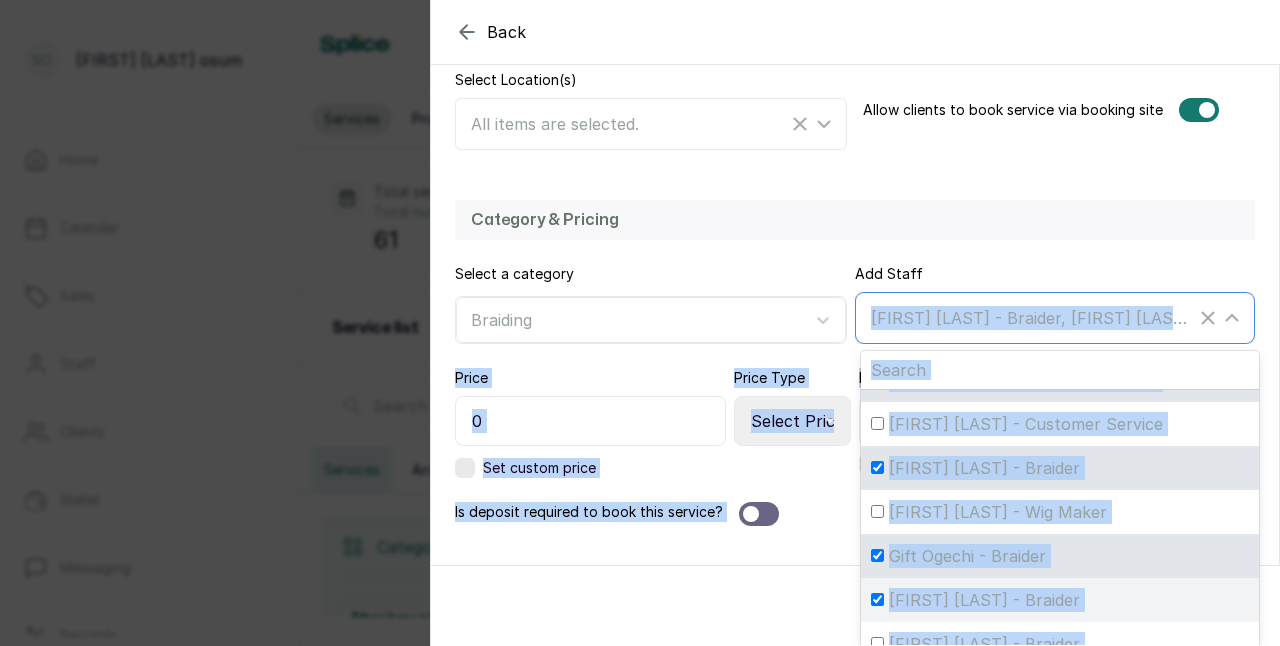 checkbox on "true" 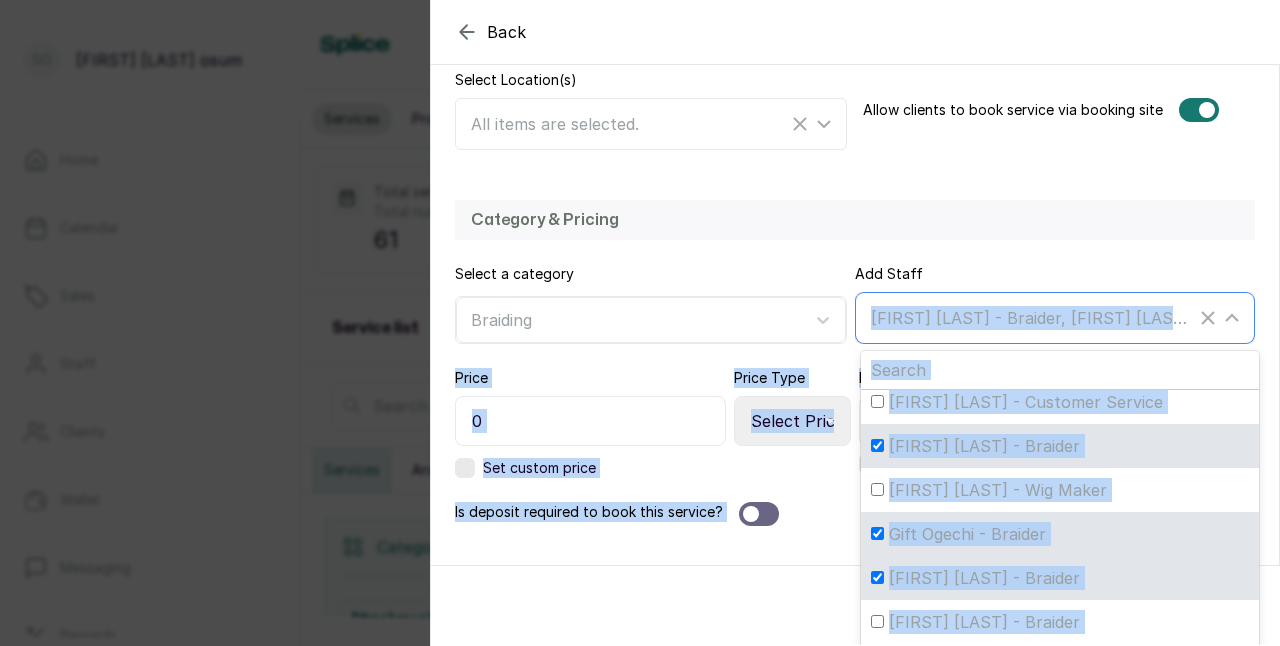scroll, scrollTop: 160, scrollLeft: 0, axis: vertical 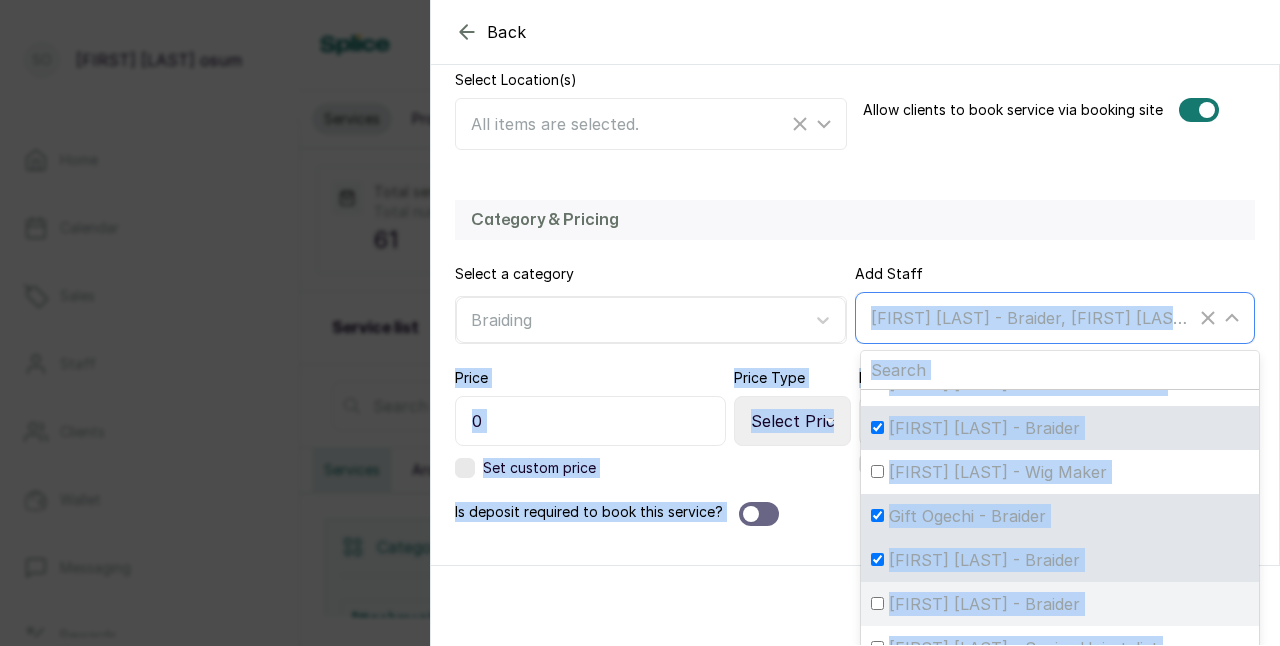 click on "[FIRST] [LAST] - Braider" at bounding box center [877, 603] 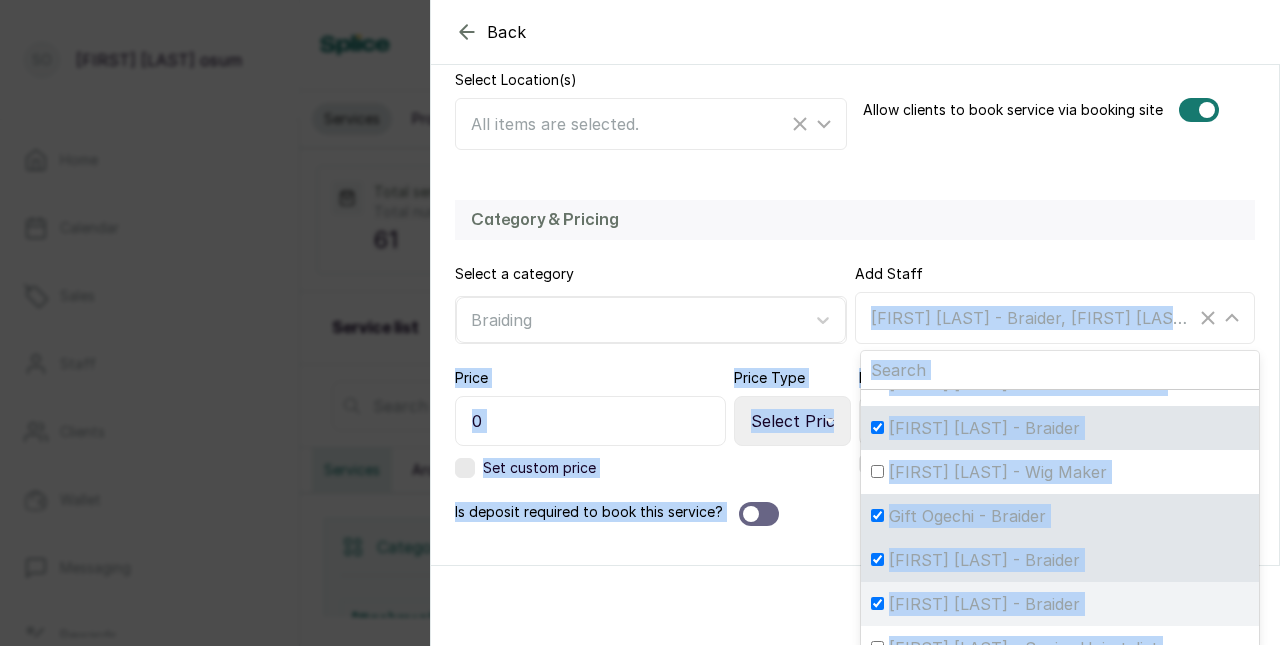 checkbox on "true" 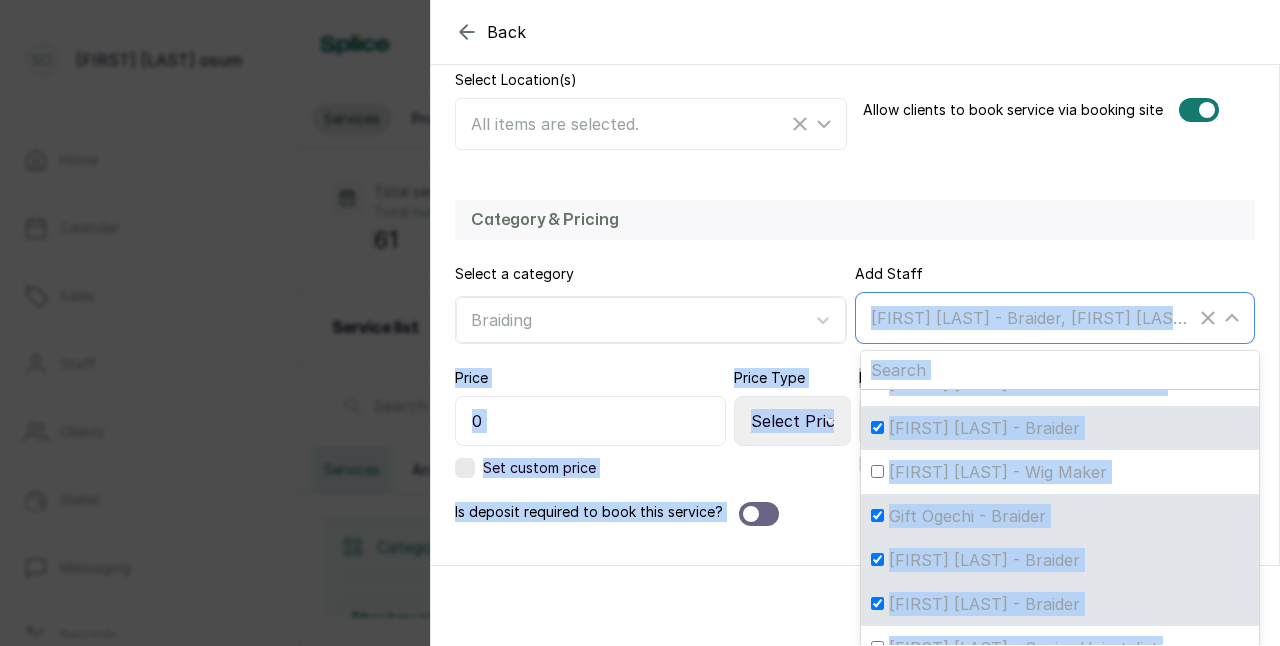 scroll, scrollTop: 200, scrollLeft: 0, axis: vertical 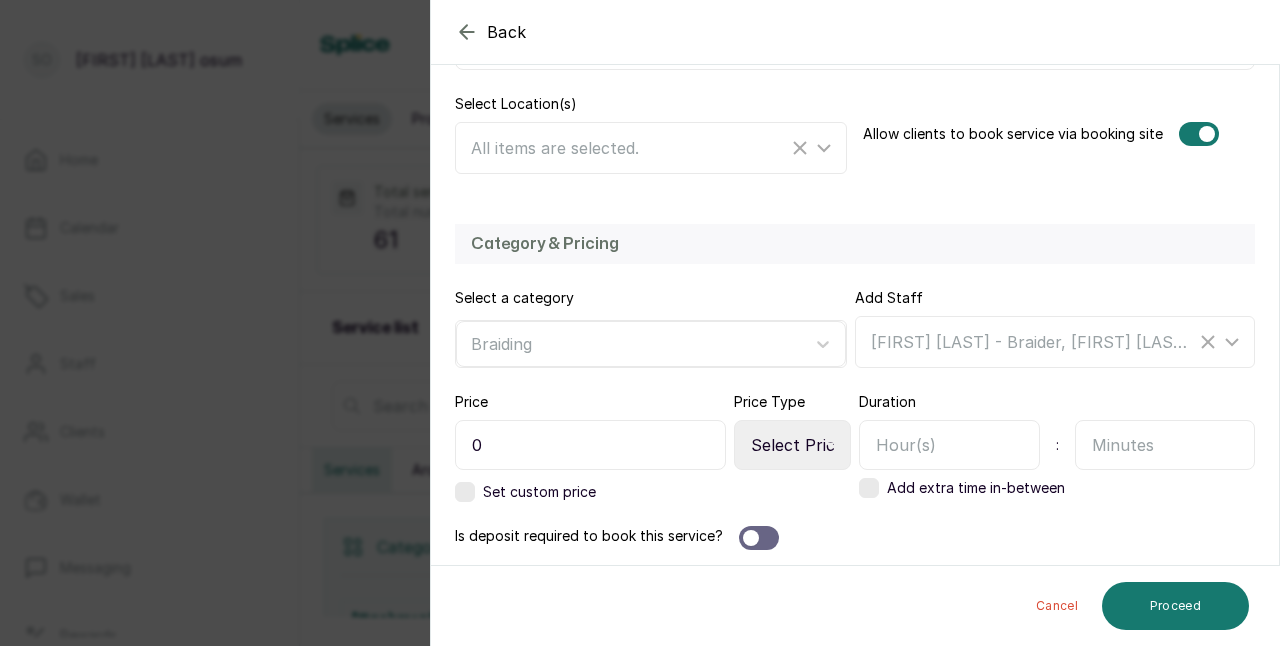 click on "Cancel Proceed" at bounding box center (856, 606) 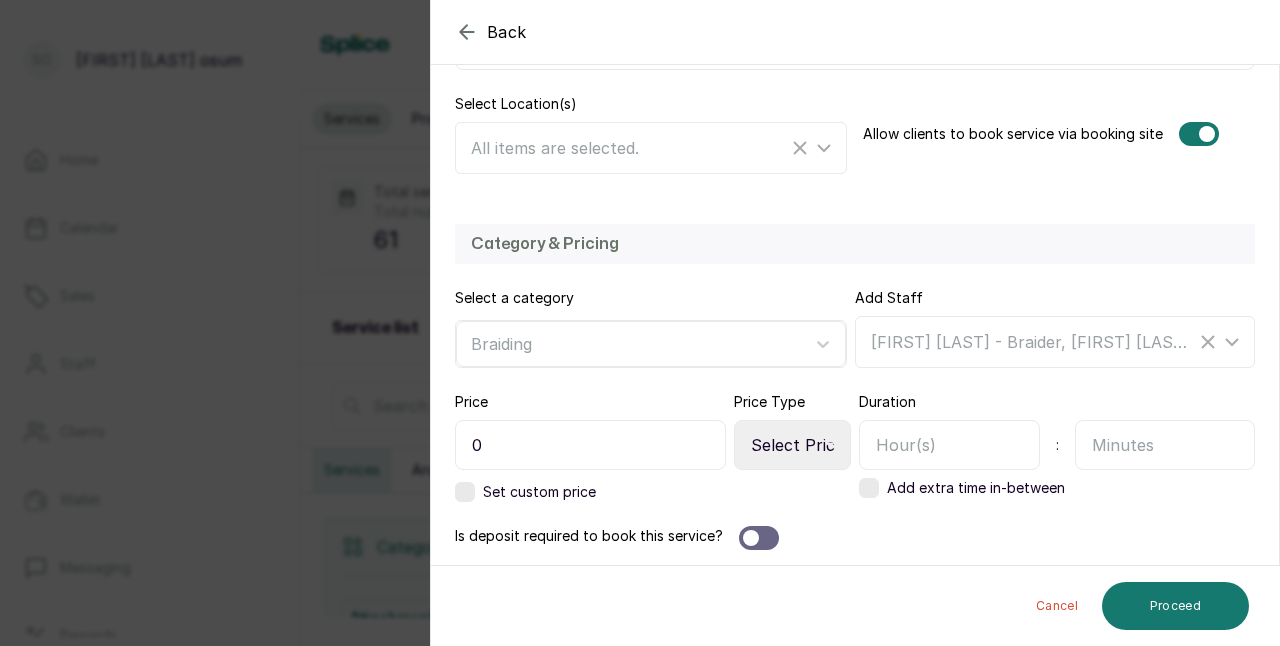 click at bounding box center (751, 538) 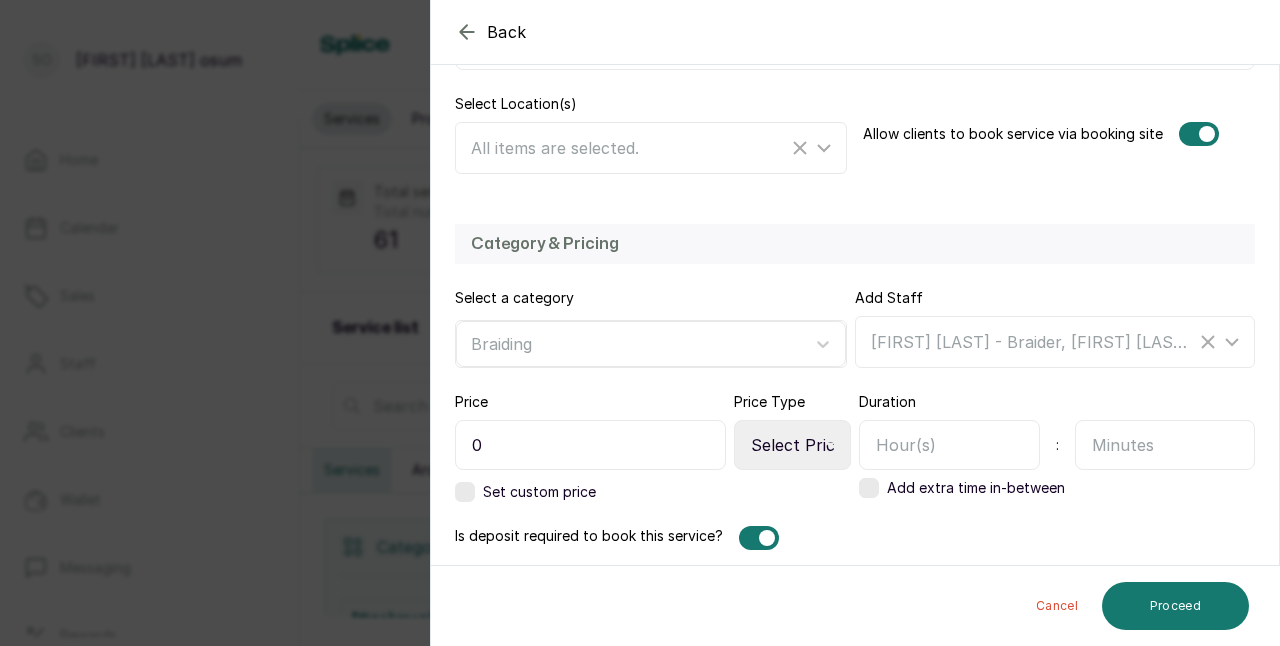 click on "0" at bounding box center [590, 445] 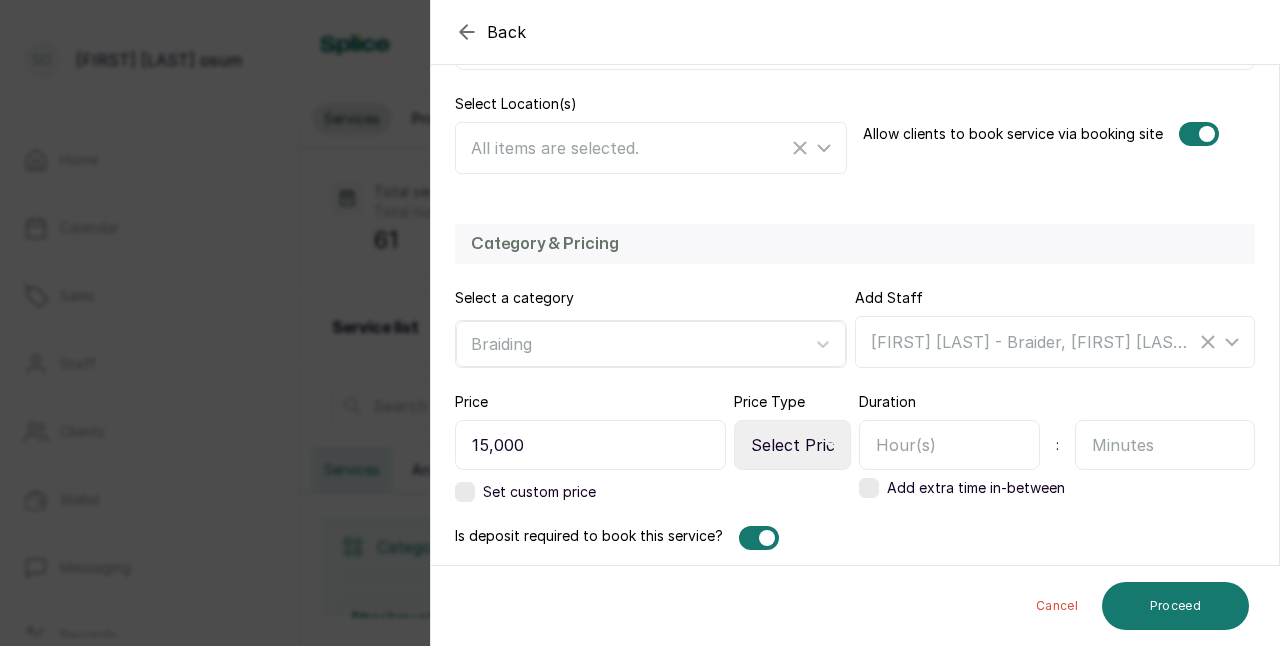 type on "15,000" 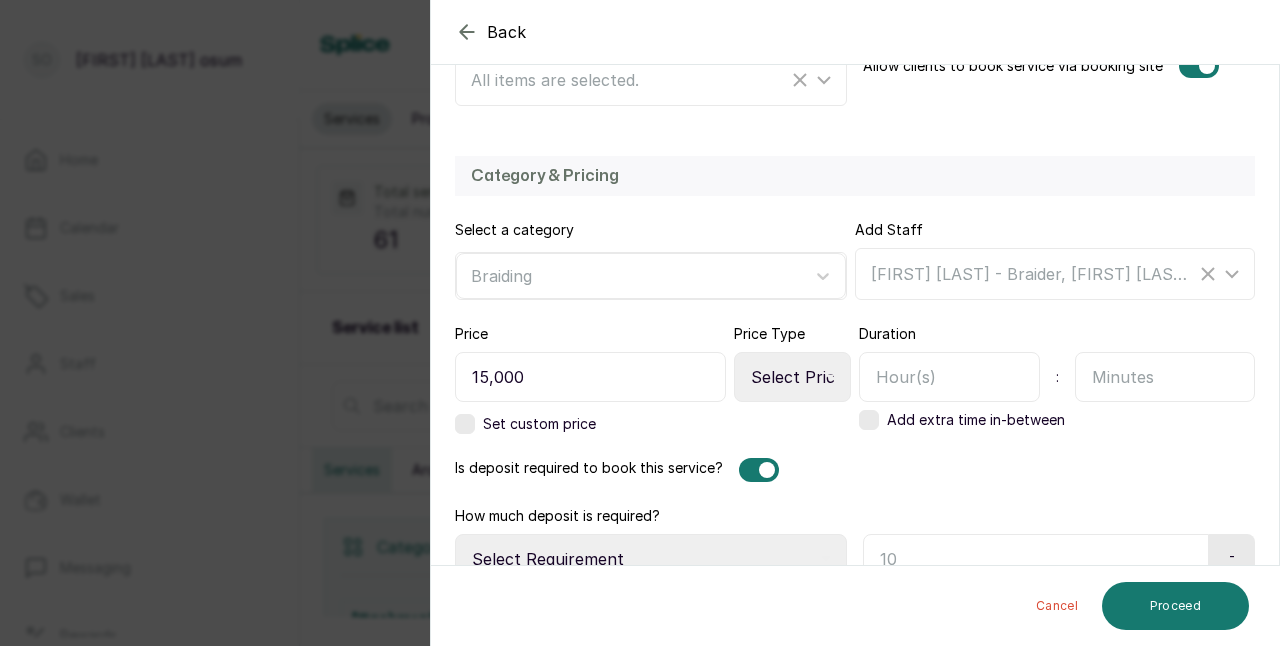 scroll, scrollTop: 502, scrollLeft: 0, axis: vertical 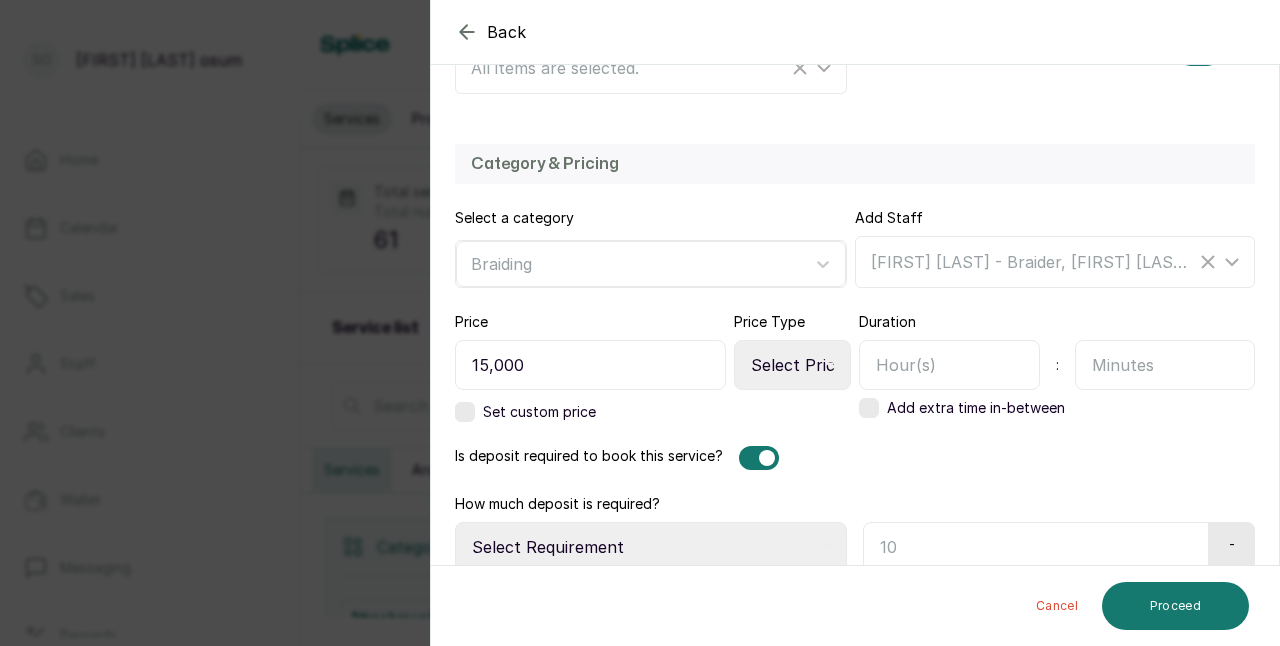 click at bounding box center (949, 365) 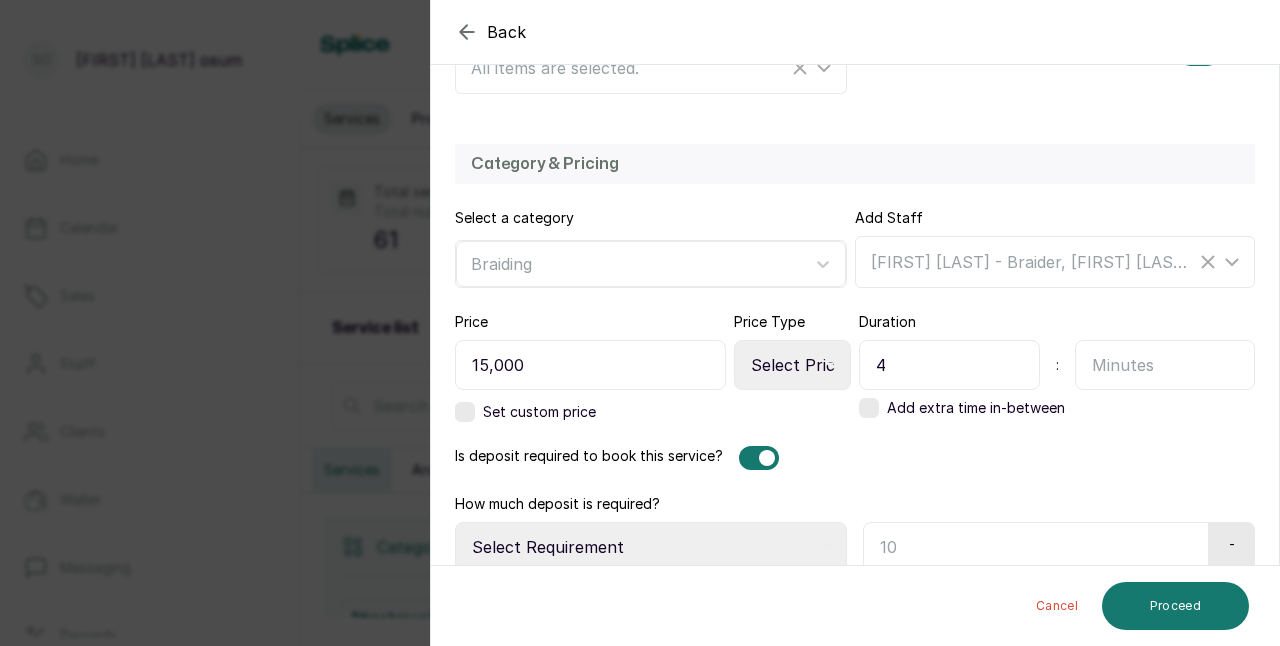 type on "4" 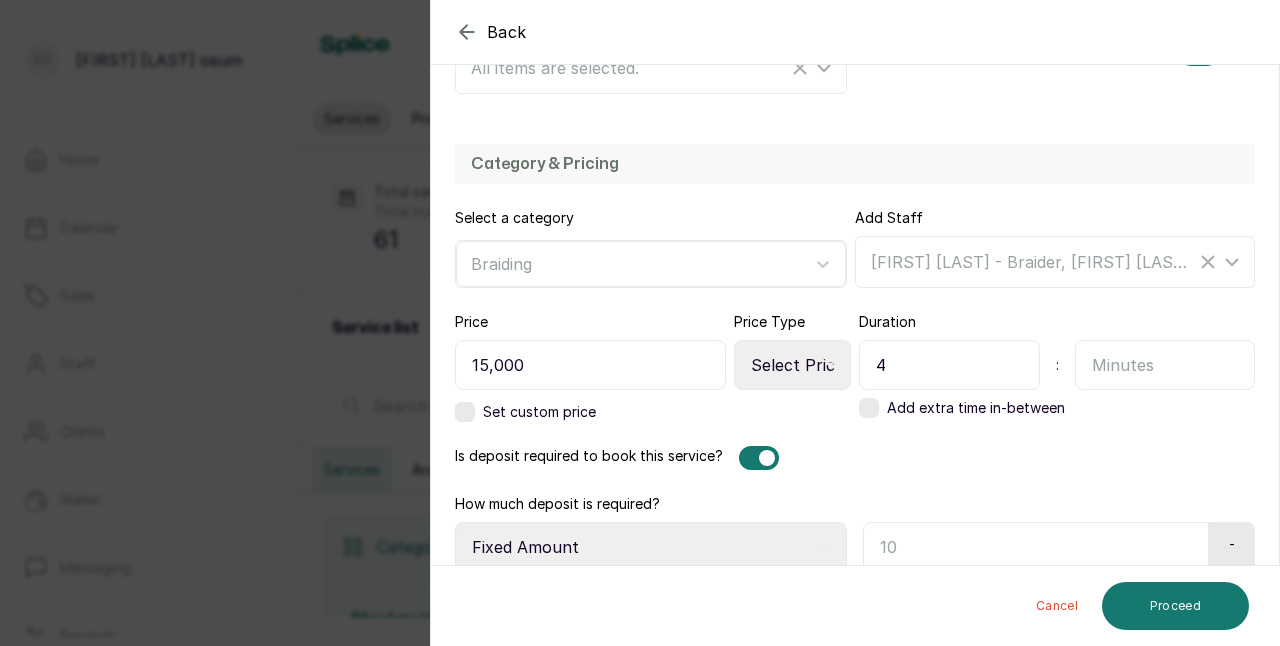 click on "Select Requirement Percentage Fixed Amount" at bounding box center [651, 547] 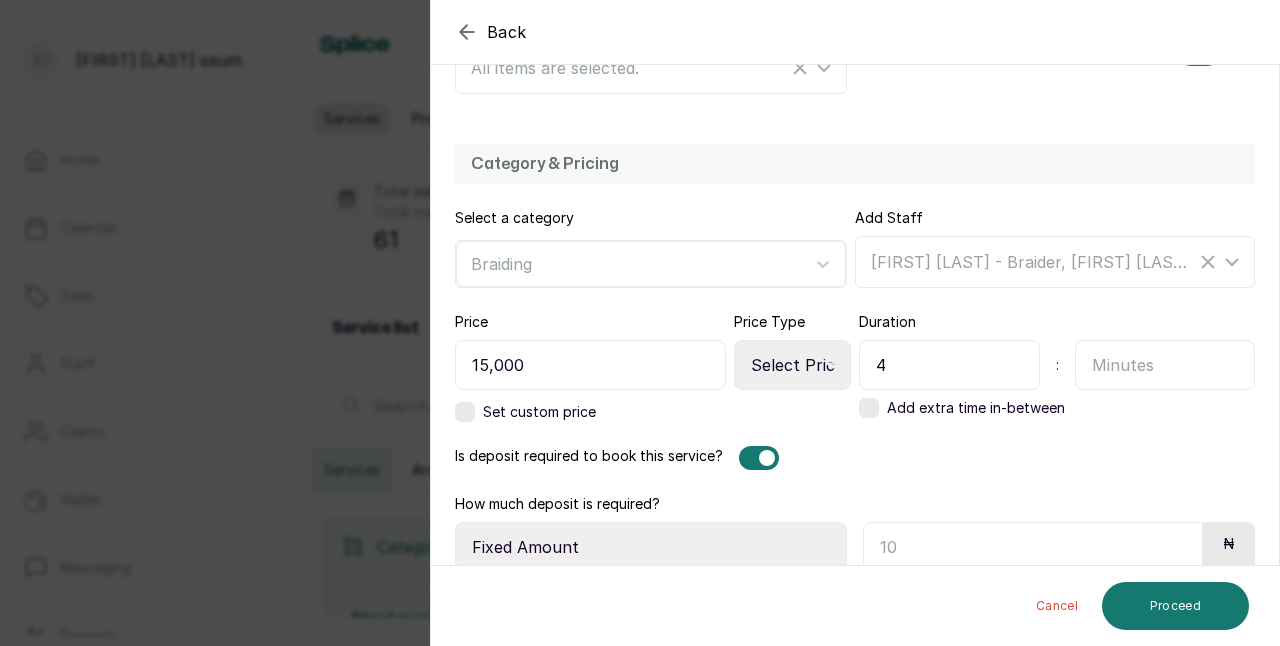 click at bounding box center (1033, 547) 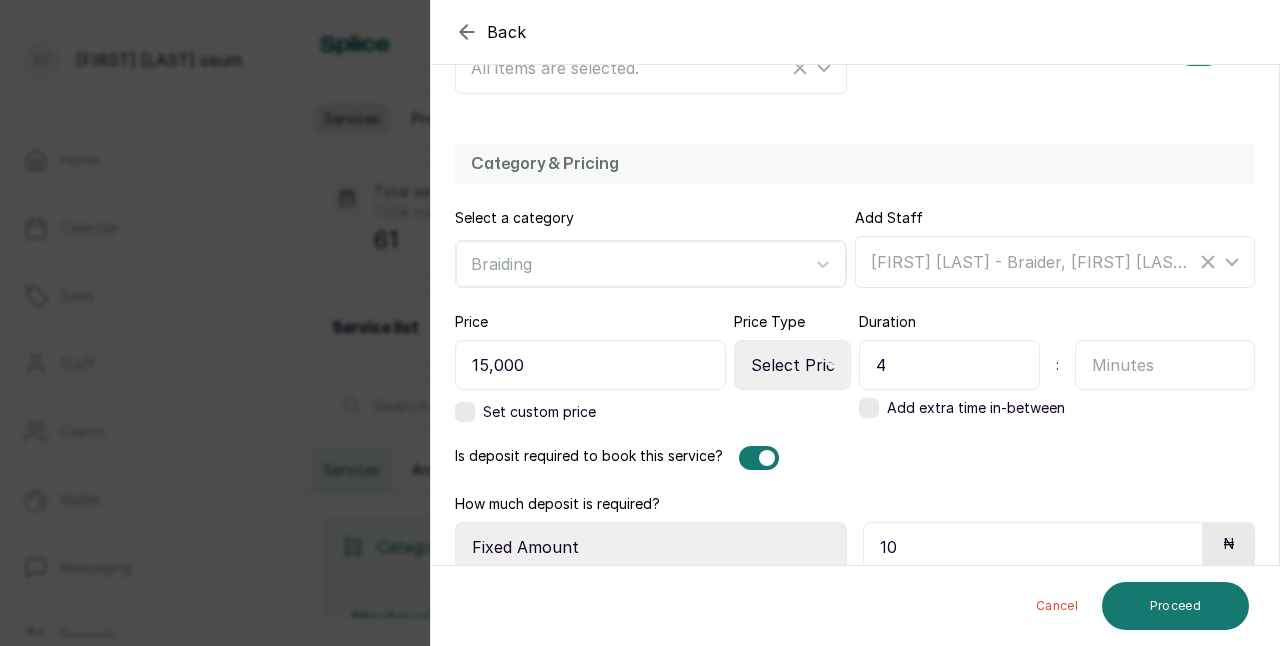 type on "1" 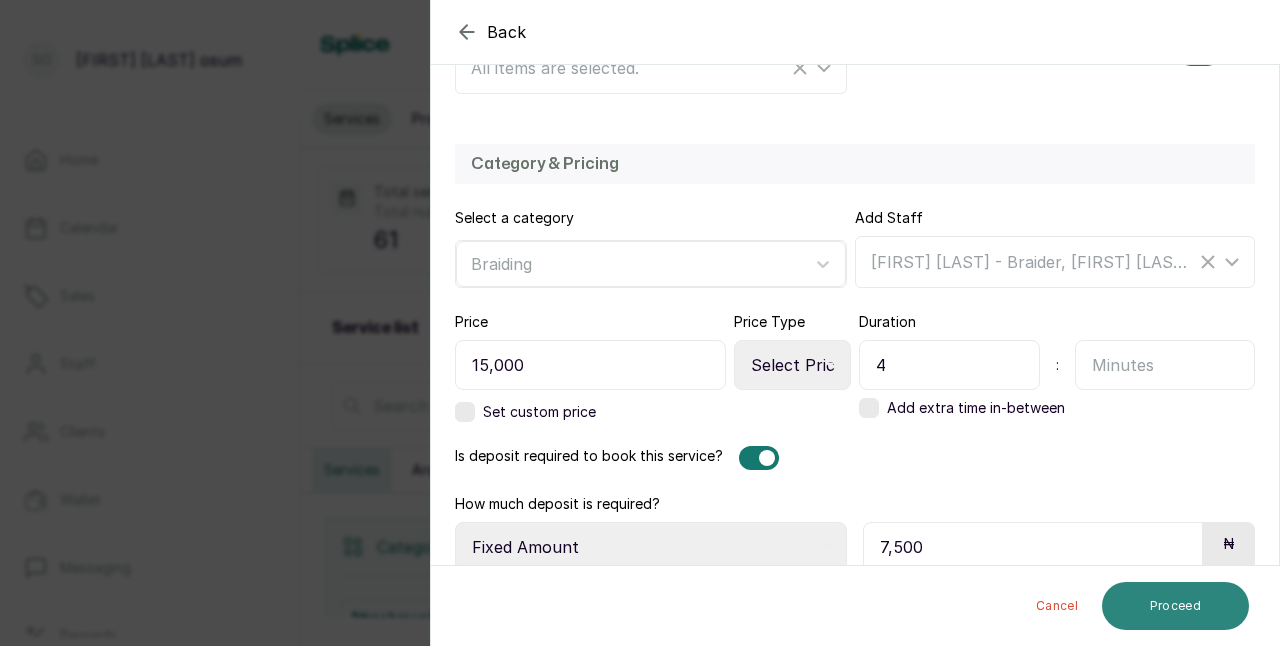 type on "7,500" 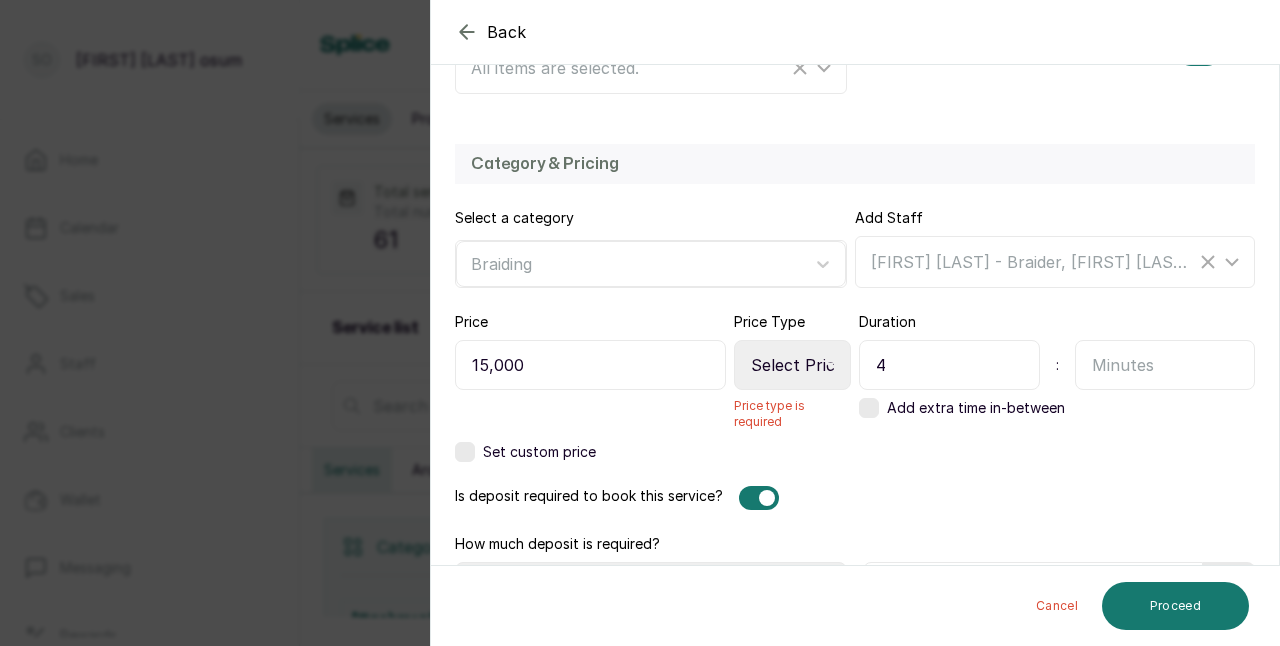 click on "Select Price Type Fixed From" at bounding box center [792, 365] 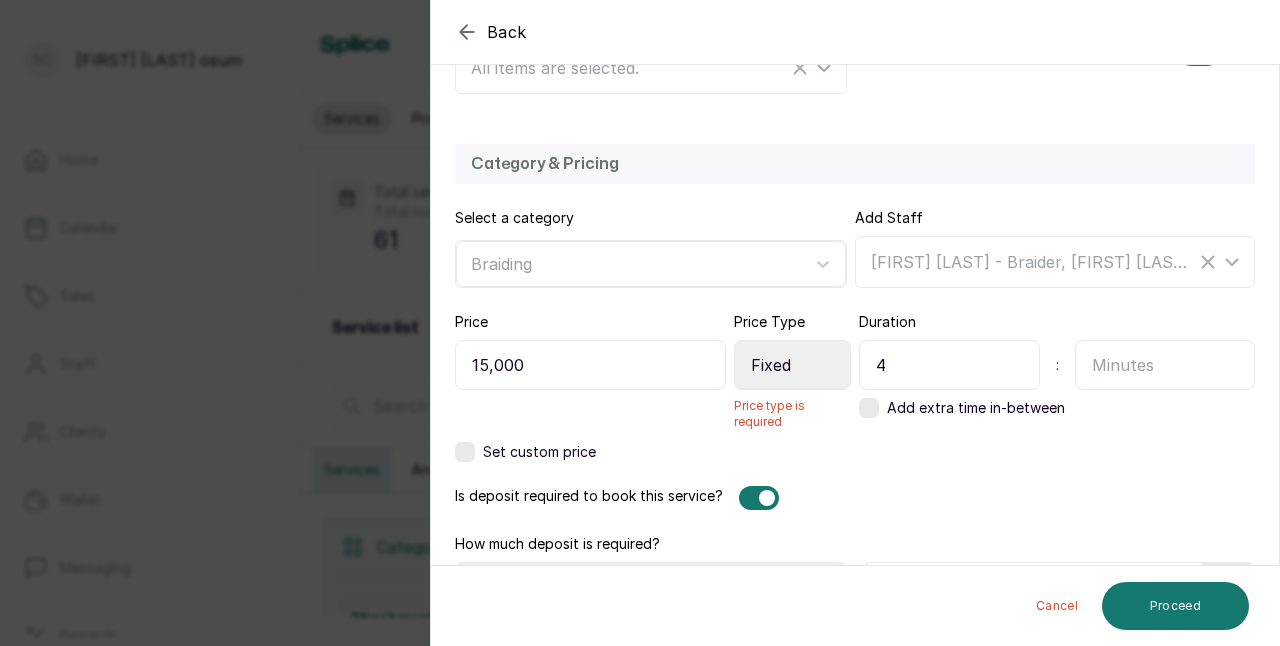 click on "Select Price Type Fixed From" at bounding box center (792, 365) 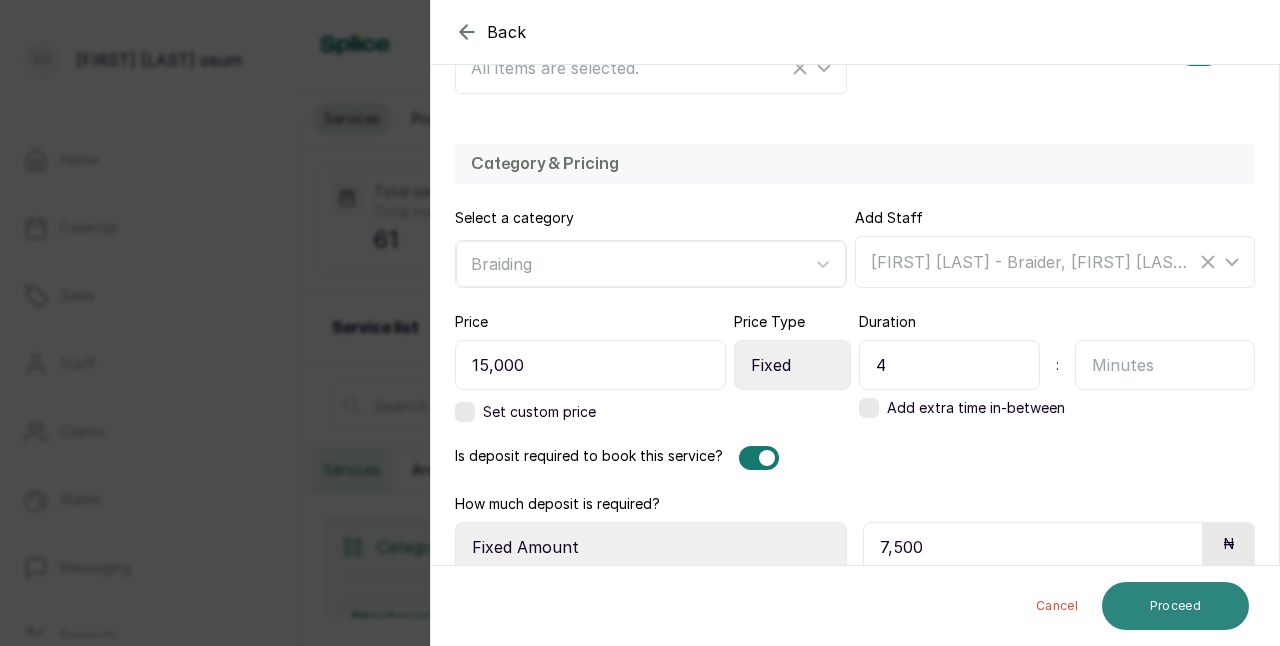 click on "Proceed" at bounding box center [1175, 606] 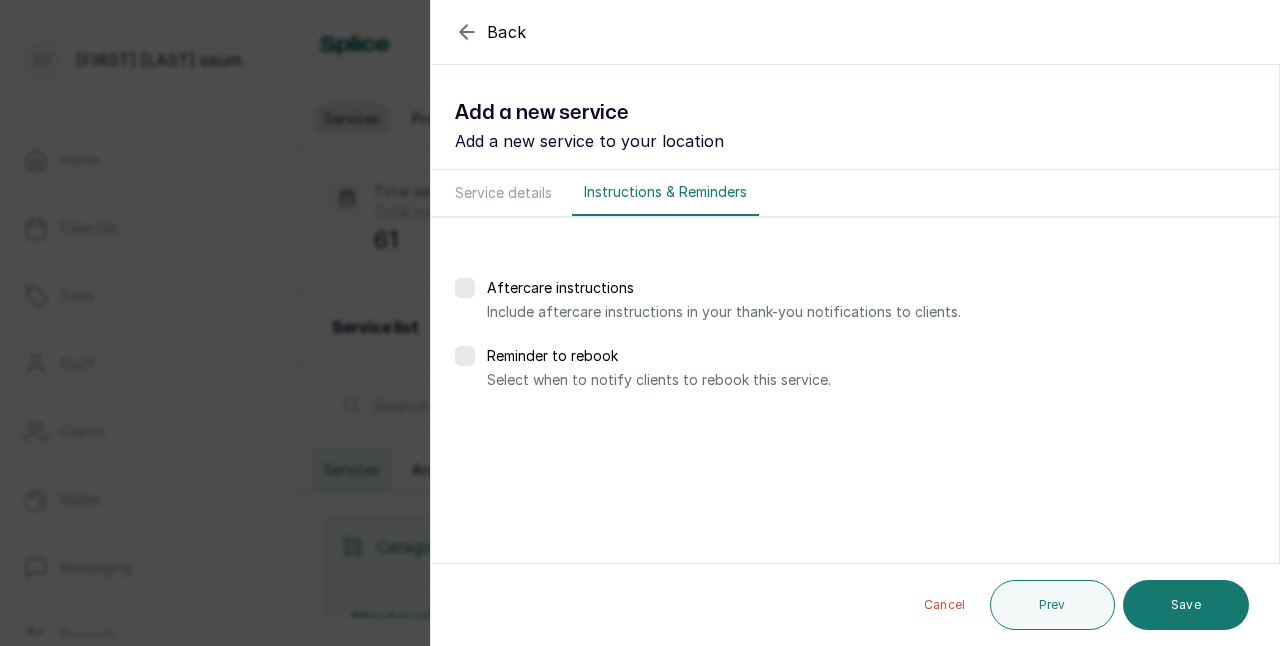 click on "Save" at bounding box center (1186, 605) 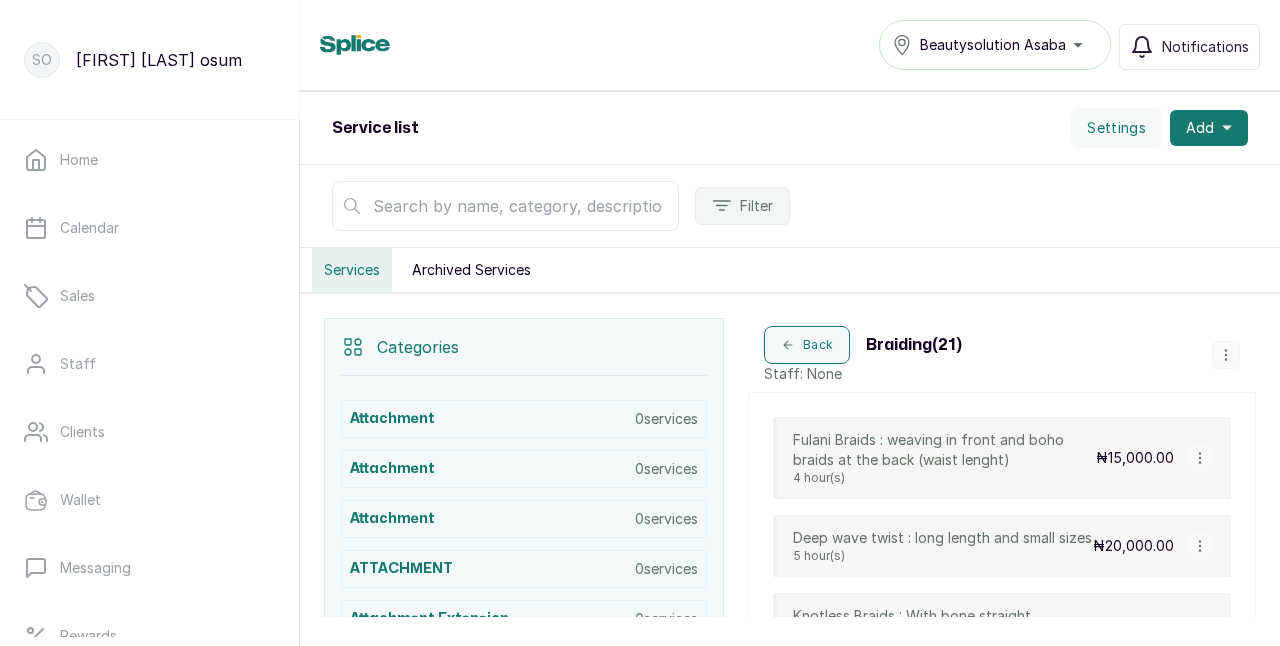 scroll, scrollTop: 266, scrollLeft: 0, axis: vertical 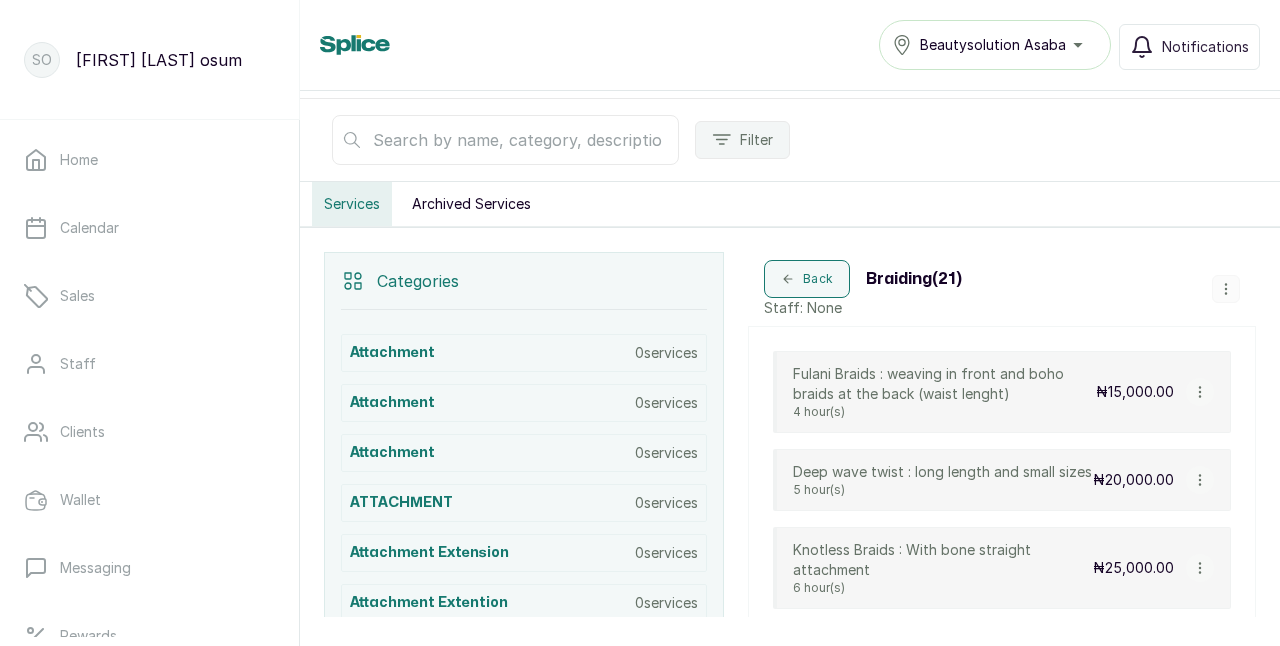 click 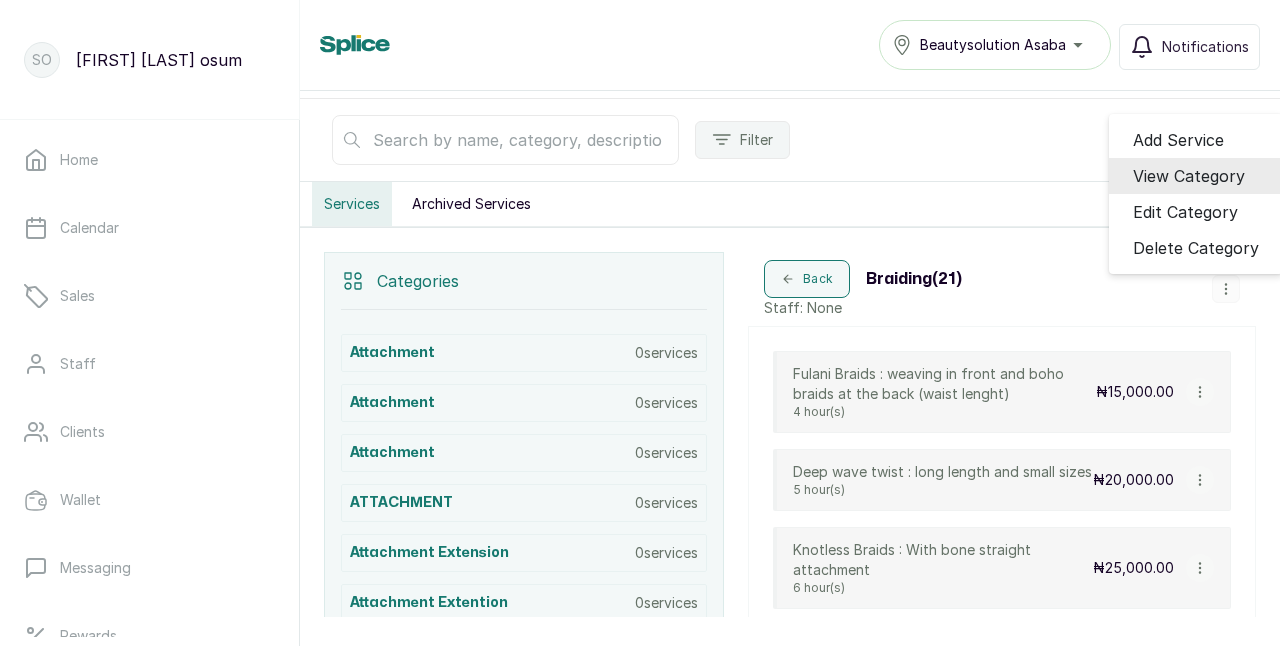 click on "View Category" at bounding box center [1189, 176] 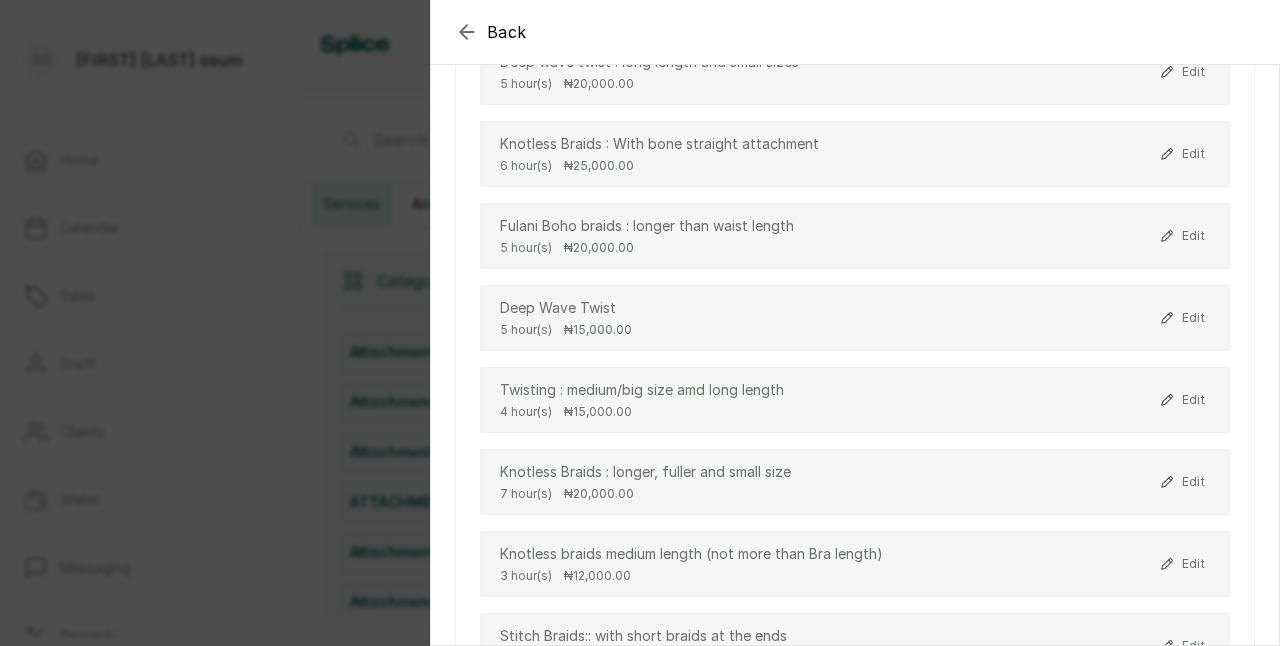 scroll, scrollTop: 299, scrollLeft: 0, axis: vertical 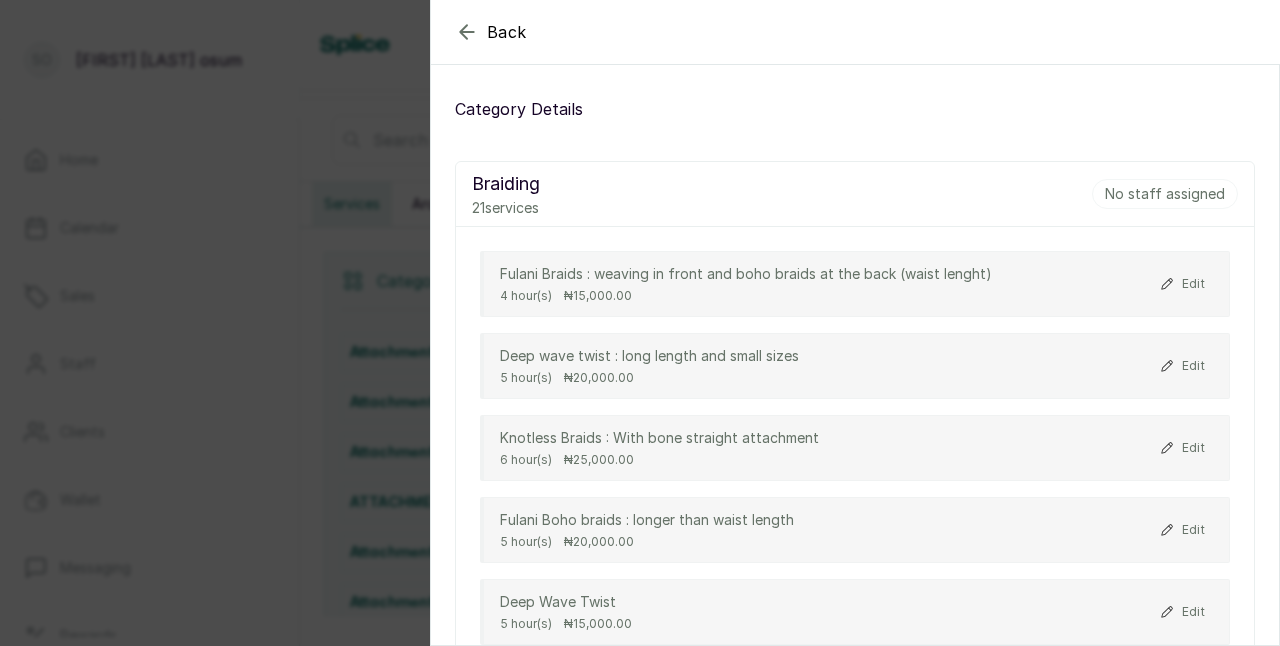 click 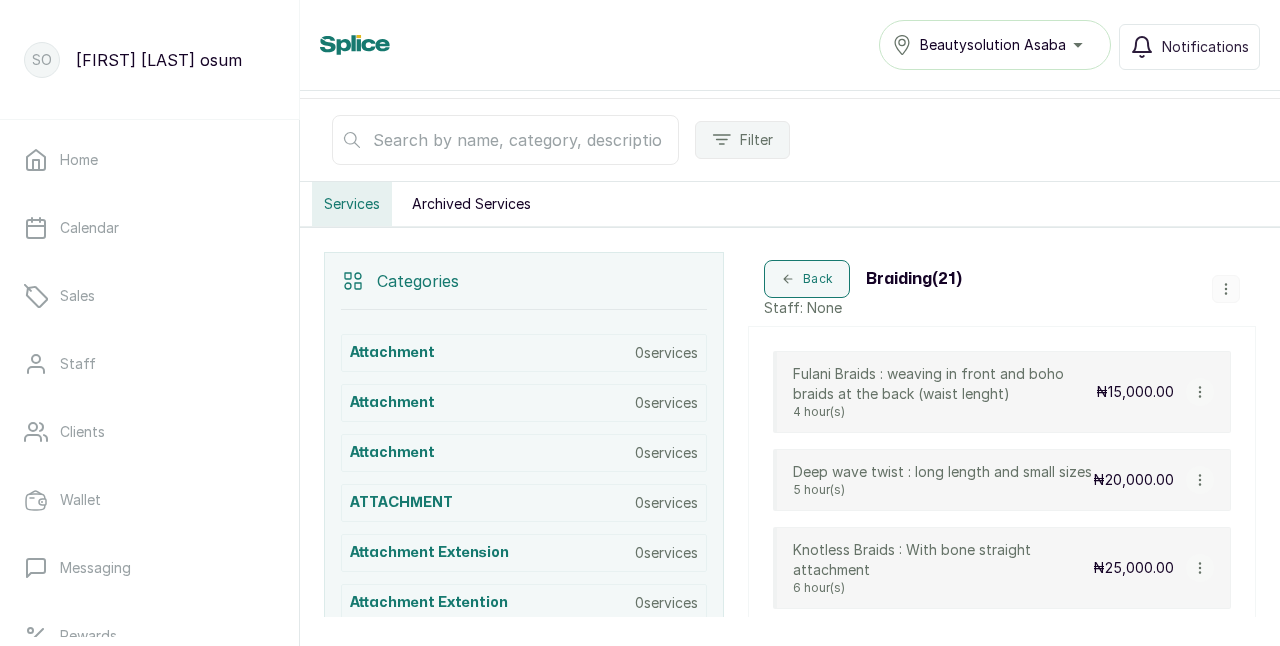 scroll, scrollTop: 0, scrollLeft: 0, axis: both 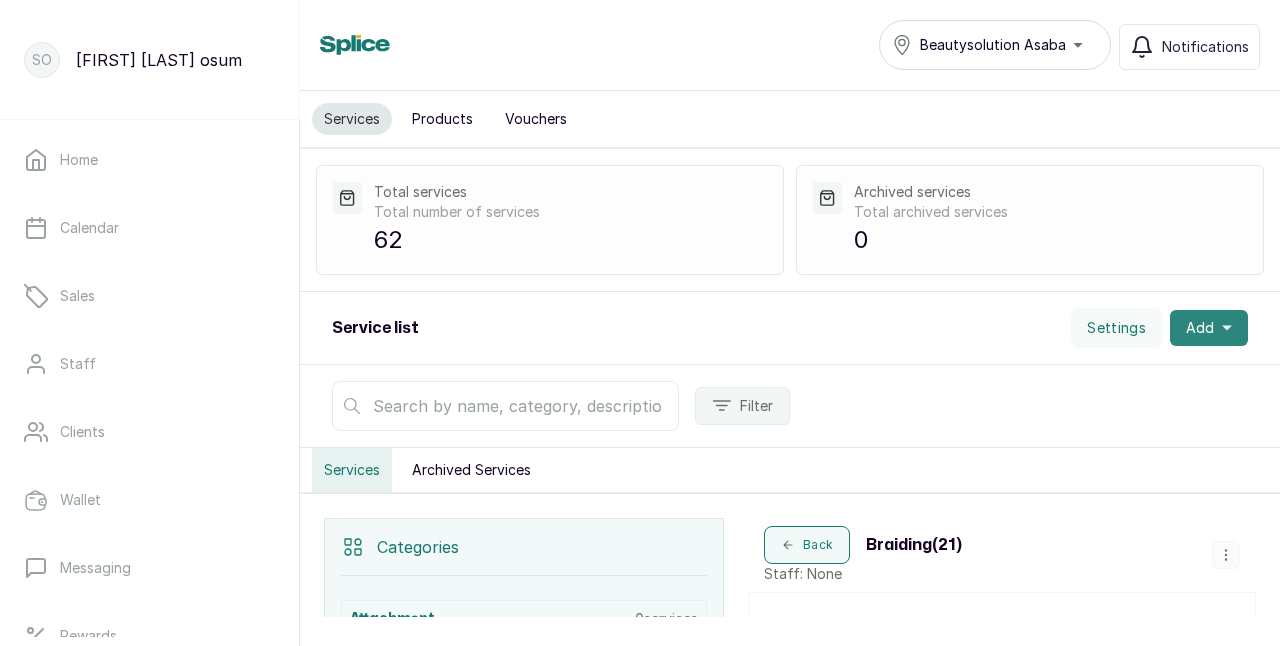 click on "Add" at bounding box center (1209, 328) 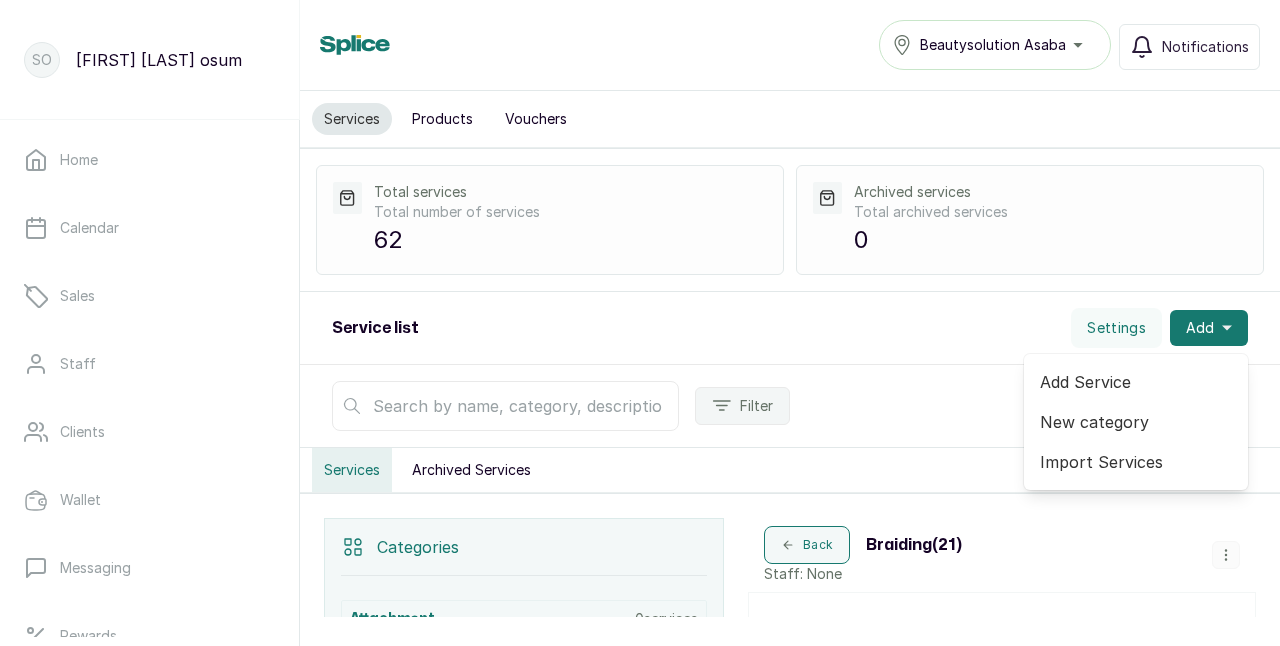 click on "Add Service" at bounding box center [1136, 382] 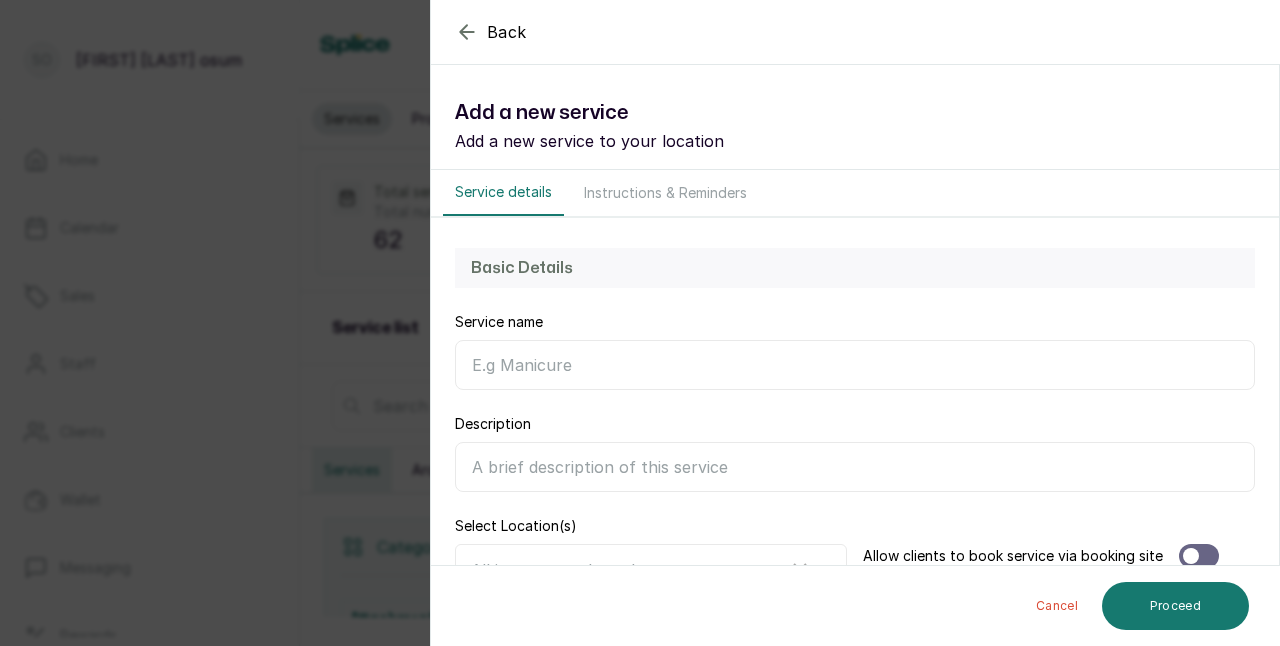 click on "Service name" at bounding box center [855, 365] 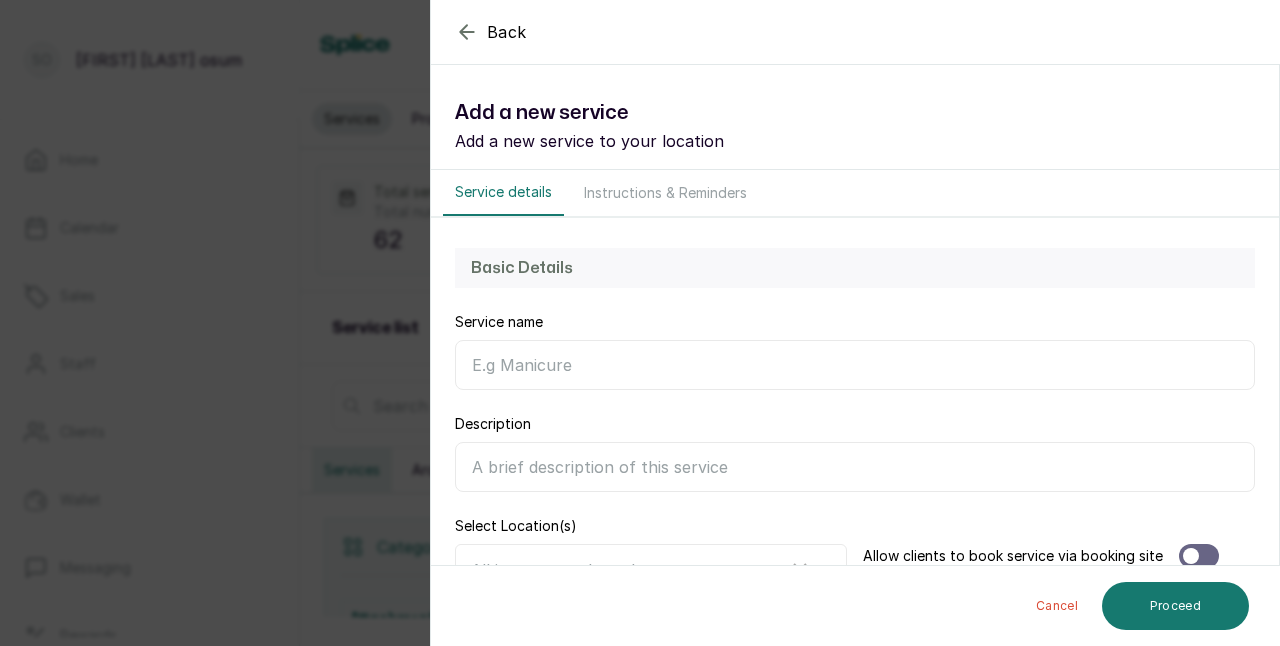 type on "C" 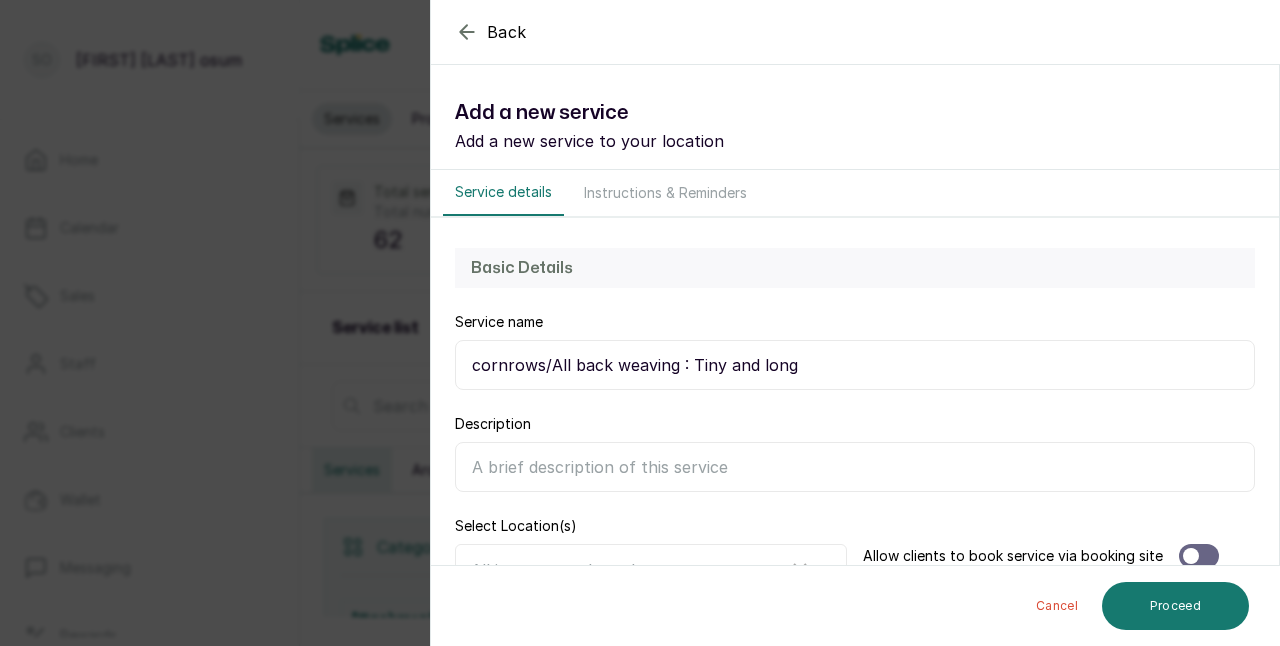 type on "cornrows/All back weaving : Tiny and long" 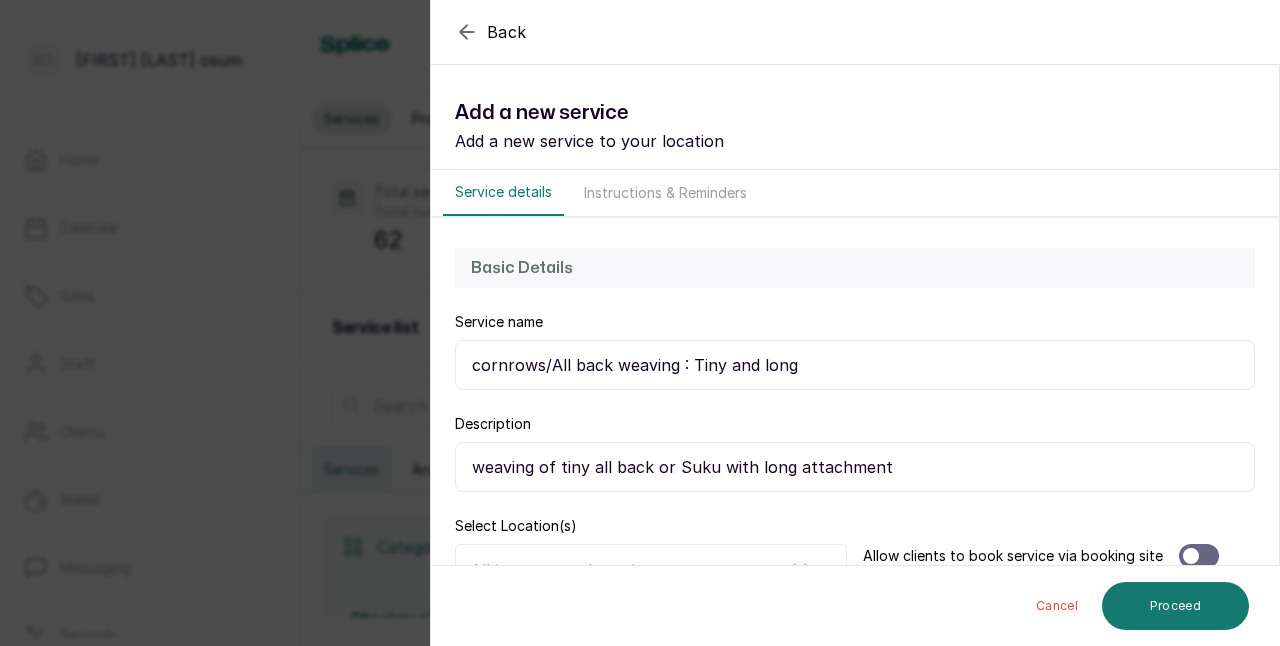 type on "weaving of tiny all back or Suku with long attachment" 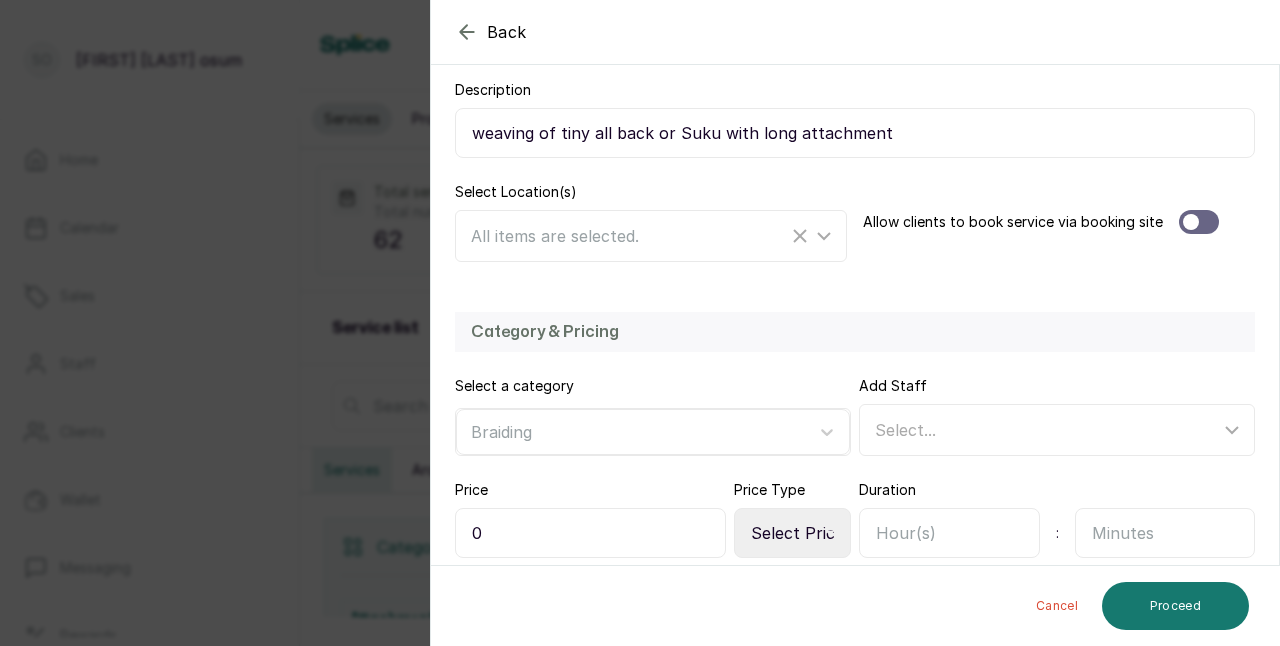 scroll, scrollTop: 336, scrollLeft: 0, axis: vertical 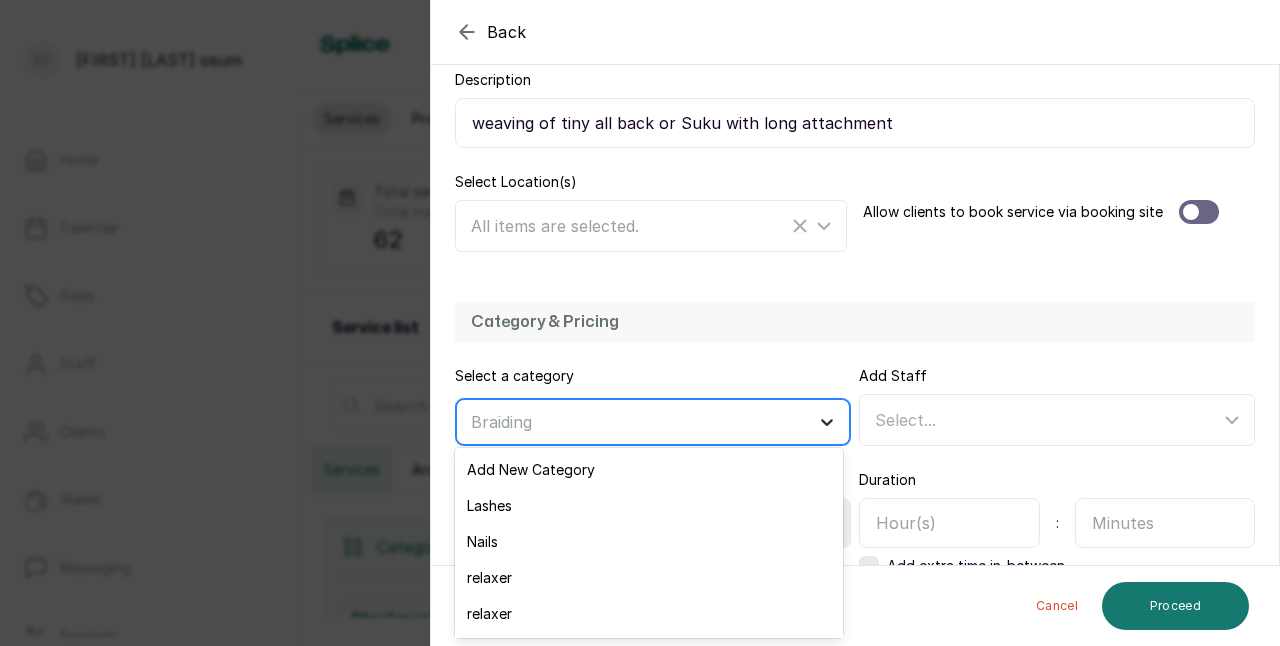 click at bounding box center (827, 422) 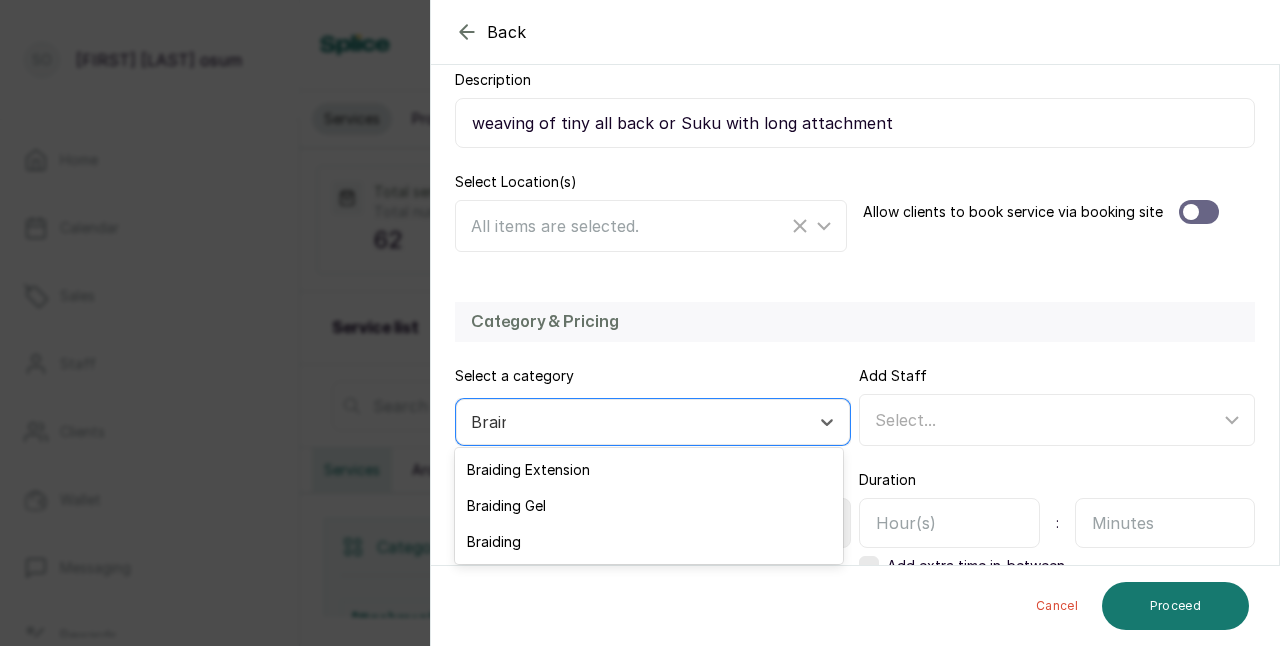 type on "Brai" 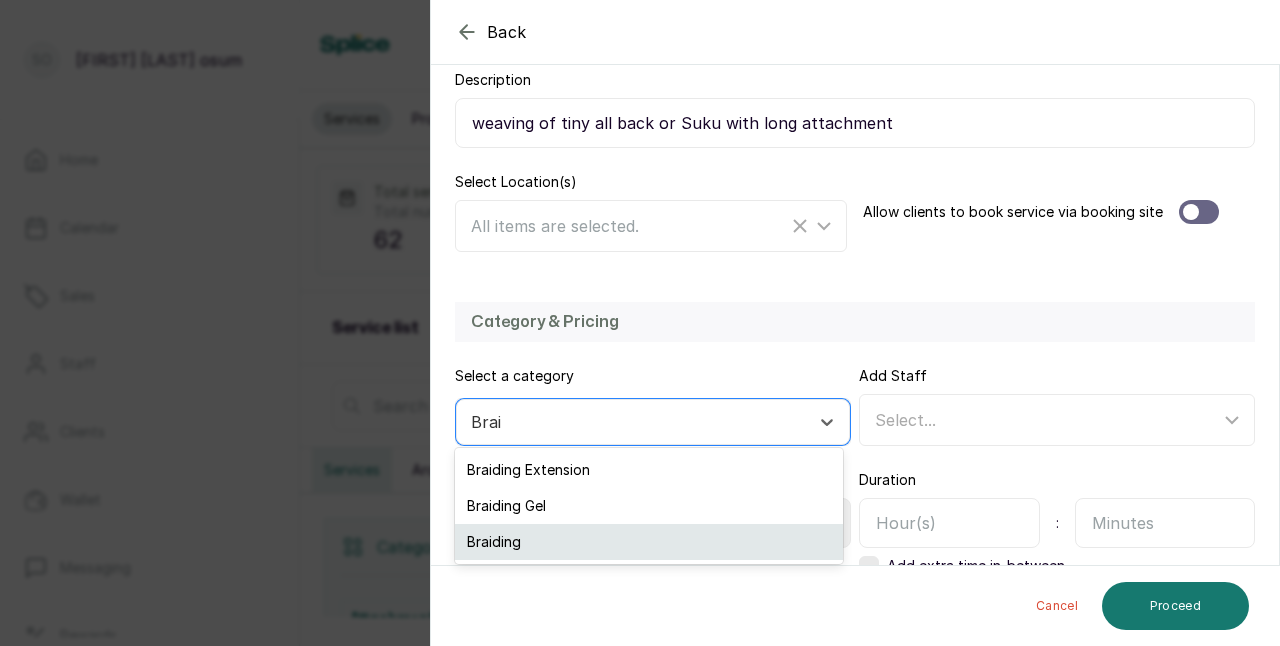 click on "Braiding" at bounding box center [648, 542] 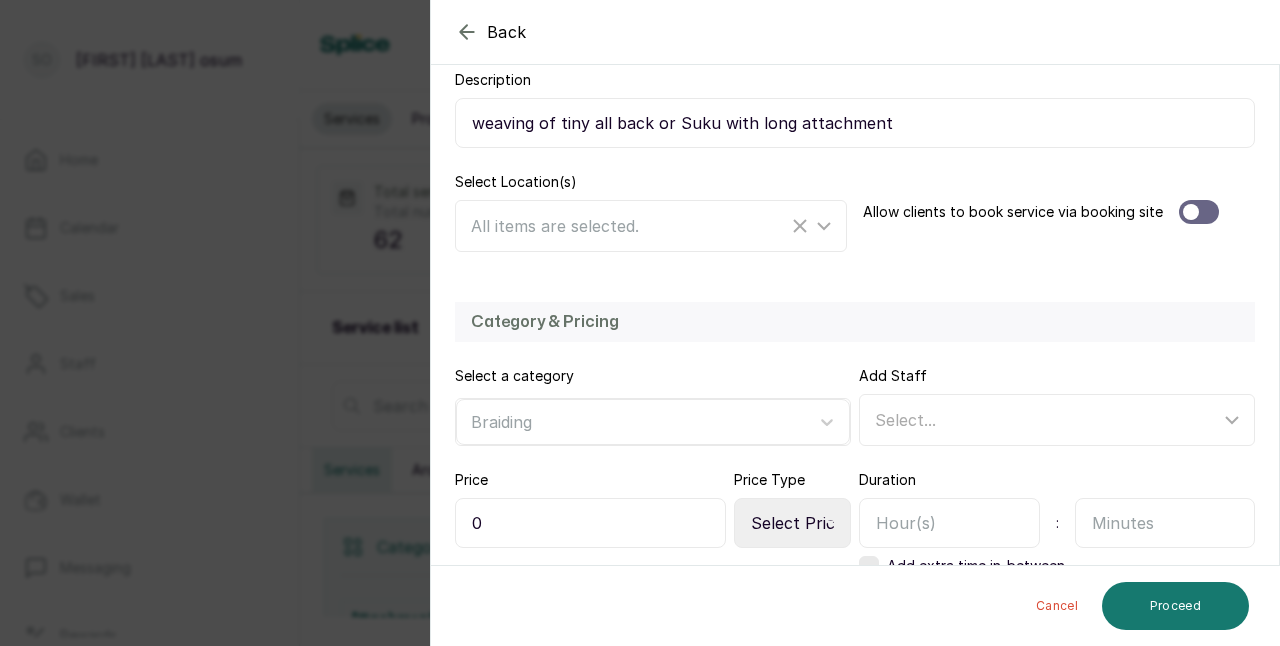 click at bounding box center [1199, 212] 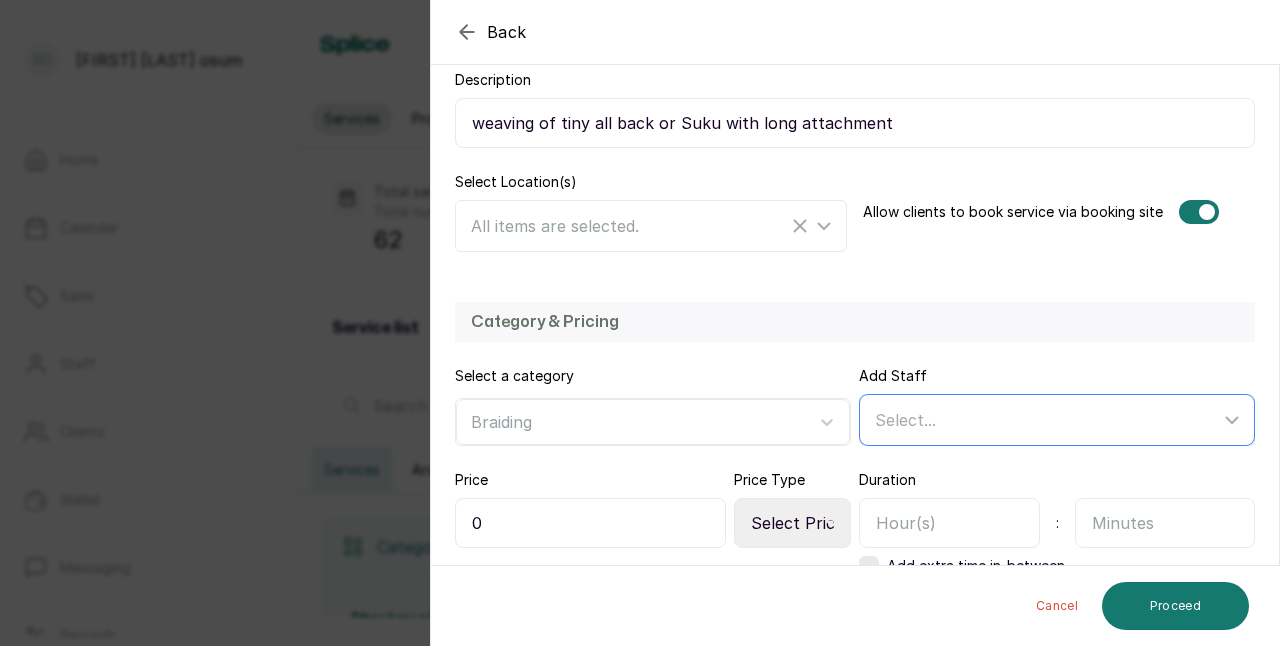 click 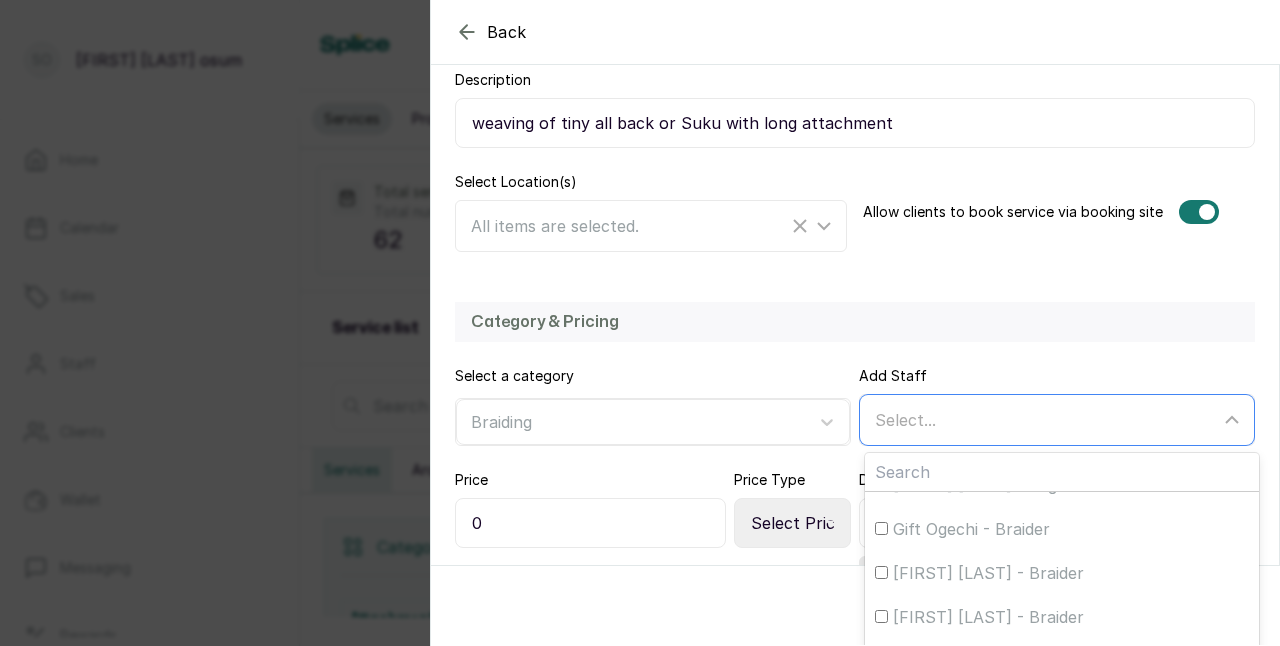 scroll, scrollTop: 268, scrollLeft: 0, axis: vertical 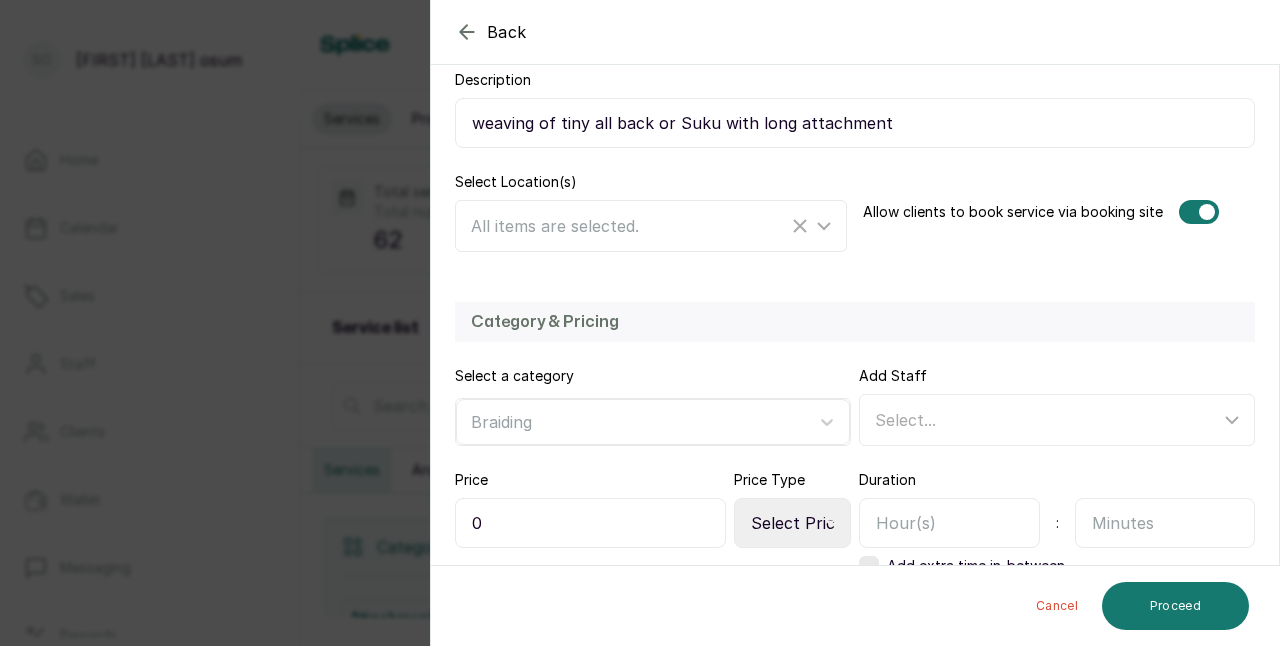 click on "Basic Details Service name   cornrows/All back weaving : Tiny and long Description   weaving of tiny all back or Suku with long attachment Select Location(s) All items are selected. Allow clients to book service via booking site" at bounding box center (855, 78) 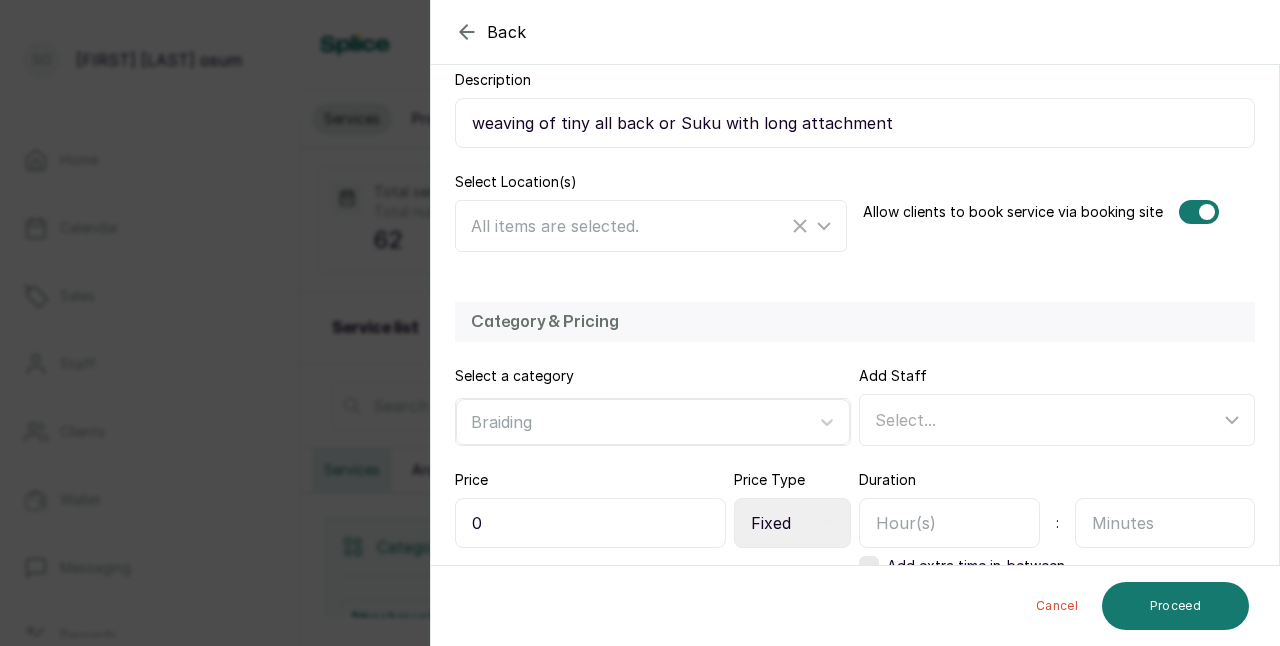 click on "Select Price Type Fixed From" at bounding box center [792, 523] 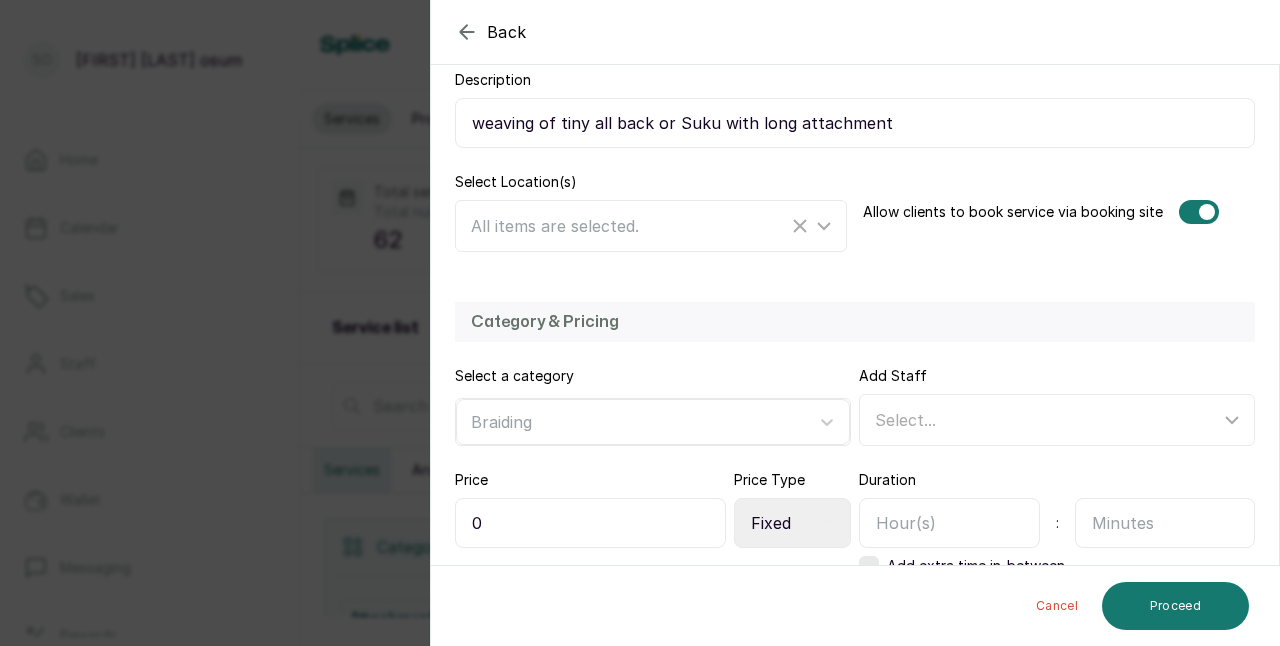 click on "0" at bounding box center [590, 523] 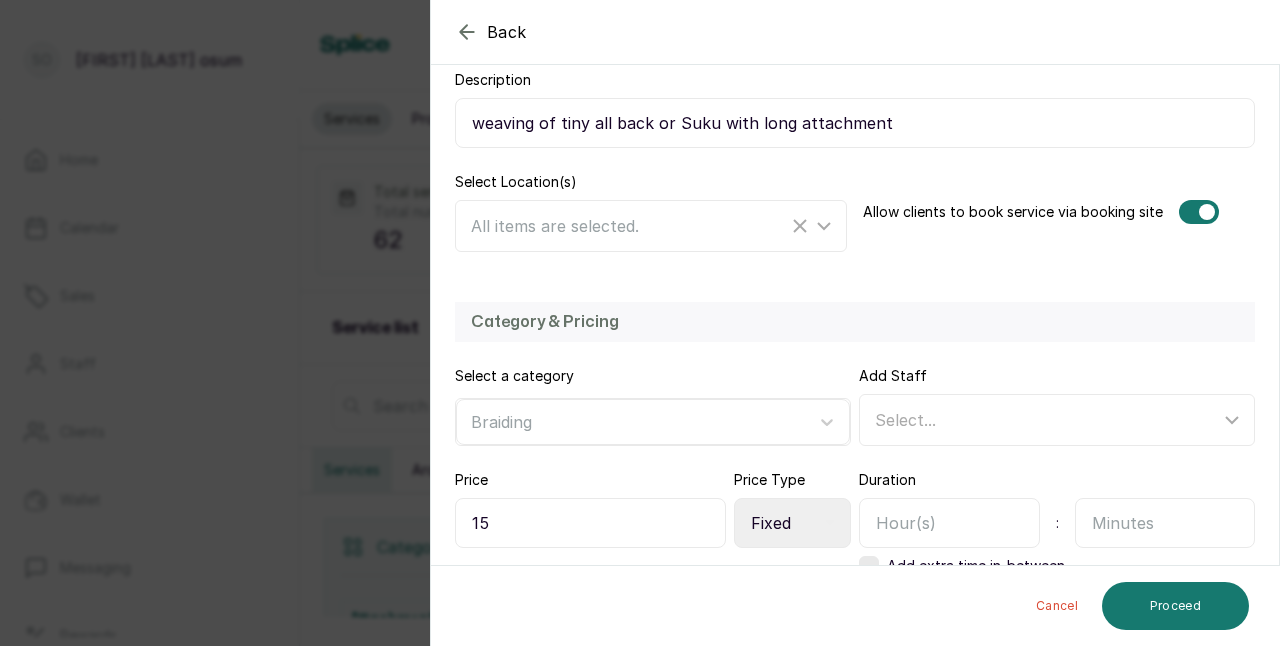 type on "1" 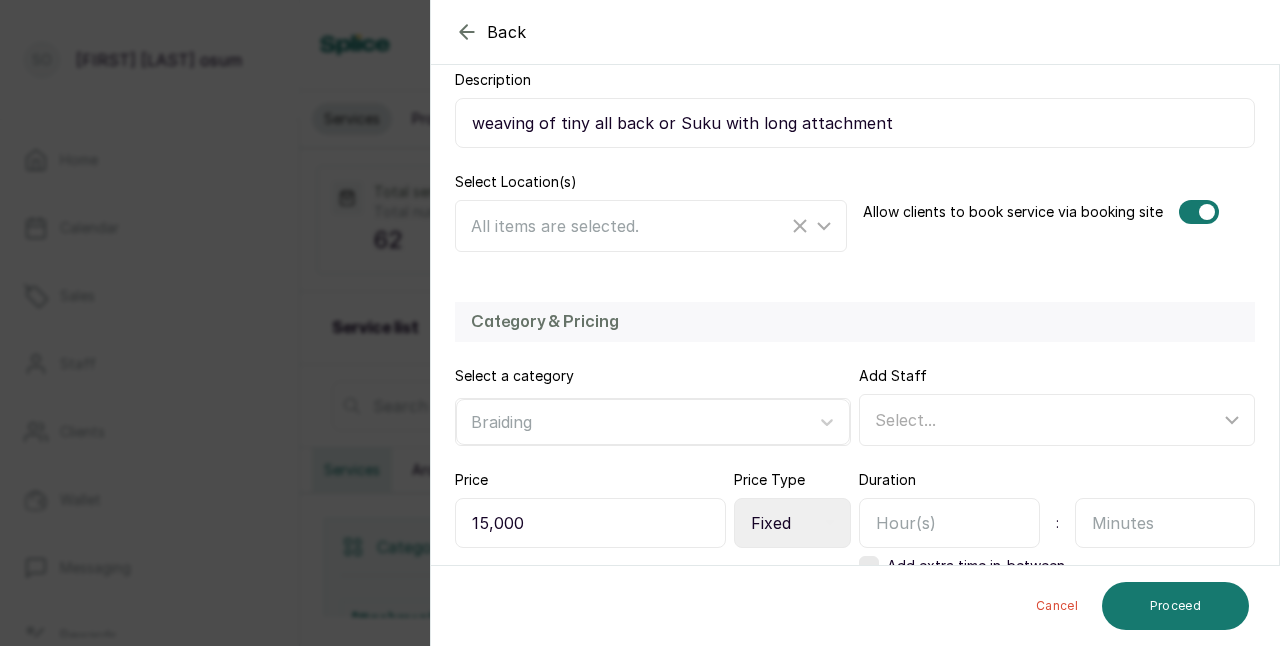 type on "15,000" 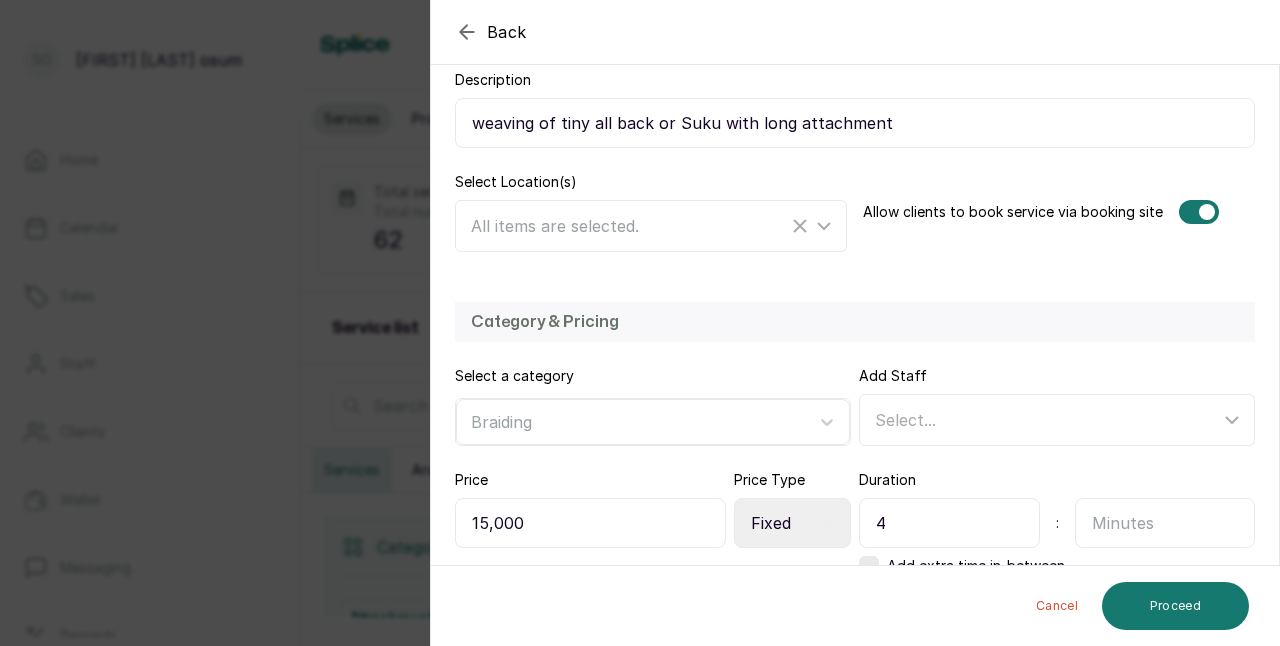 type on "4" 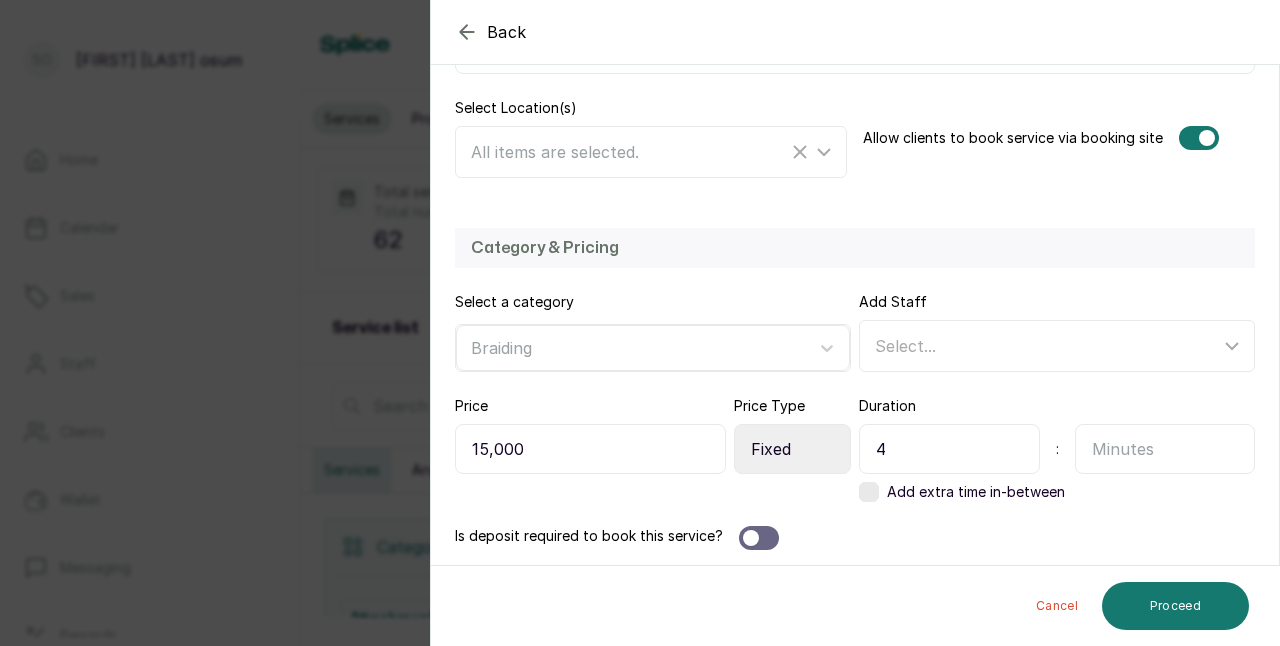 click at bounding box center [869, 492] 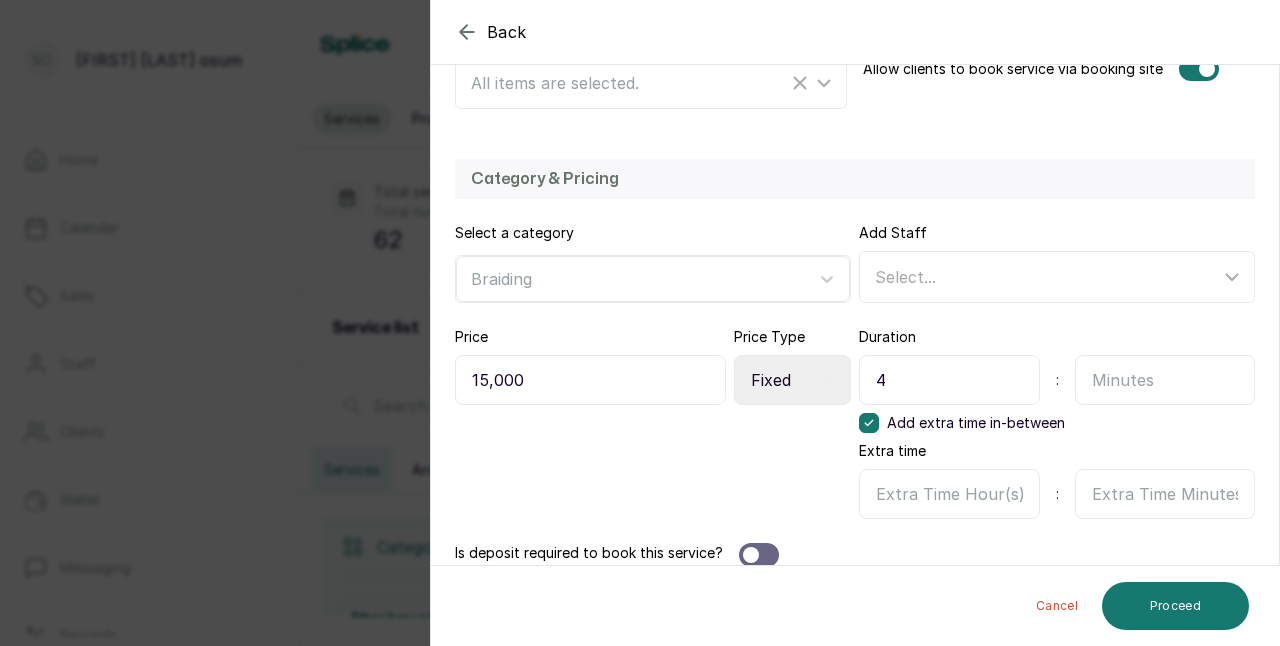 scroll, scrollTop: 503, scrollLeft: 0, axis: vertical 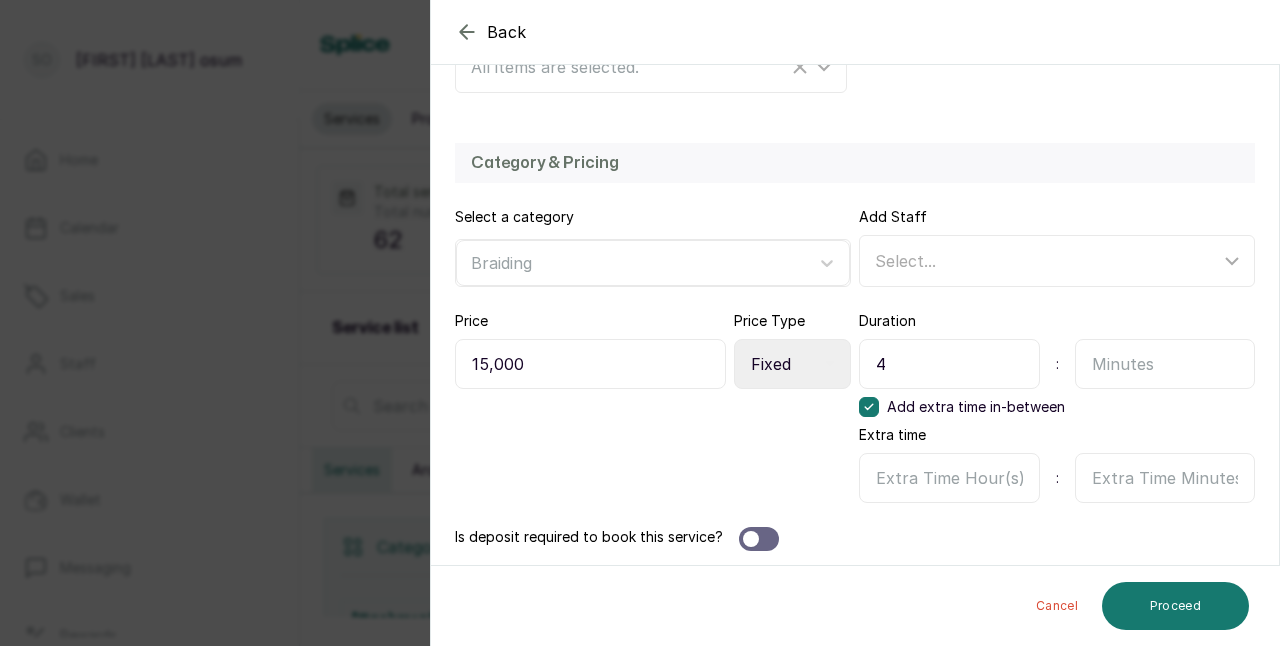 click at bounding box center [759, 539] 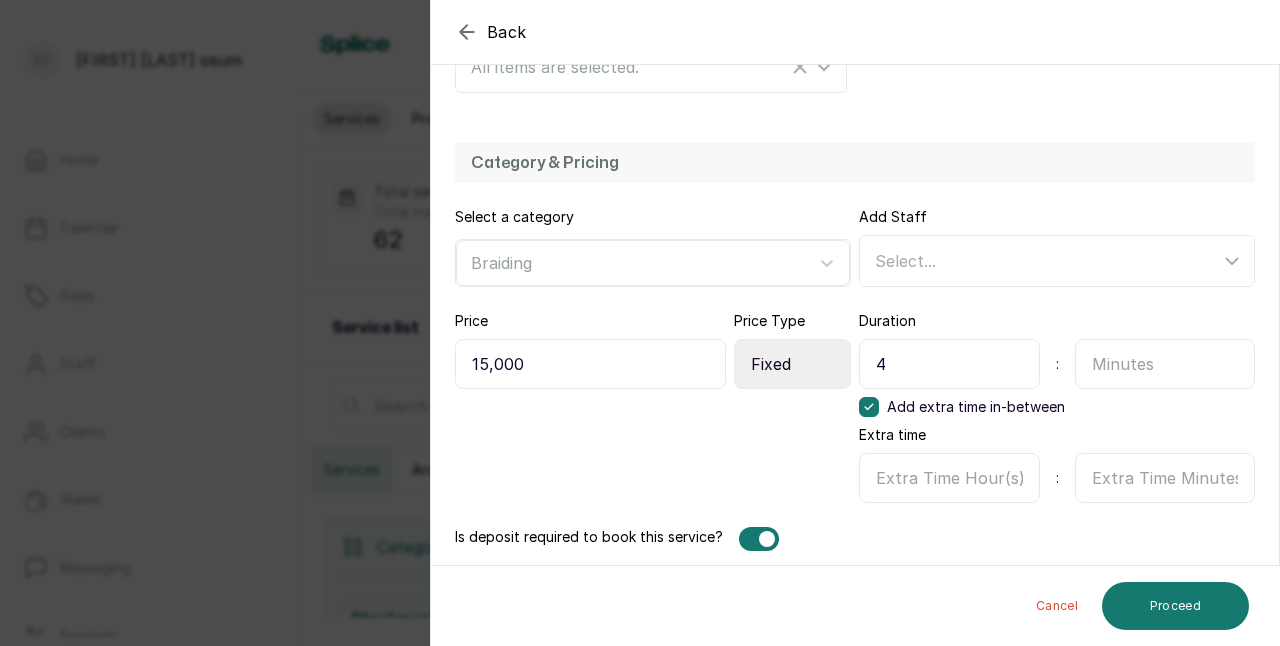 scroll, scrollTop: 604, scrollLeft: 0, axis: vertical 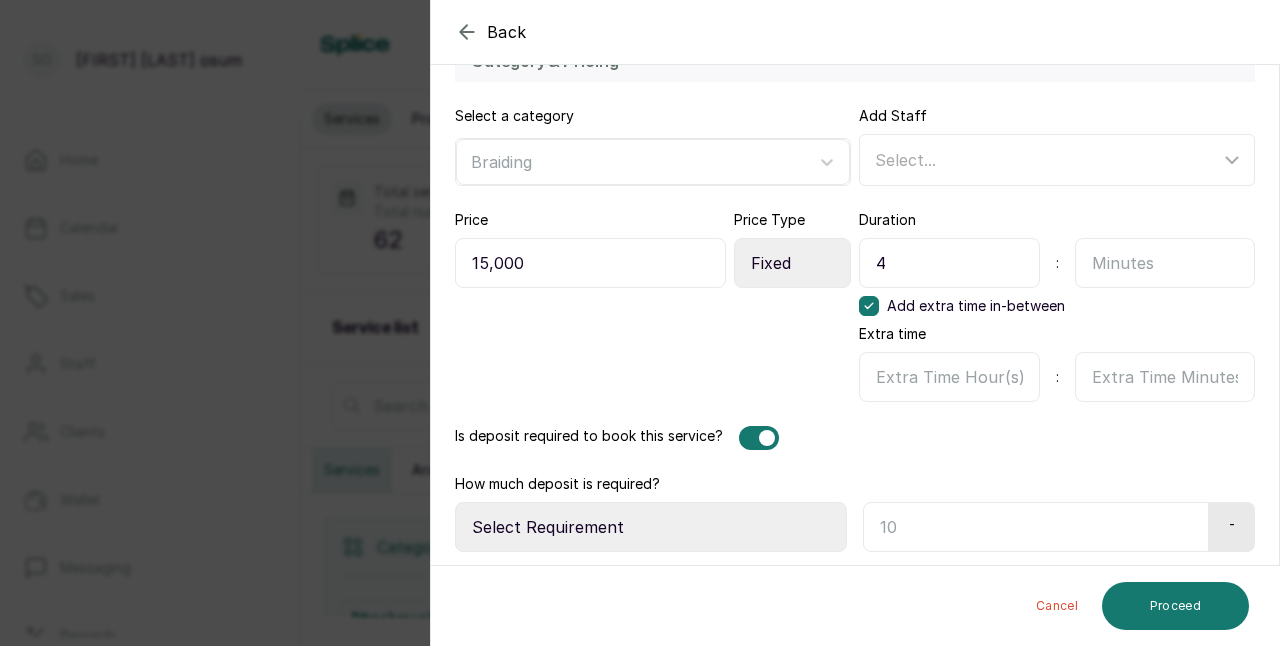 click on "Select Requirement Percentage Fixed Amount" at bounding box center [651, 527] 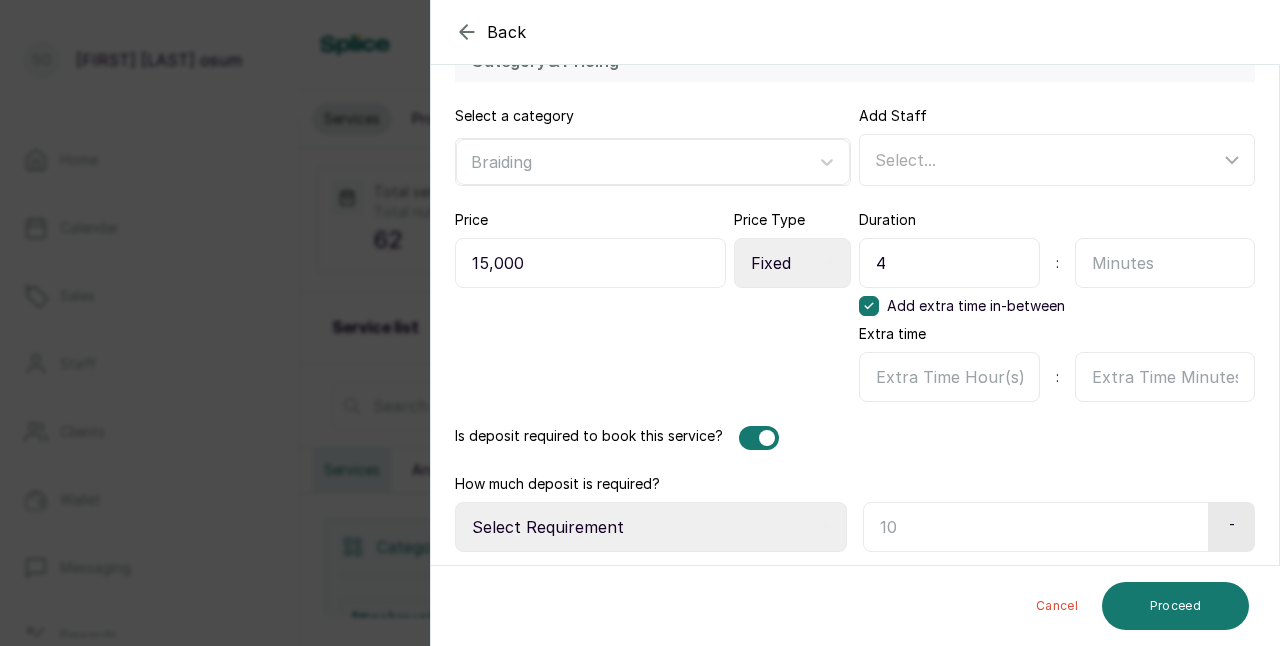 select on "fixed_value" 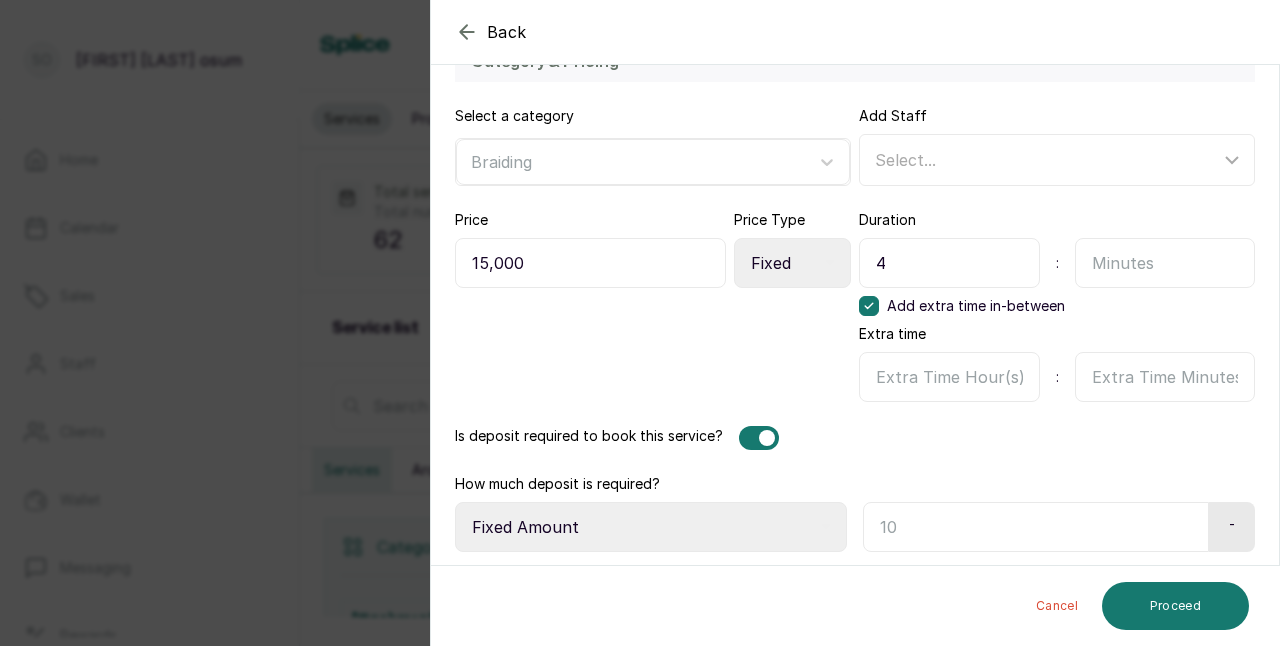 click on "Select Requirement Percentage Fixed Amount" at bounding box center (651, 527) 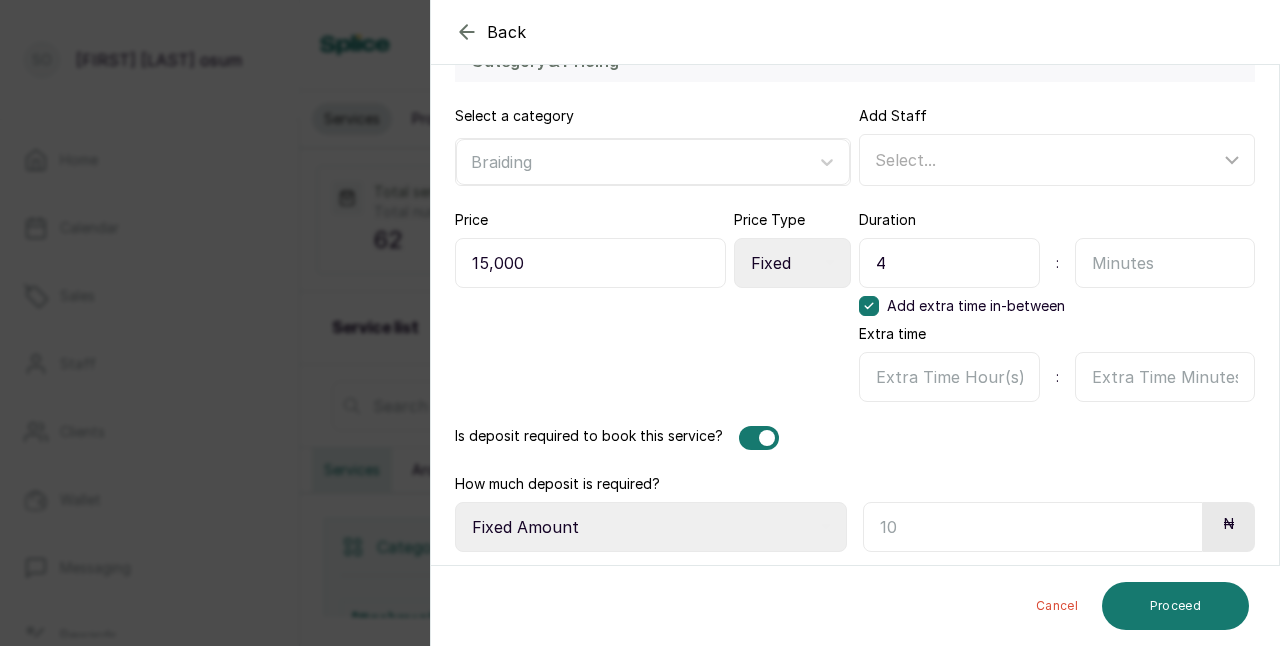 click at bounding box center (1033, 527) 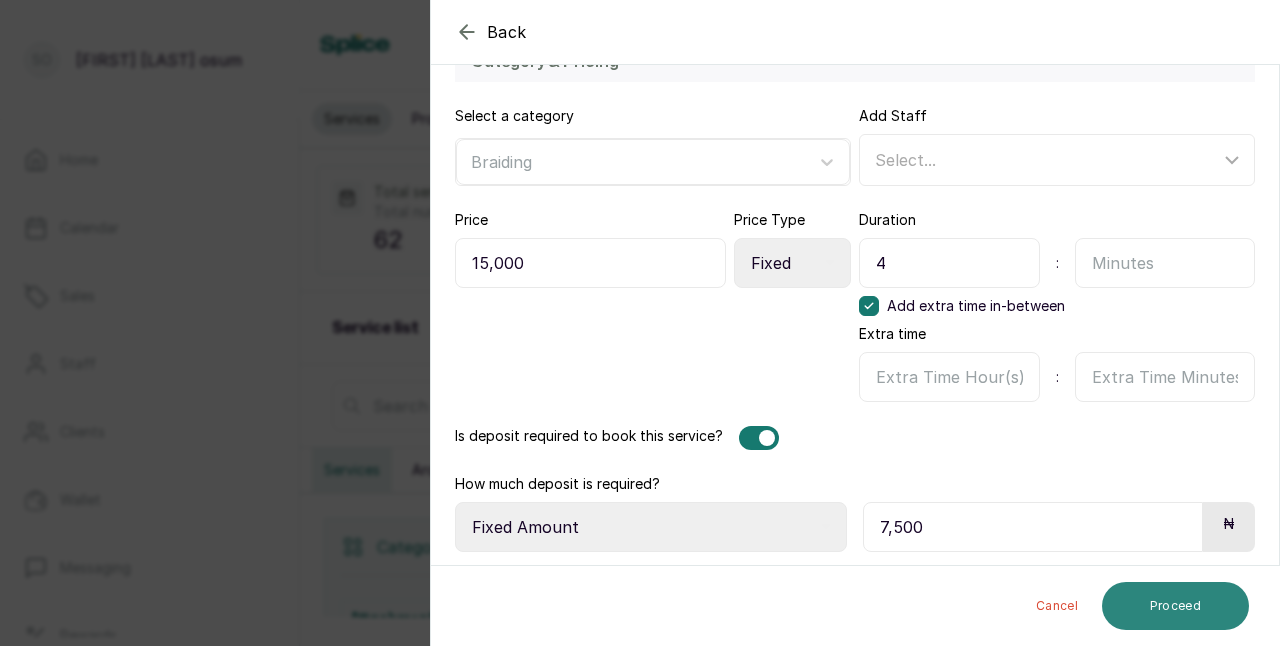 type on "7,500" 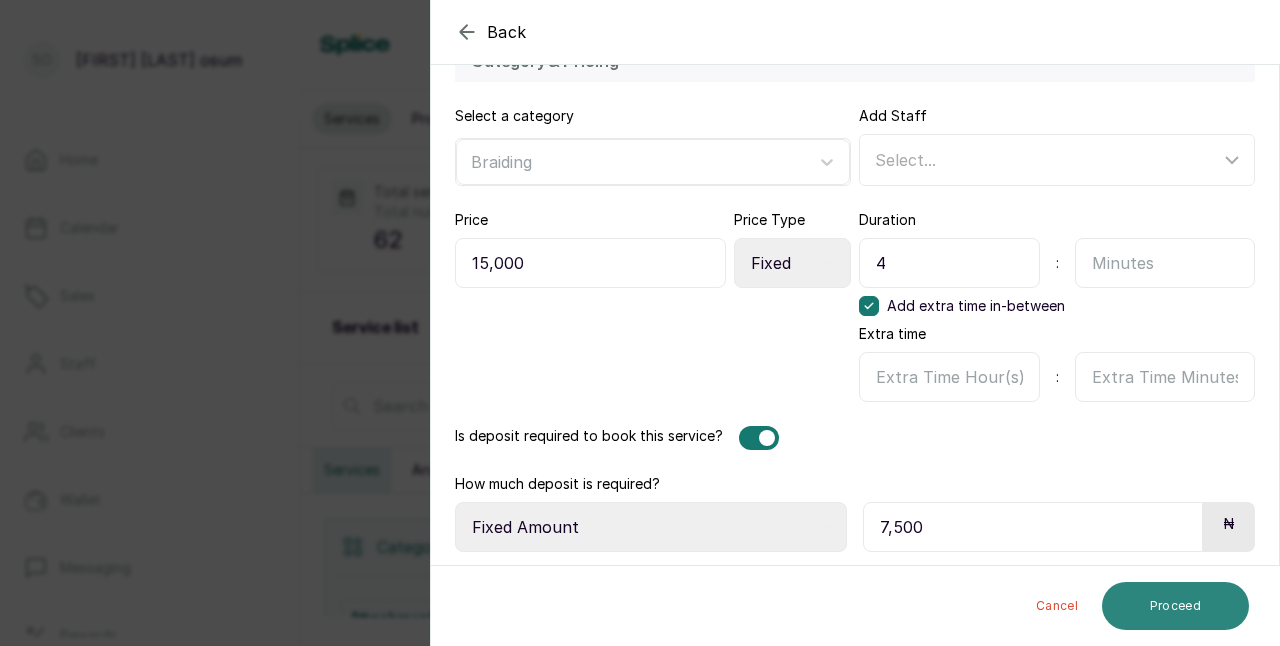 click on "Proceed" at bounding box center [1175, 606] 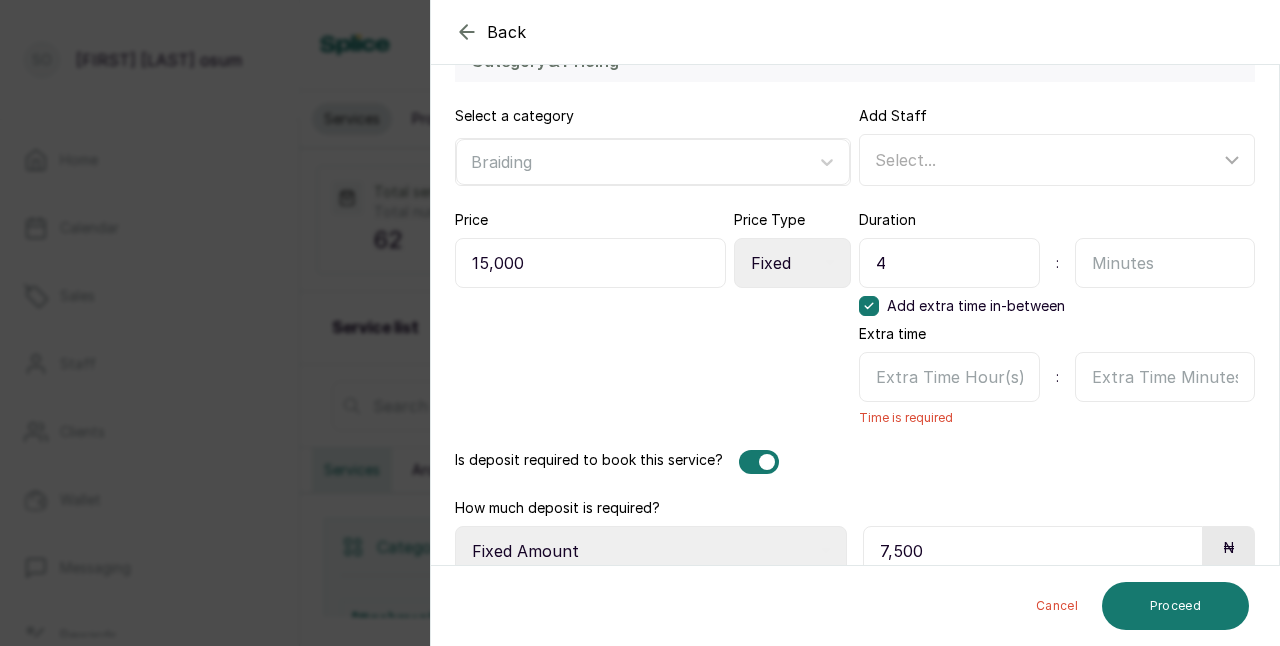 click at bounding box center [1165, 377] 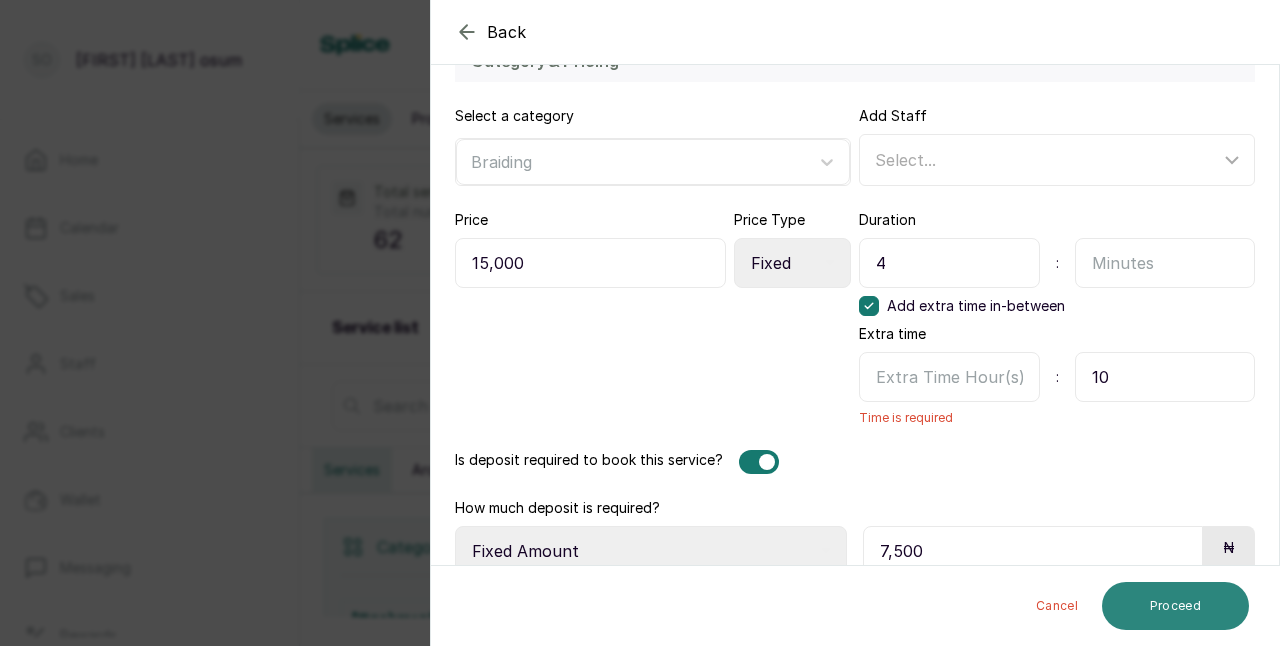 type on "10" 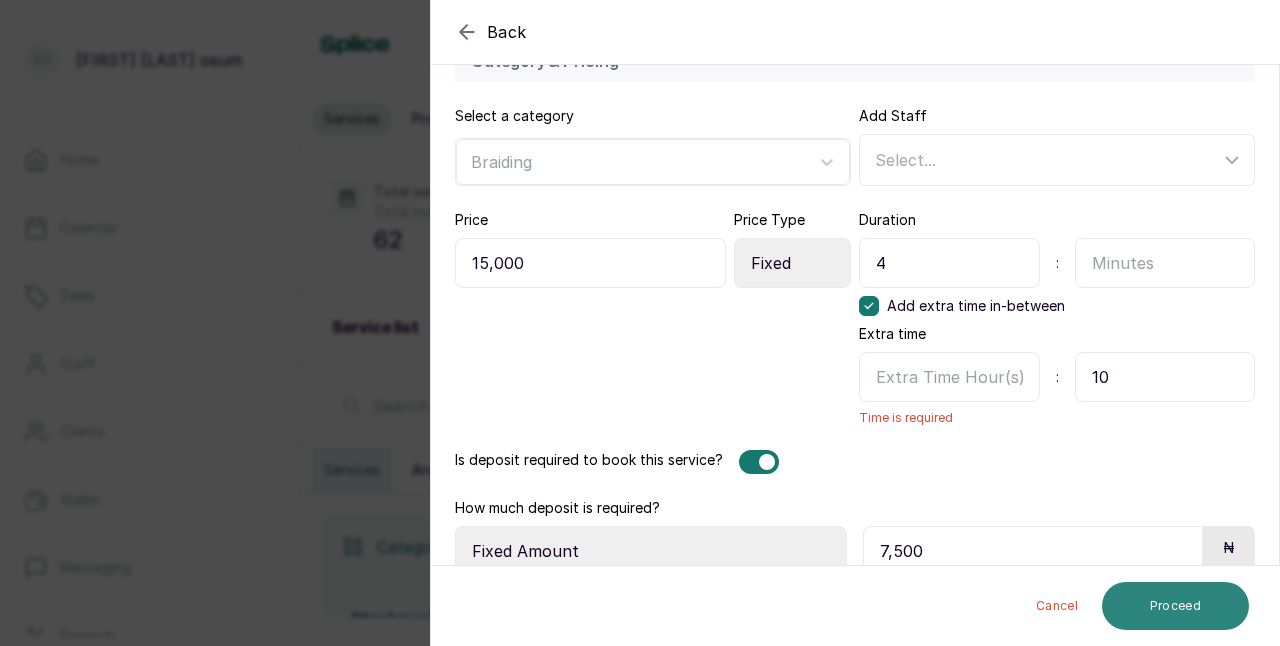 click on "Proceed" at bounding box center [1175, 606] 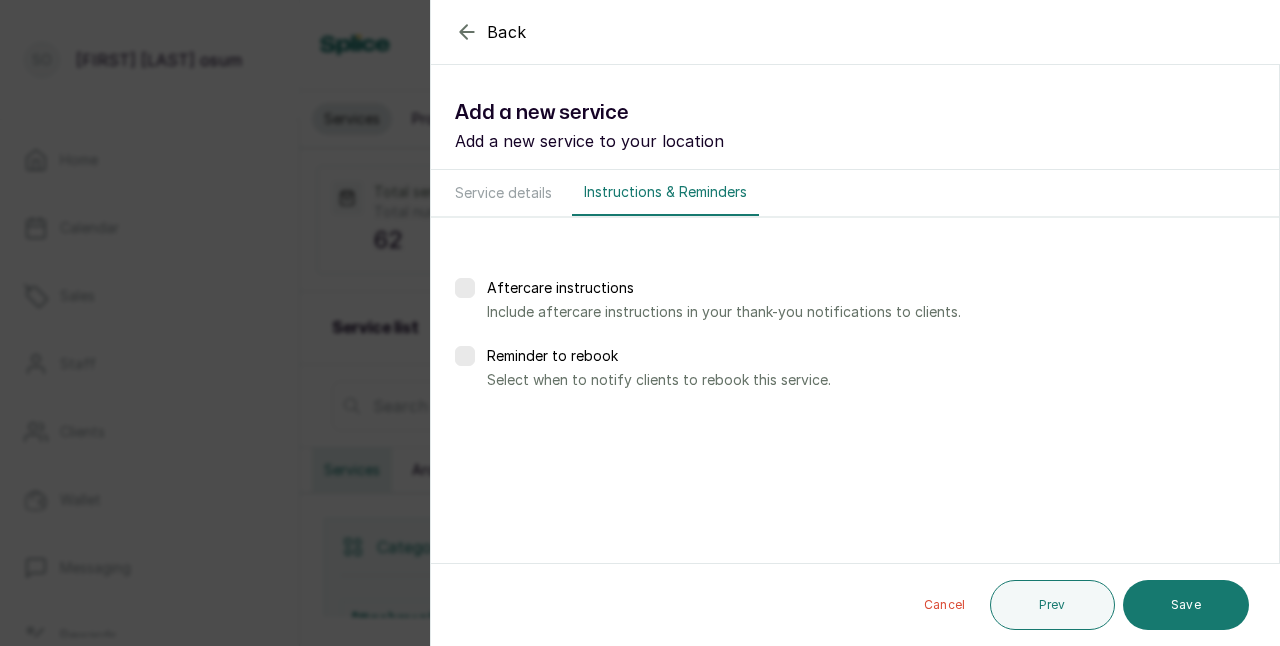click on "Save" at bounding box center [1186, 605] 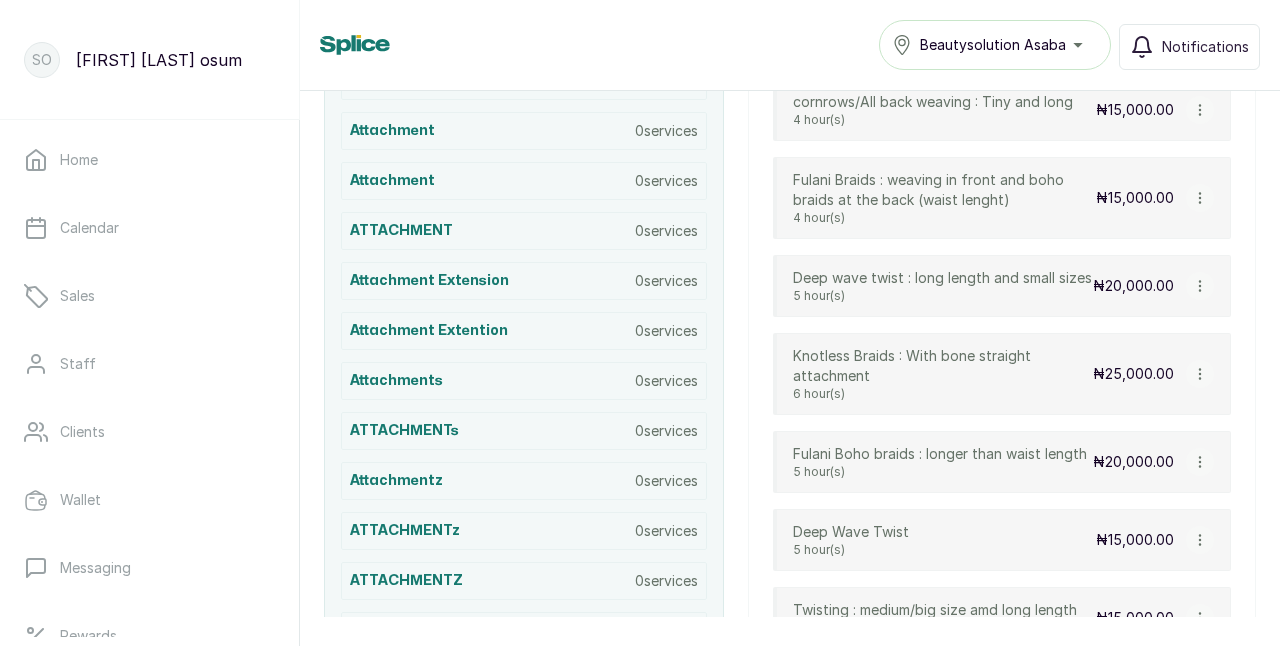 scroll, scrollTop: 522, scrollLeft: 0, axis: vertical 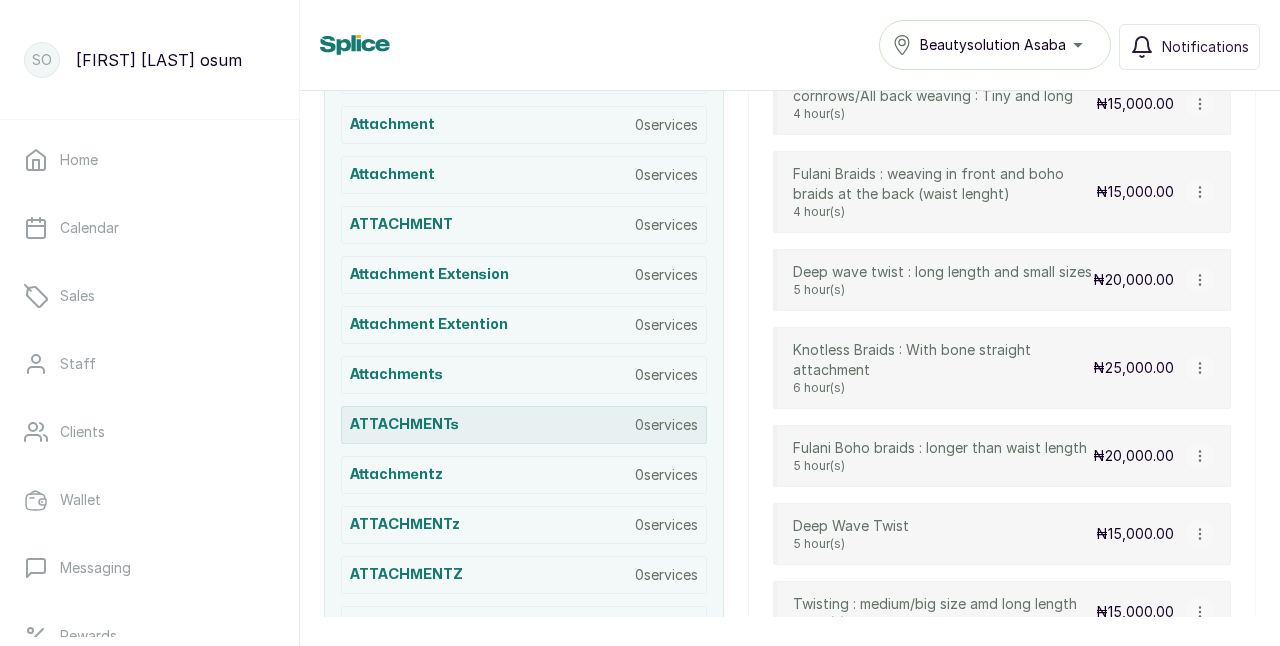 drag, startPoint x: 511, startPoint y: 408, endPoint x: 478, endPoint y: 410, distance: 33.06055 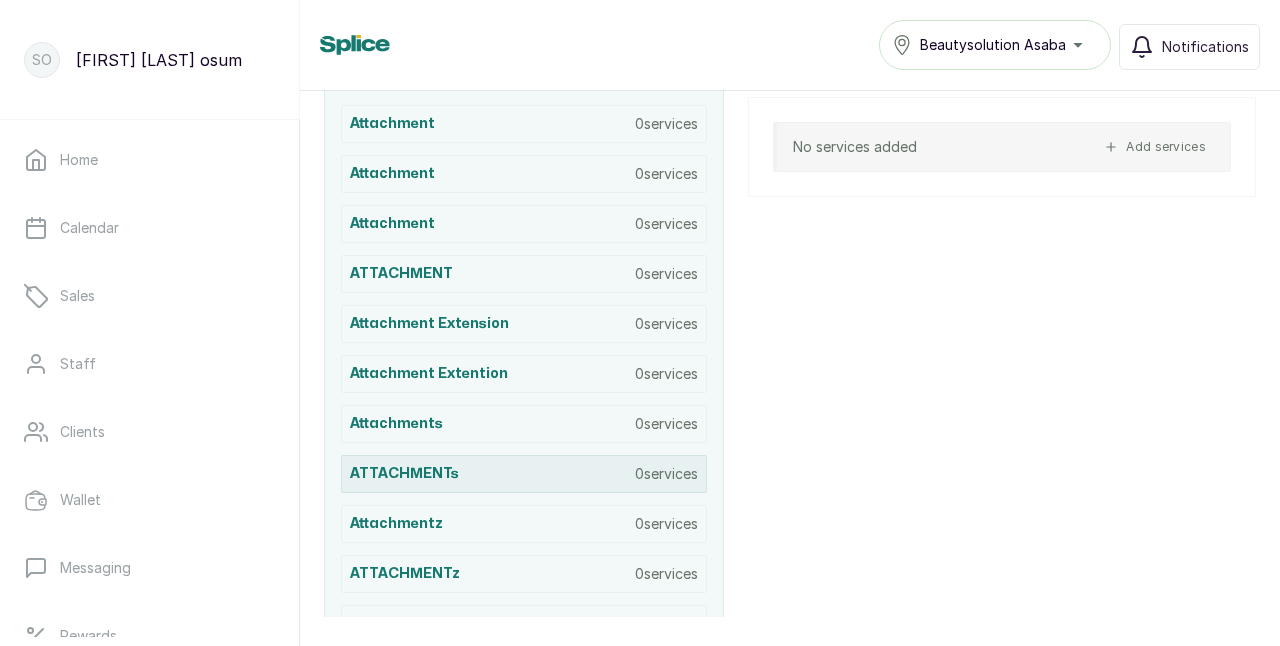 scroll, scrollTop: 423, scrollLeft: 0, axis: vertical 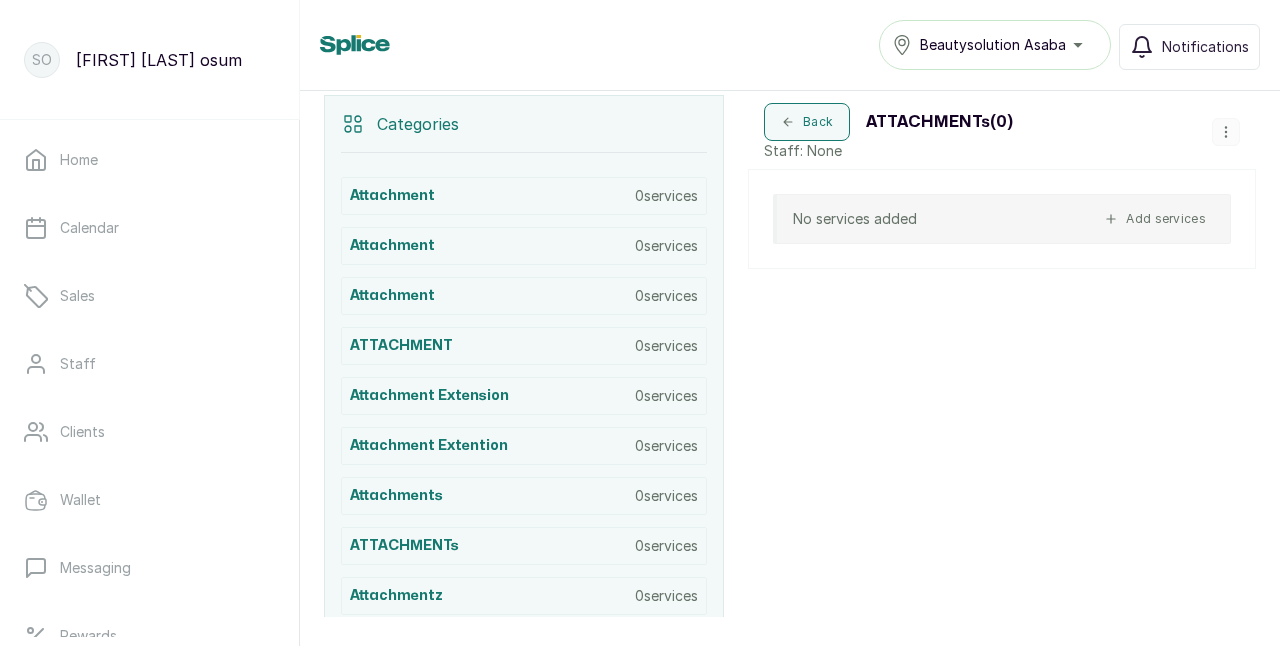 click 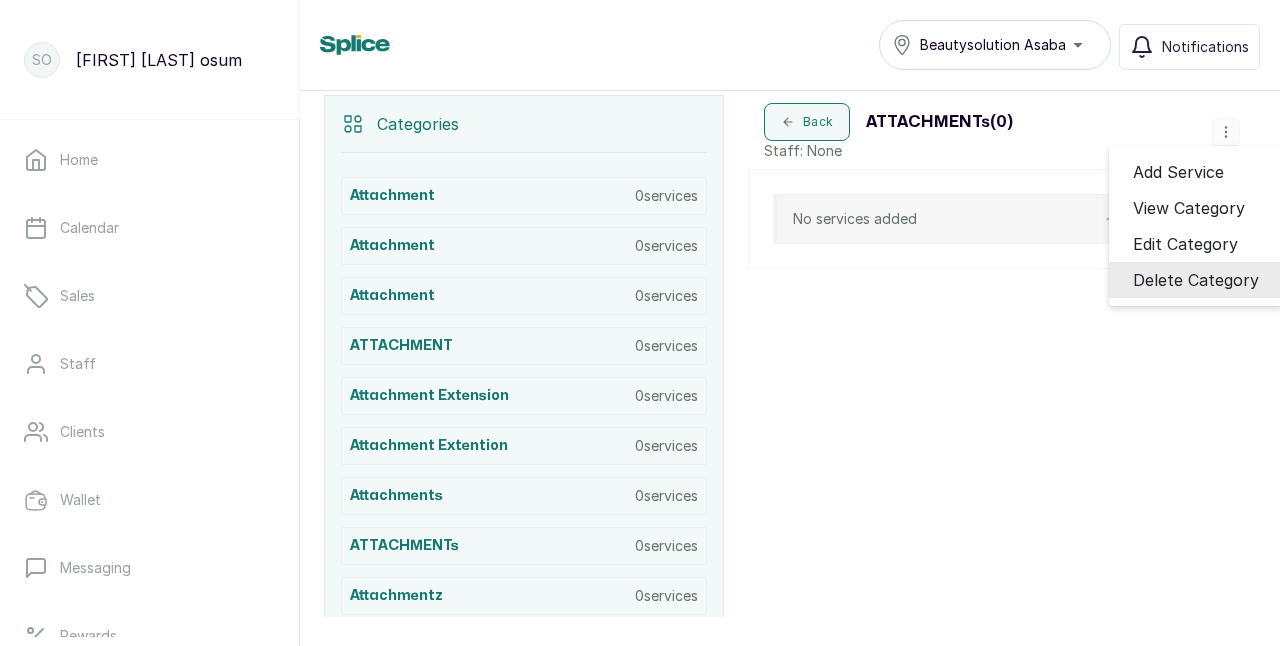 click on "Delete Category" at bounding box center (1196, 280) 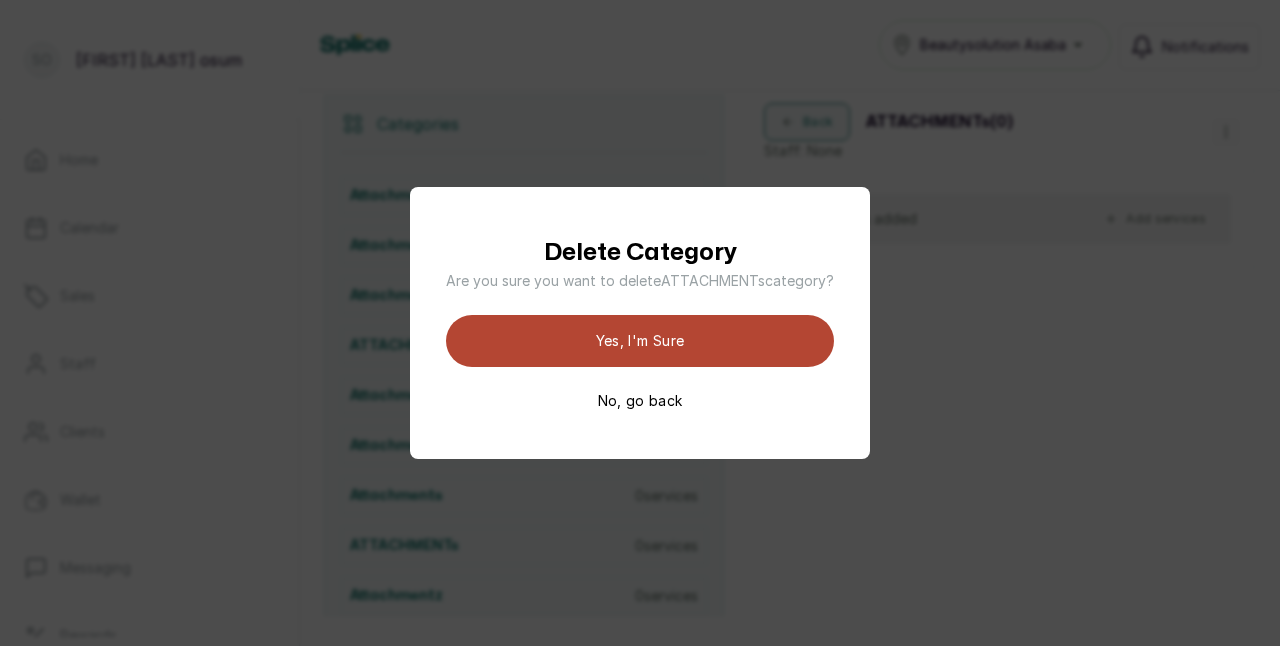 click on "Yes, I'm sure" at bounding box center (640, 341) 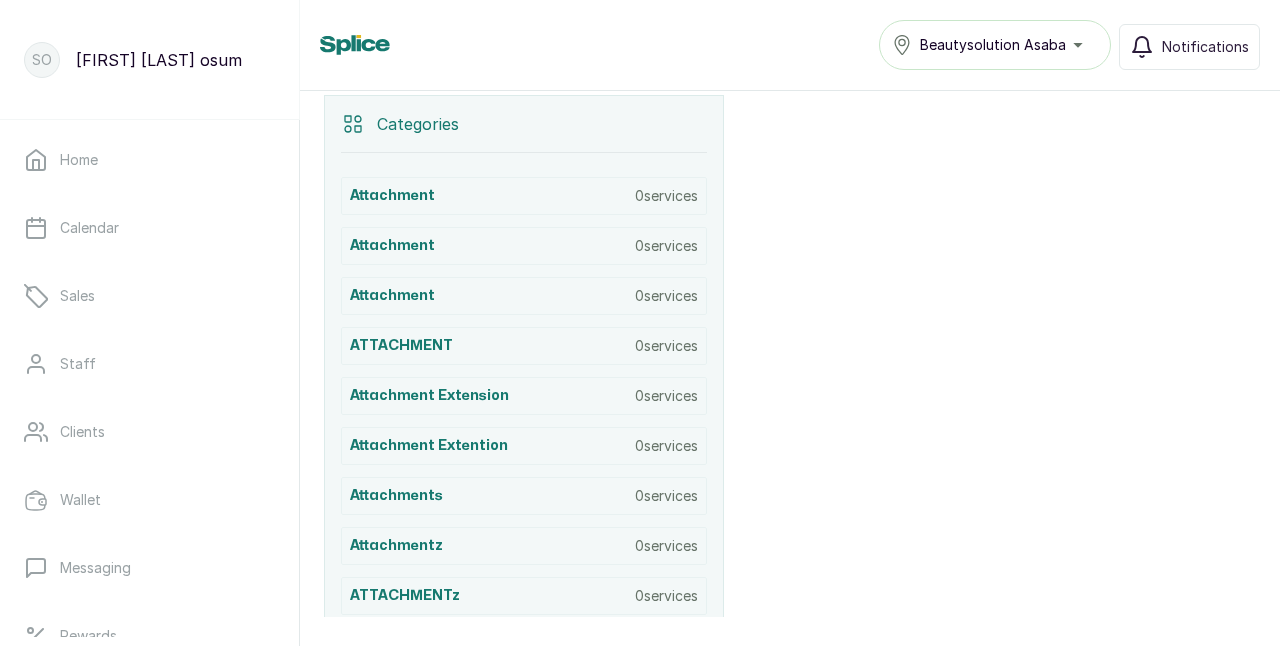 scroll, scrollTop: 0, scrollLeft: 0, axis: both 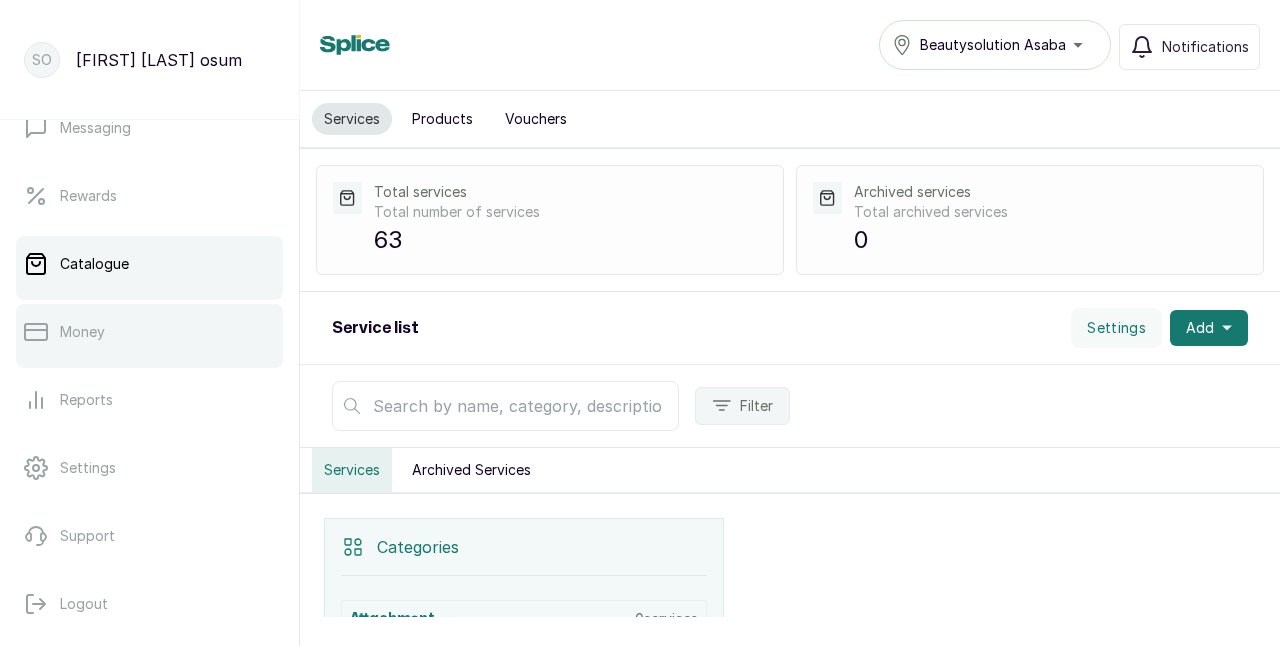 click on "Money" at bounding box center [82, 332] 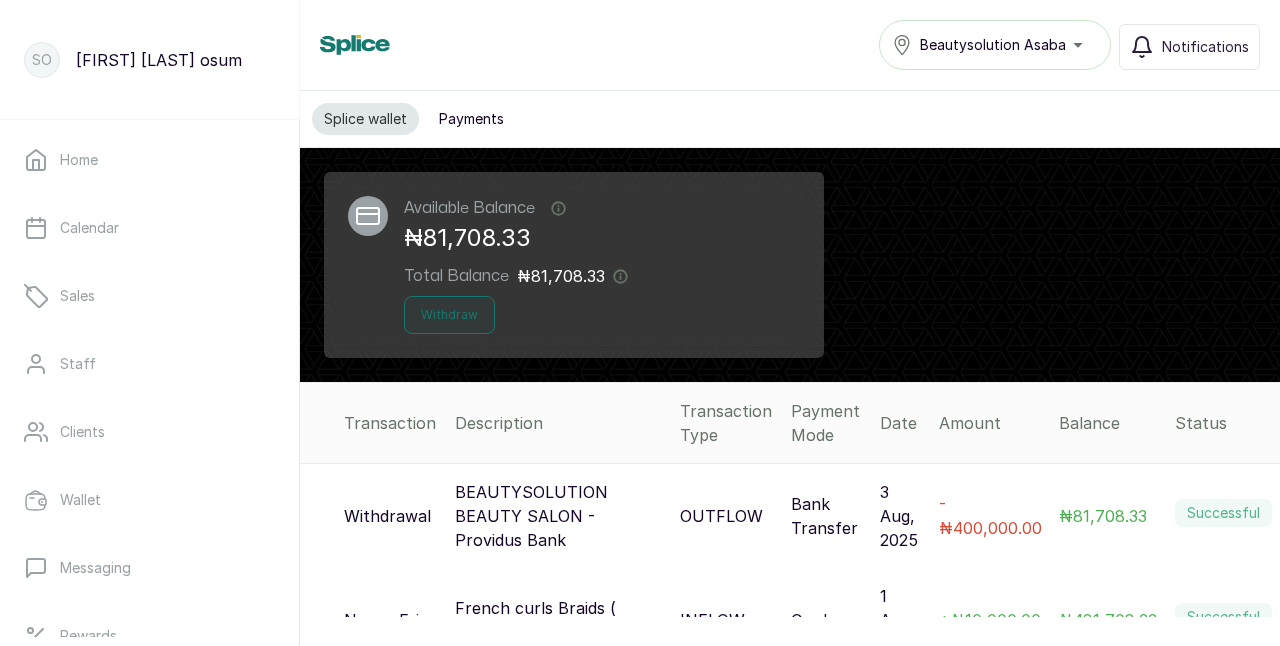 scroll, scrollTop: 452, scrollLeft: 0, axis: vertical 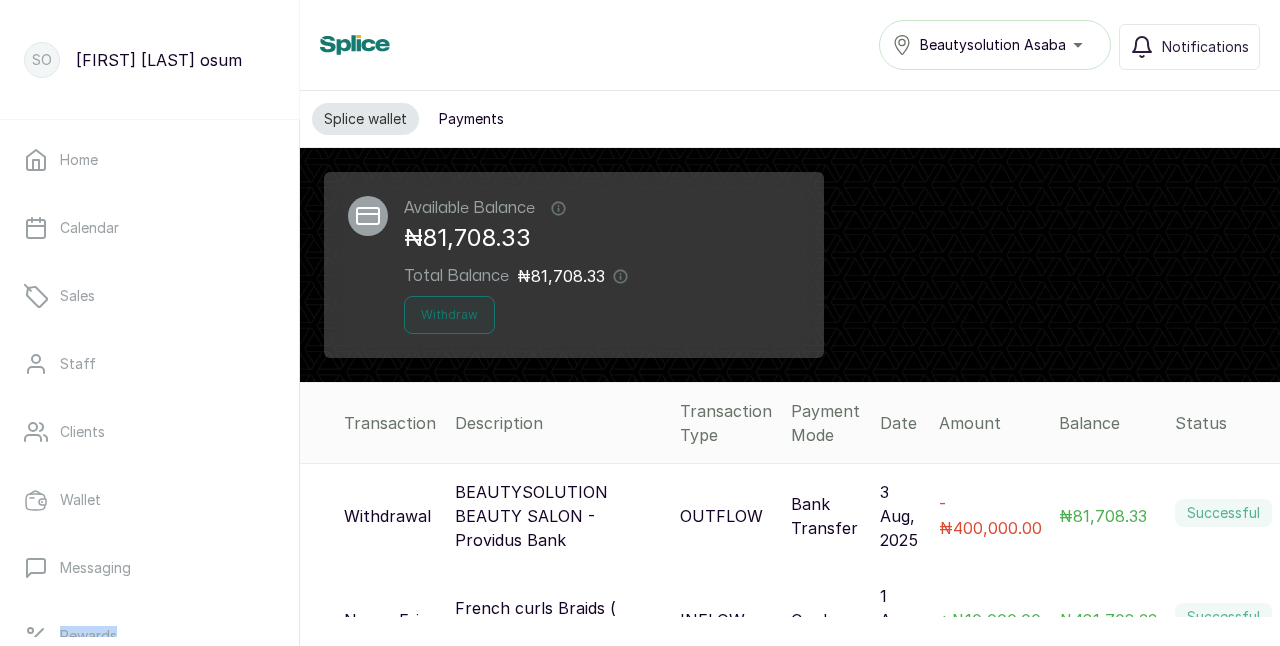 drag, startPoint x: 280, startPoint y: 573, endPoint x: 288, endPoint y: 608, distance: 35.902645 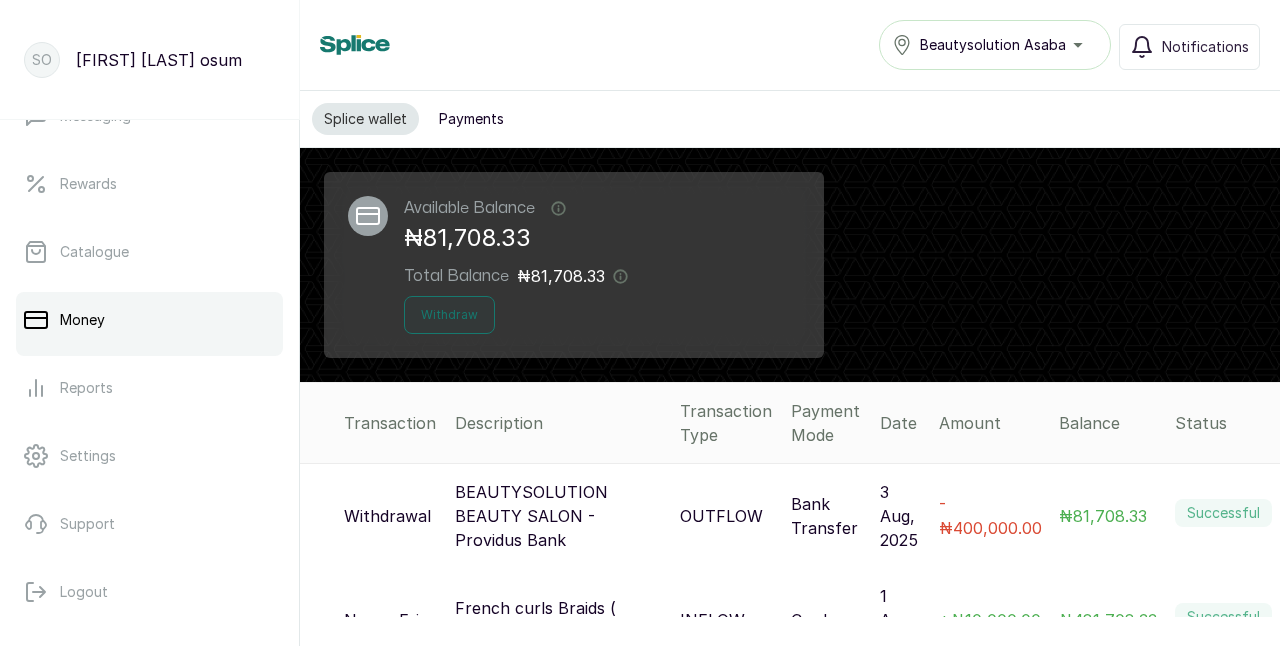 click on "Splice wallet Payments" at bounding box center (790, 119) 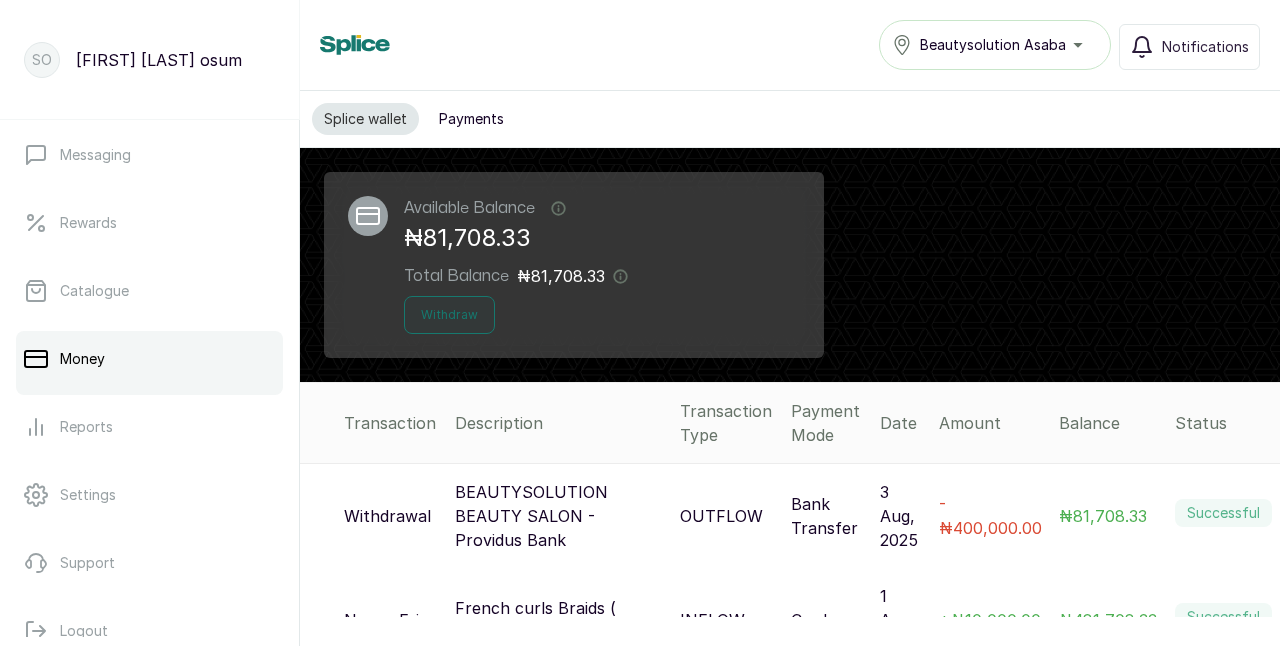 scroll, scrollTop: 457, scrollLeft: 0, axis: vertical 